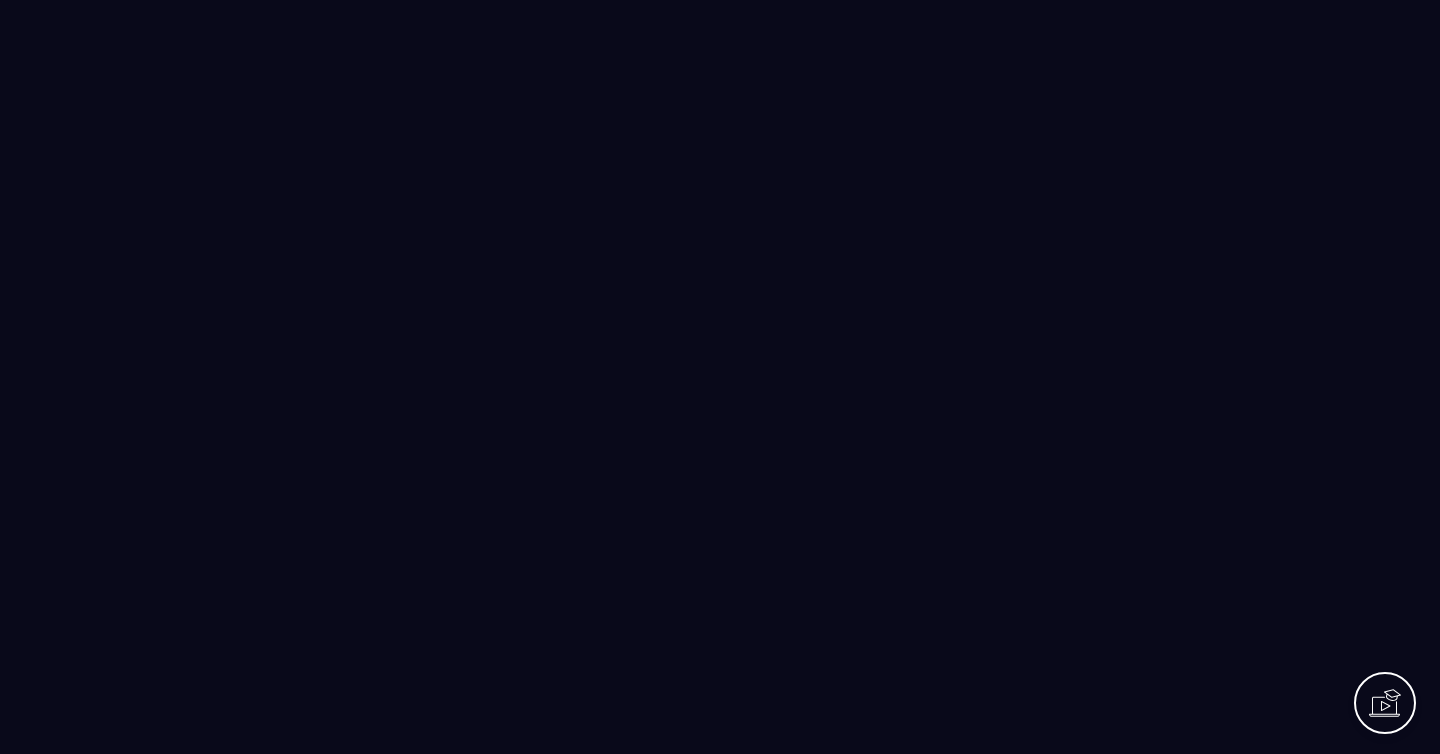 scroll, scrollTop: 0, scrollLeft: 0, axis: both 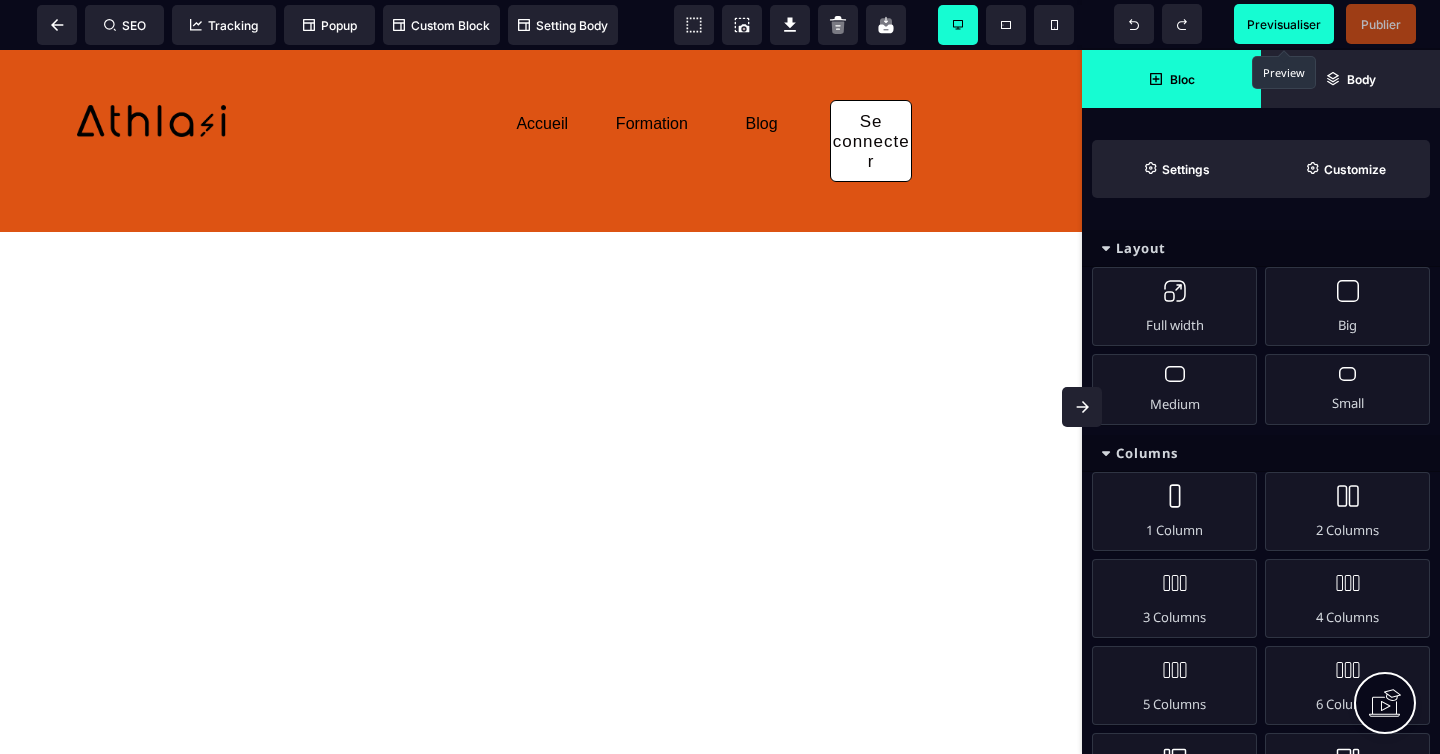 click on "Previsualiser" at bounding box center (1284, 24) 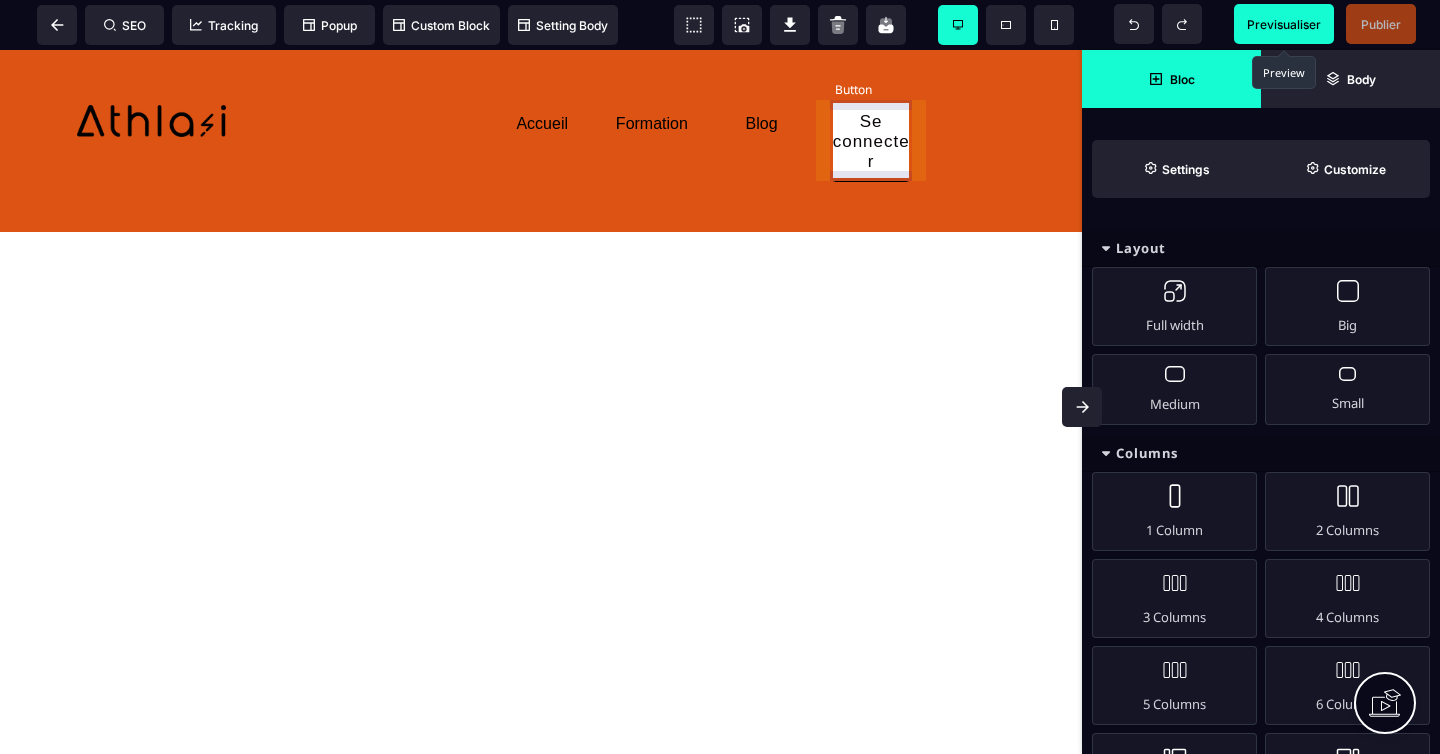 click on "Se connecter" at bounding box center [871, 142] 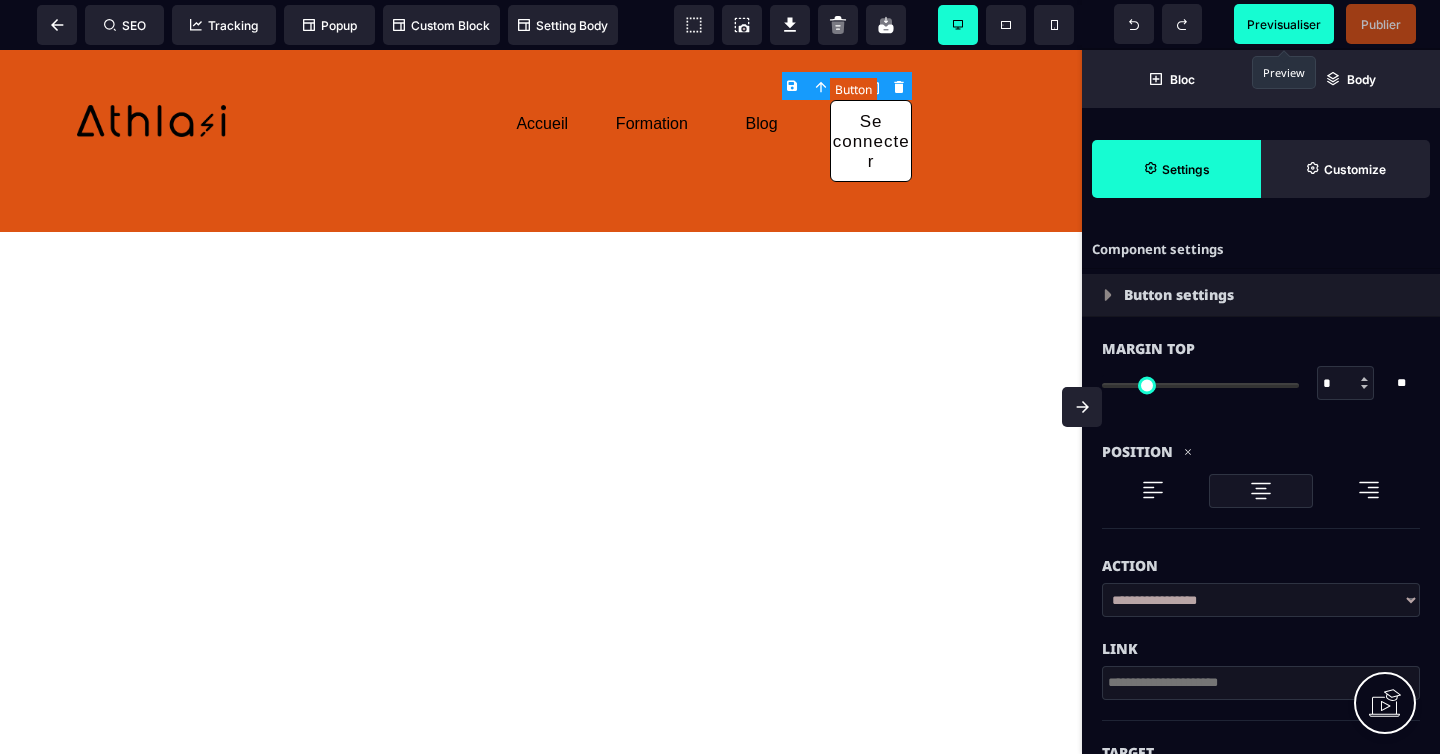 type on "*" 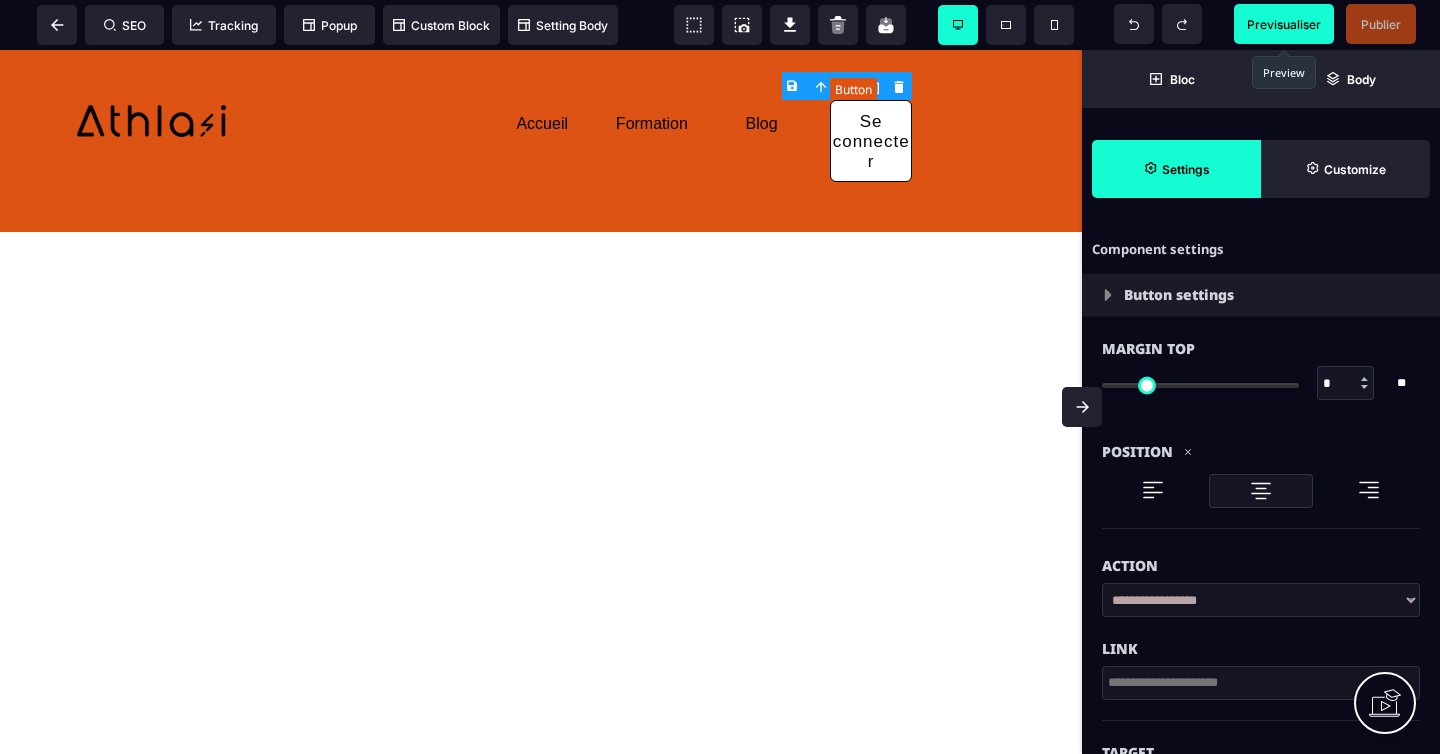 type on "**" 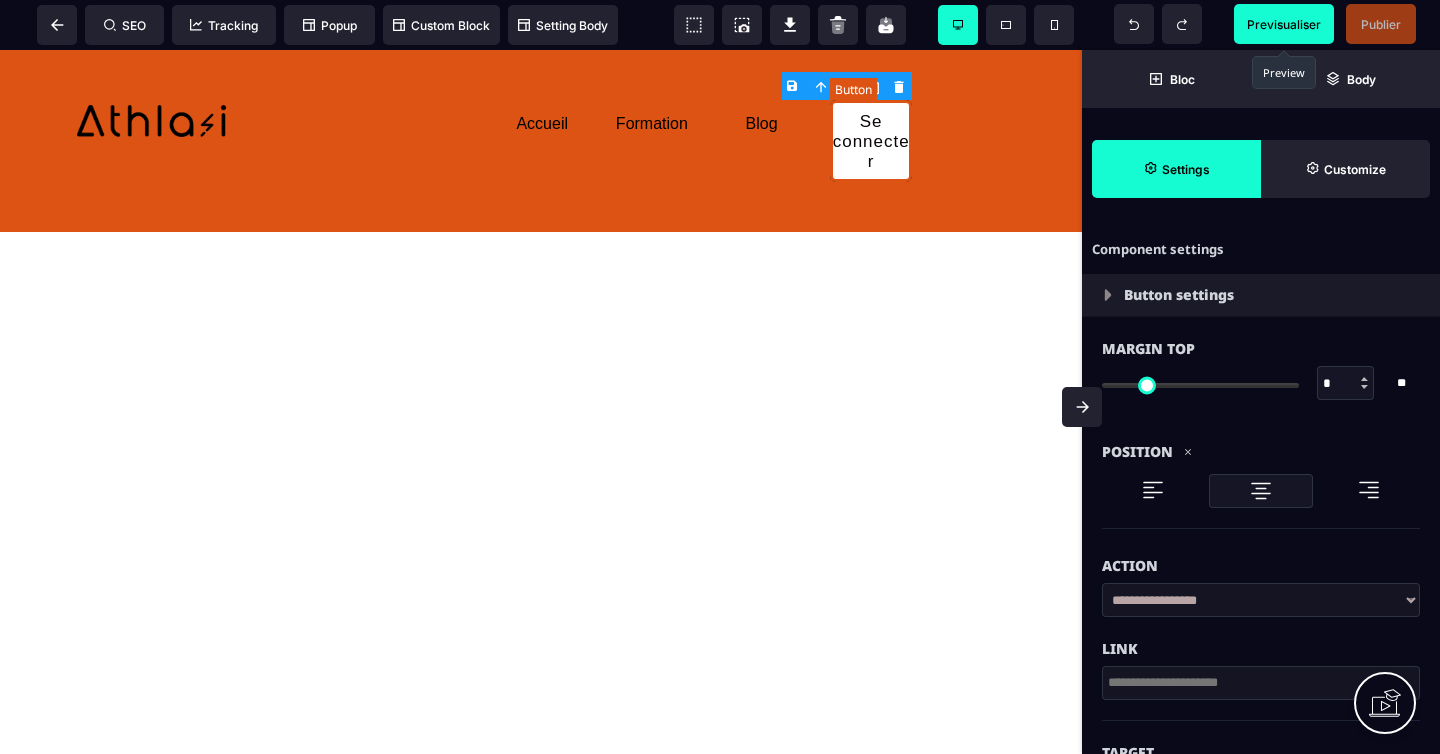 select 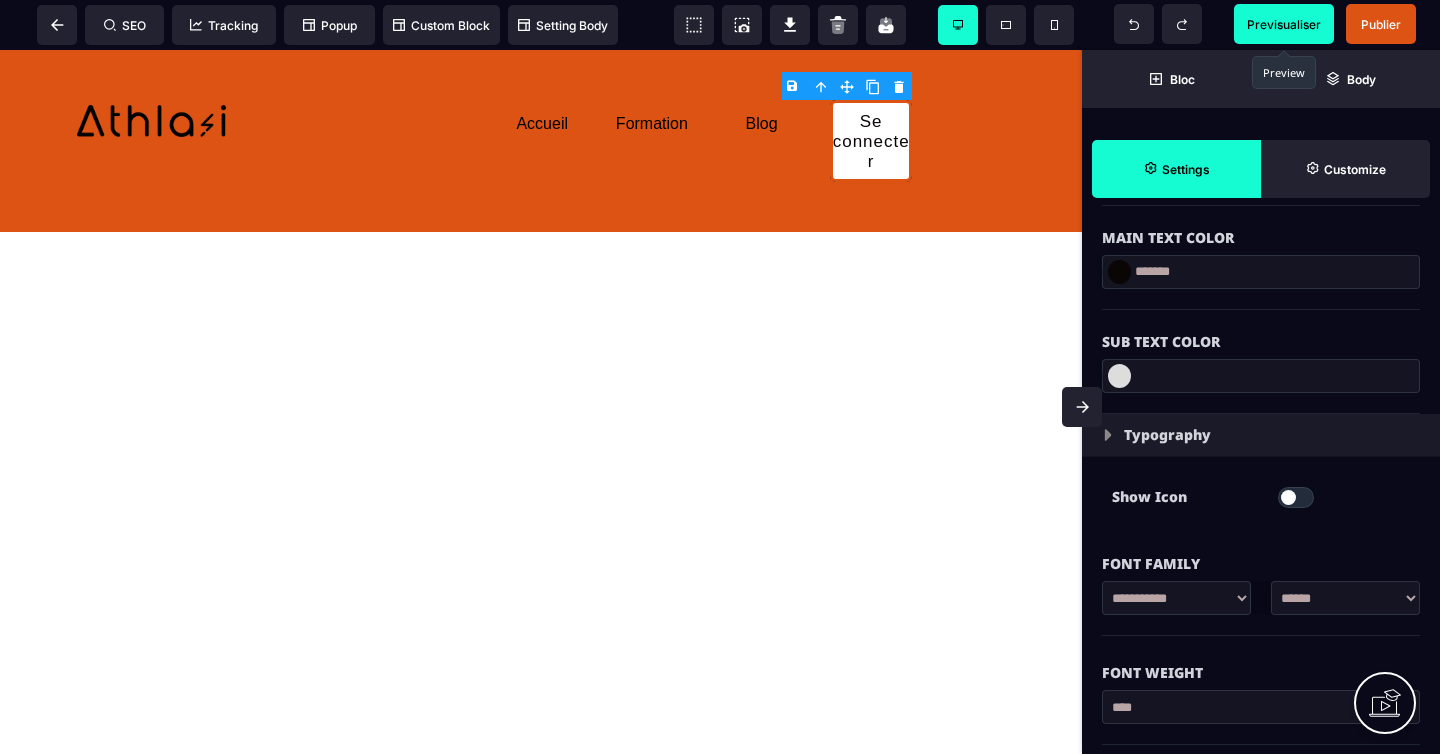 scroll, scrollTop: 864, scrollLeft: 0, axis: vertical 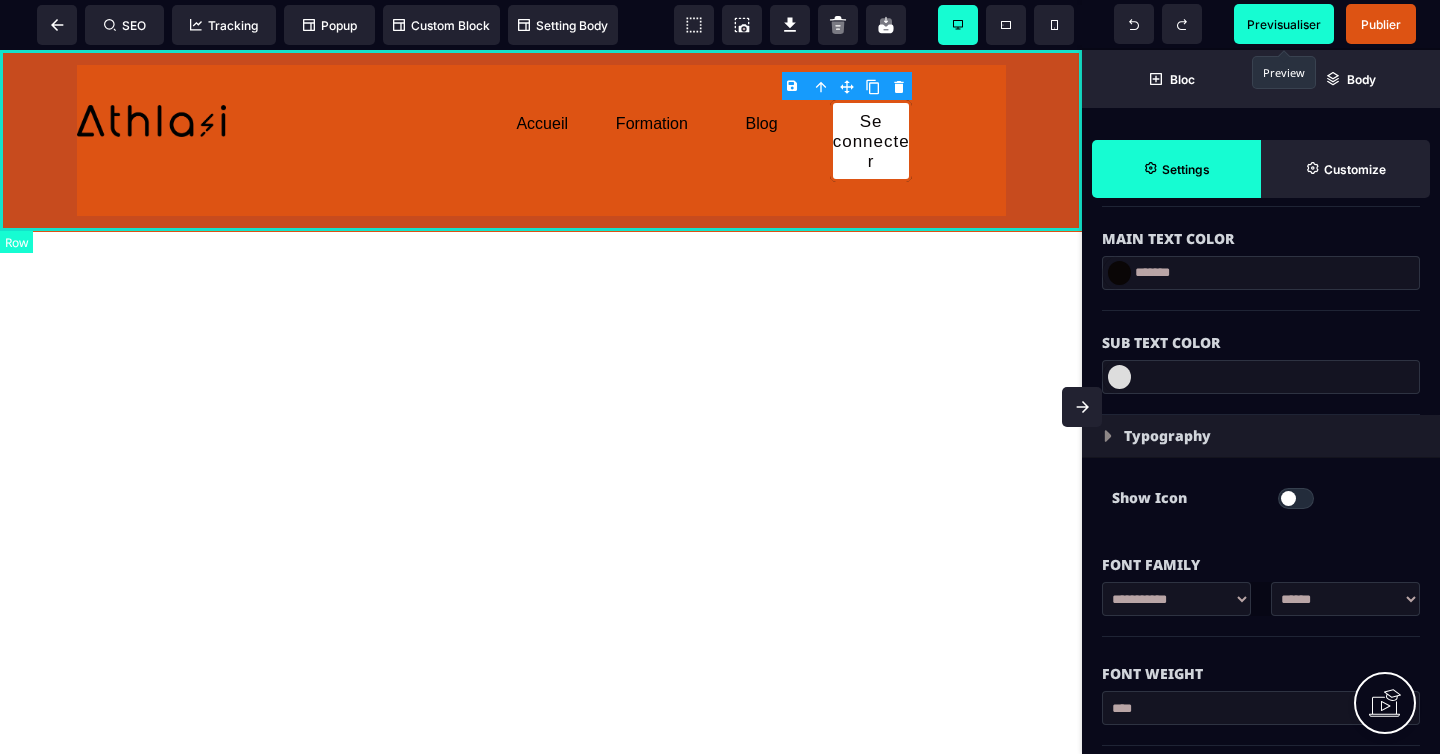 click on "Accueil Formation Blog Se connecter" at bounding box center (541, 141) 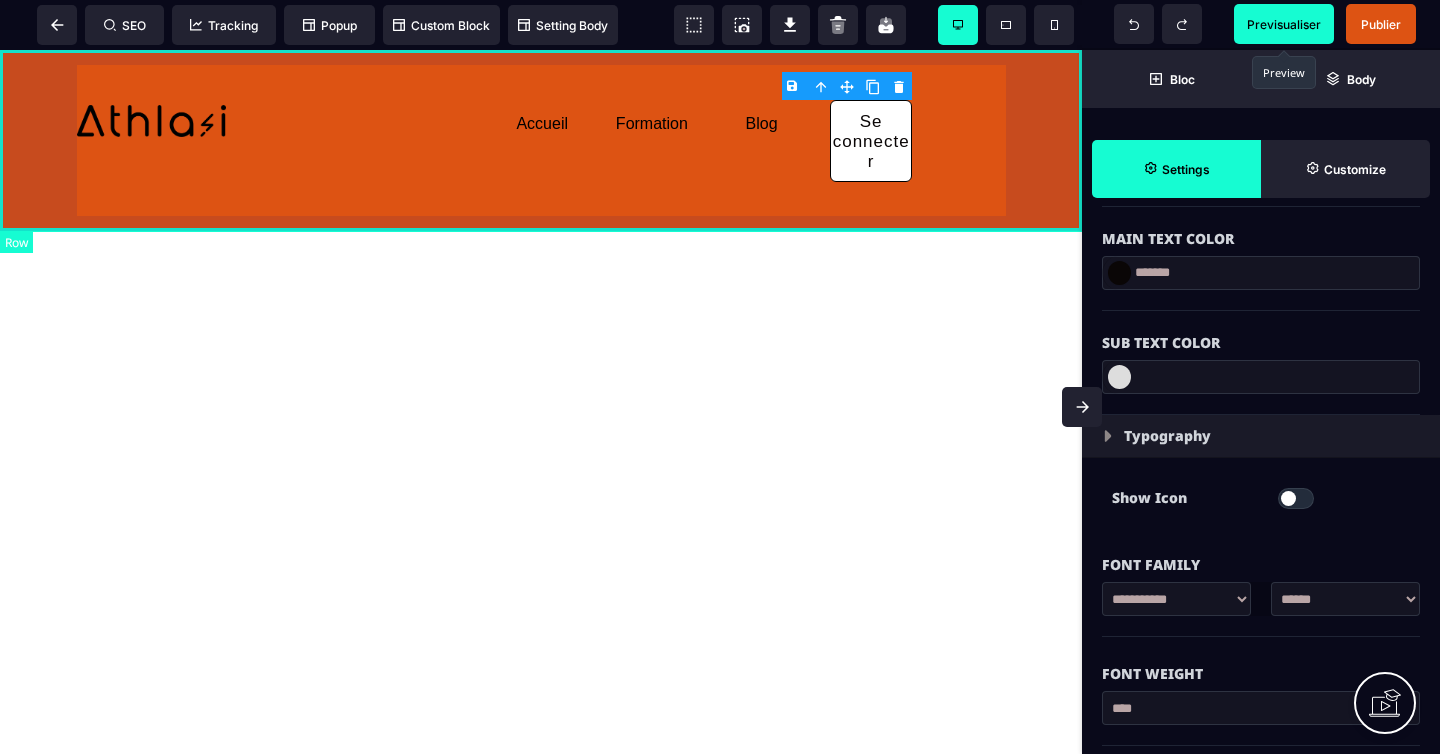 select on "**" 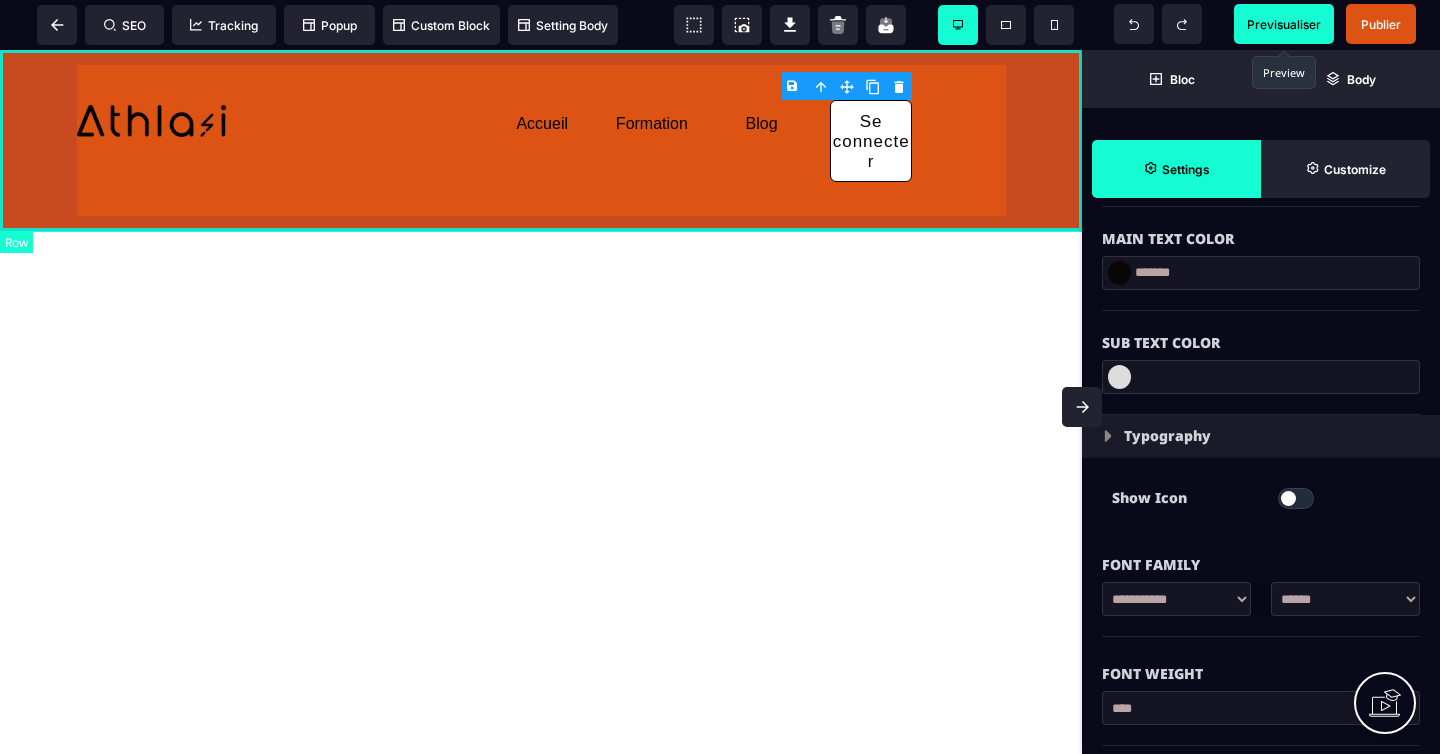 select on "*" 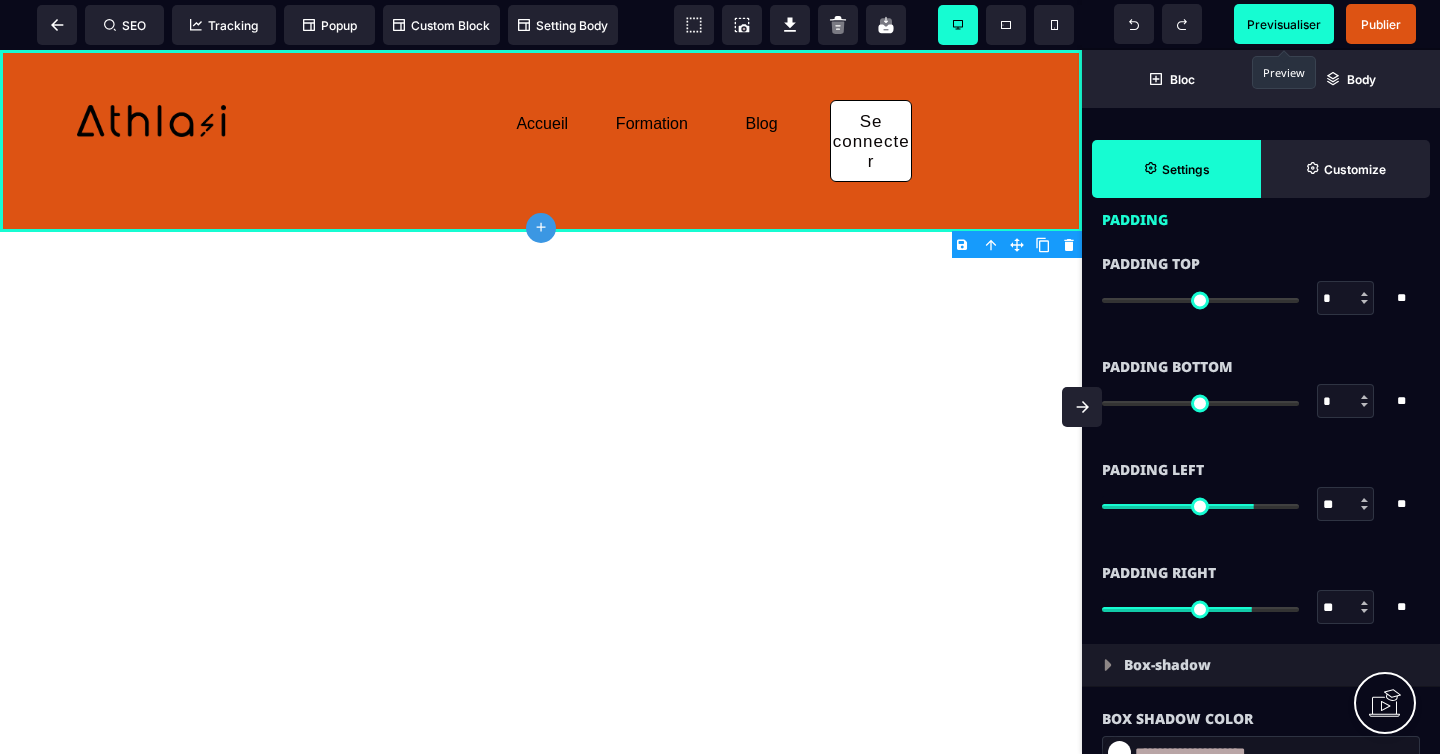 scroll, scrollTop: 1735, scrollLeft: 0, axis: vertical 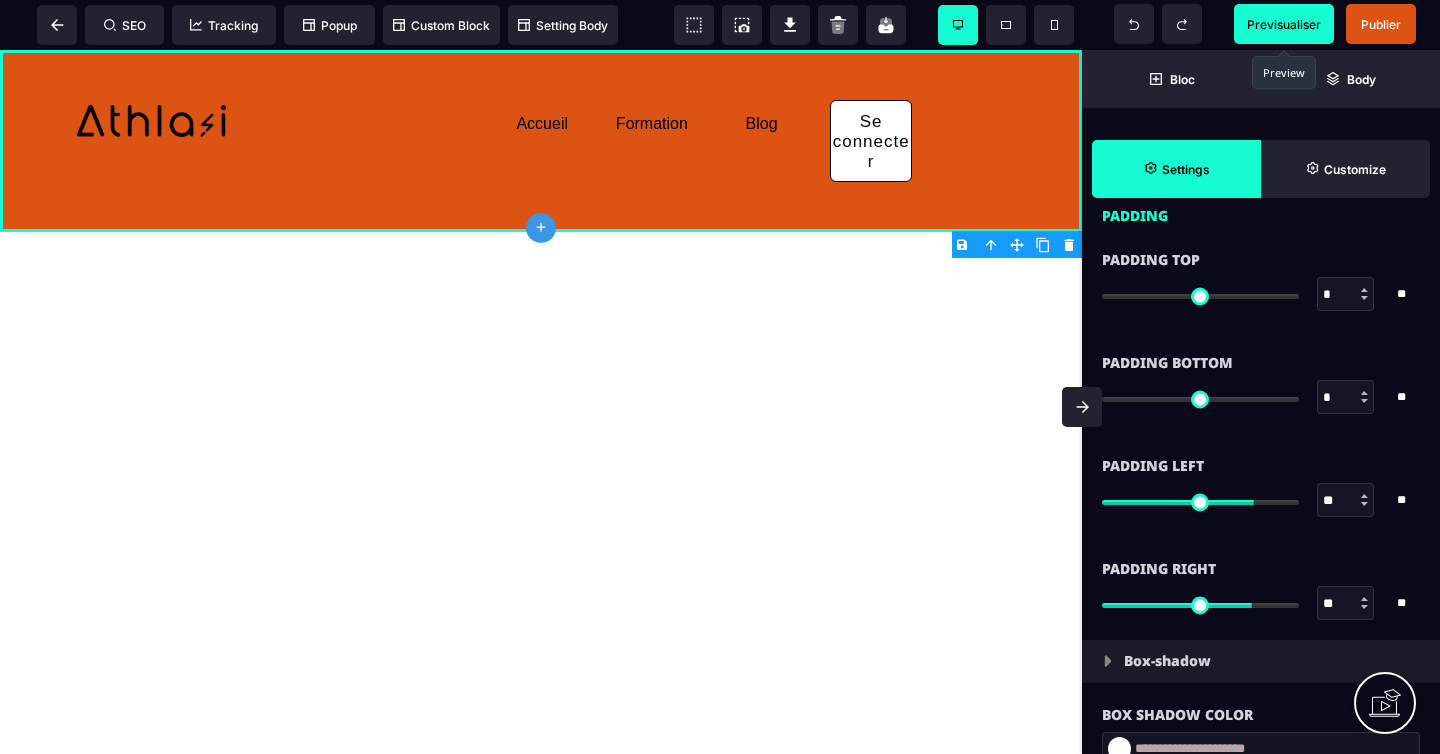 type on "**" 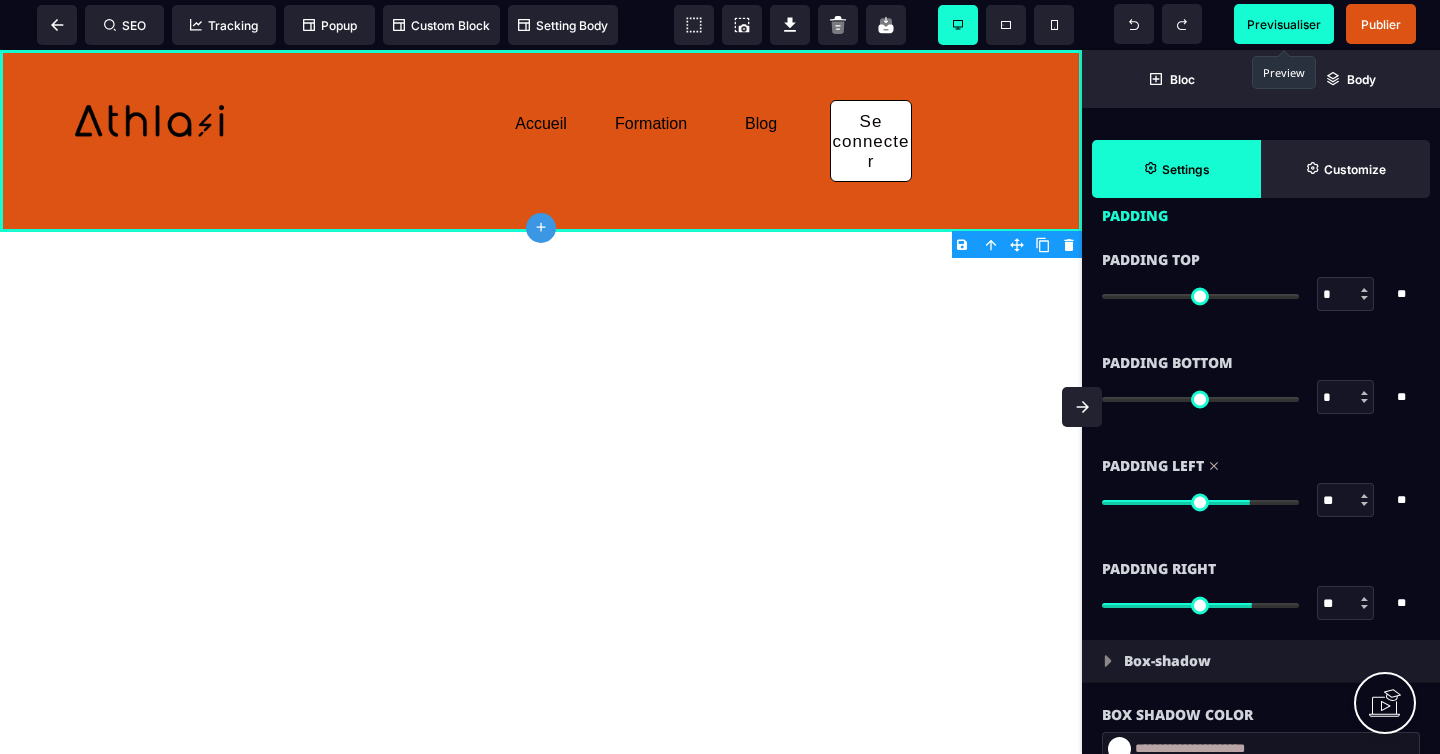 type on "**" 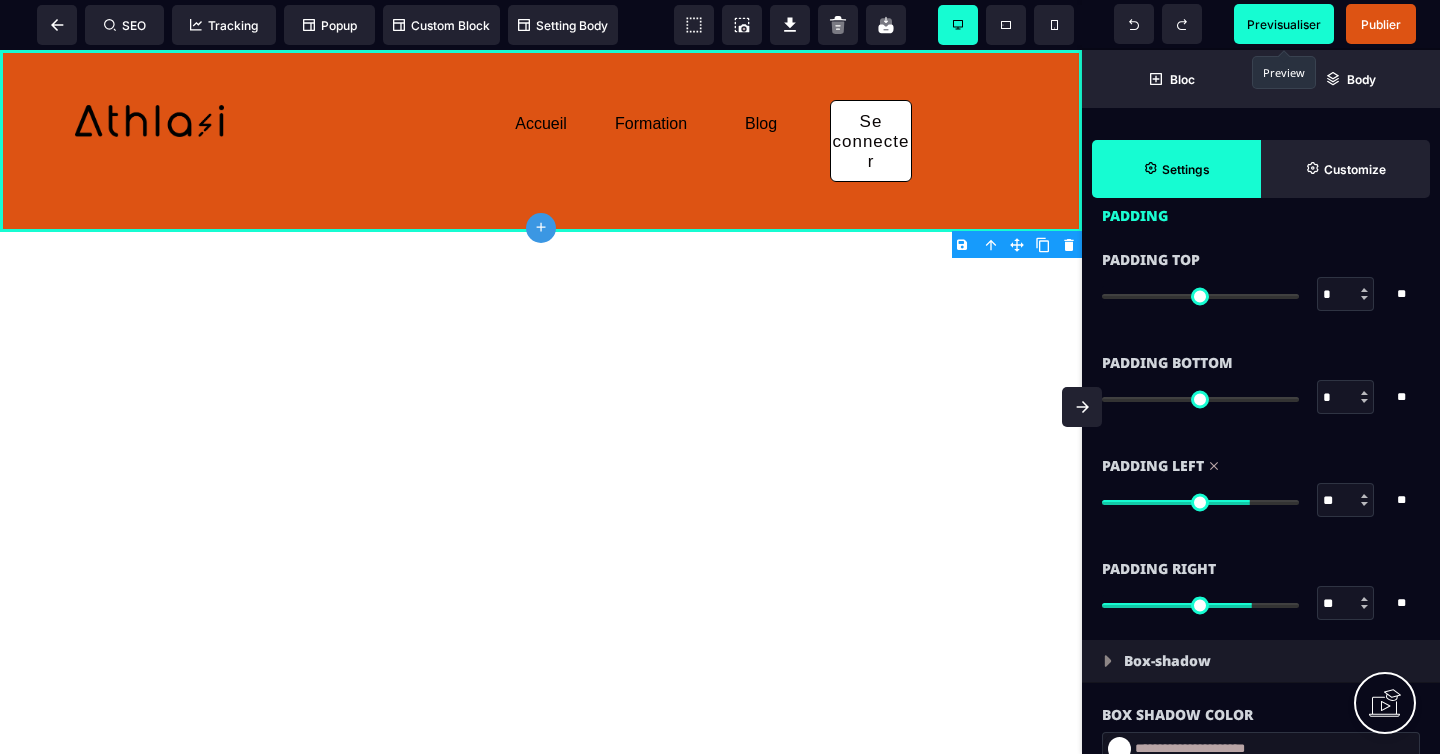 type on "**" 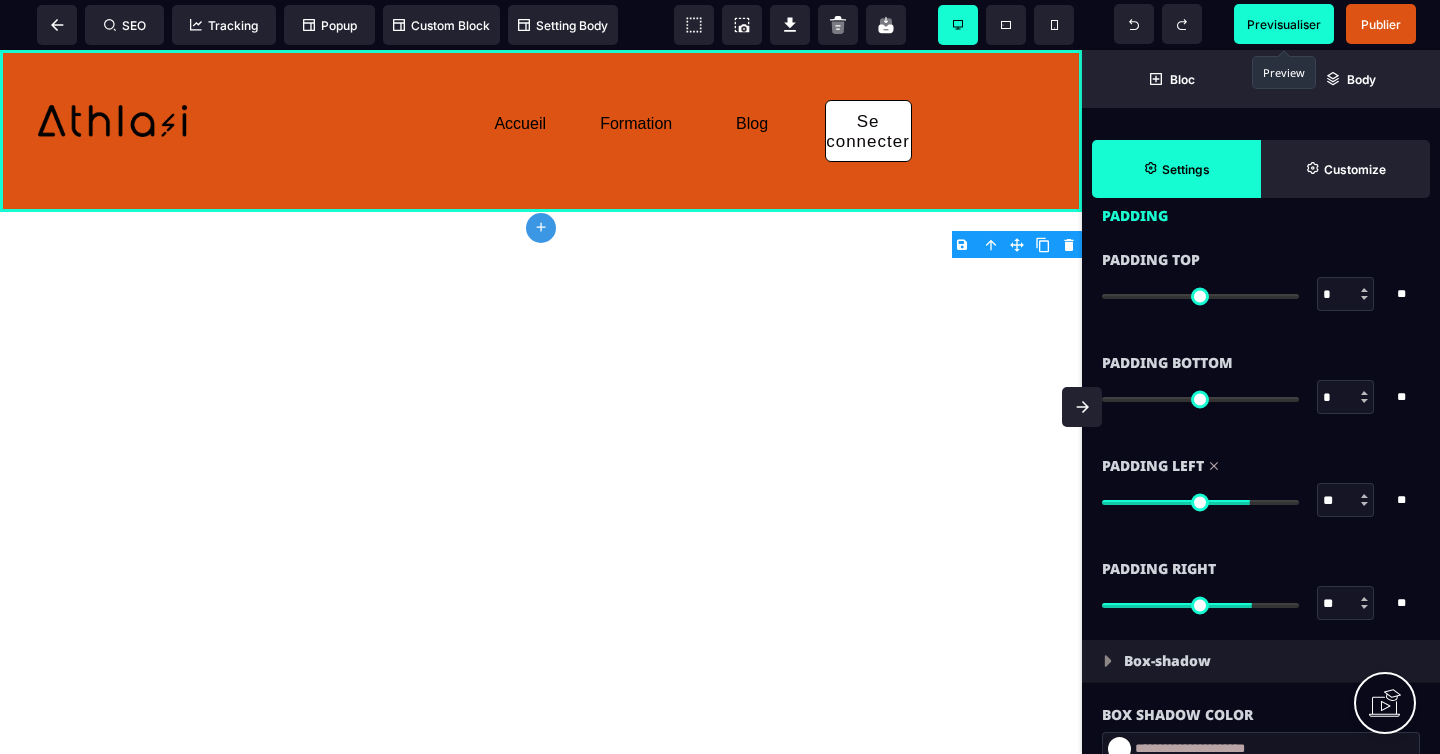 type on "**" 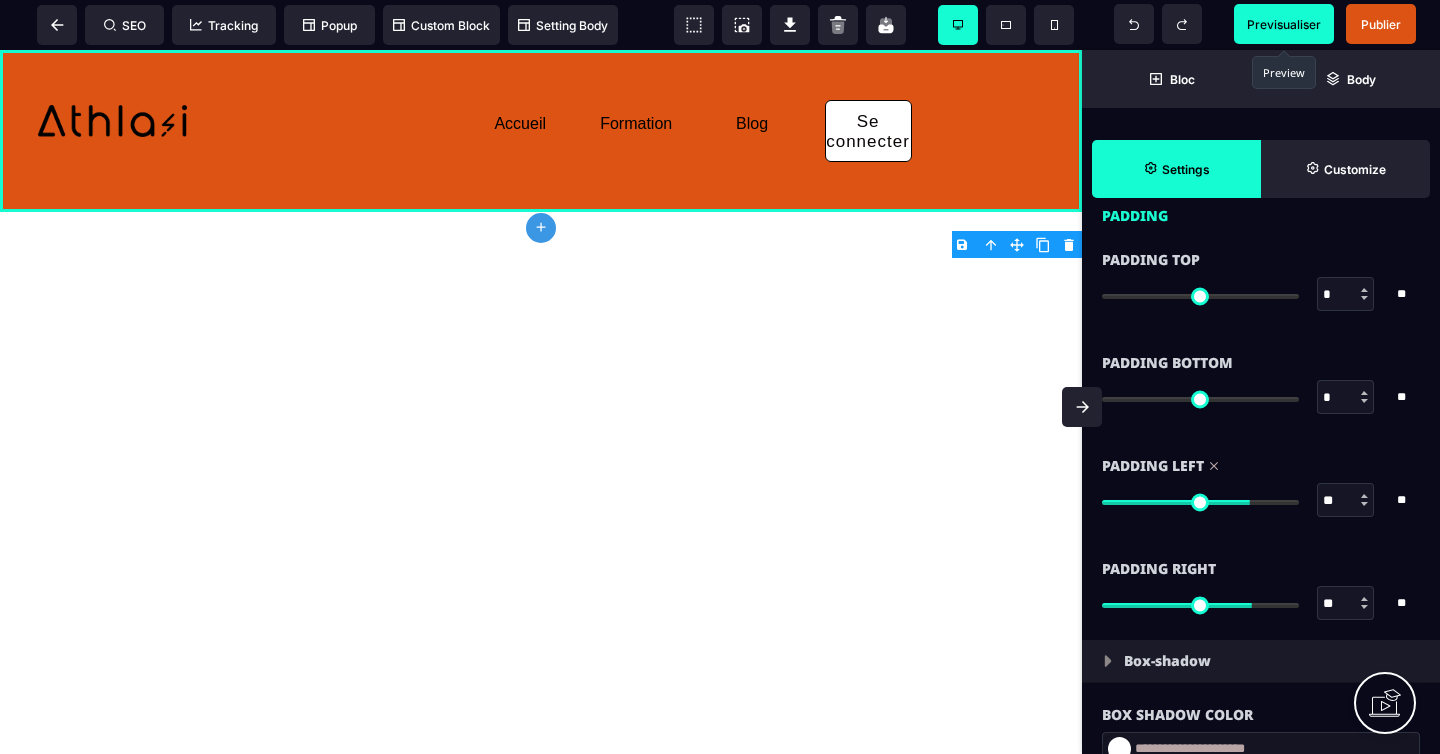 type on "**" 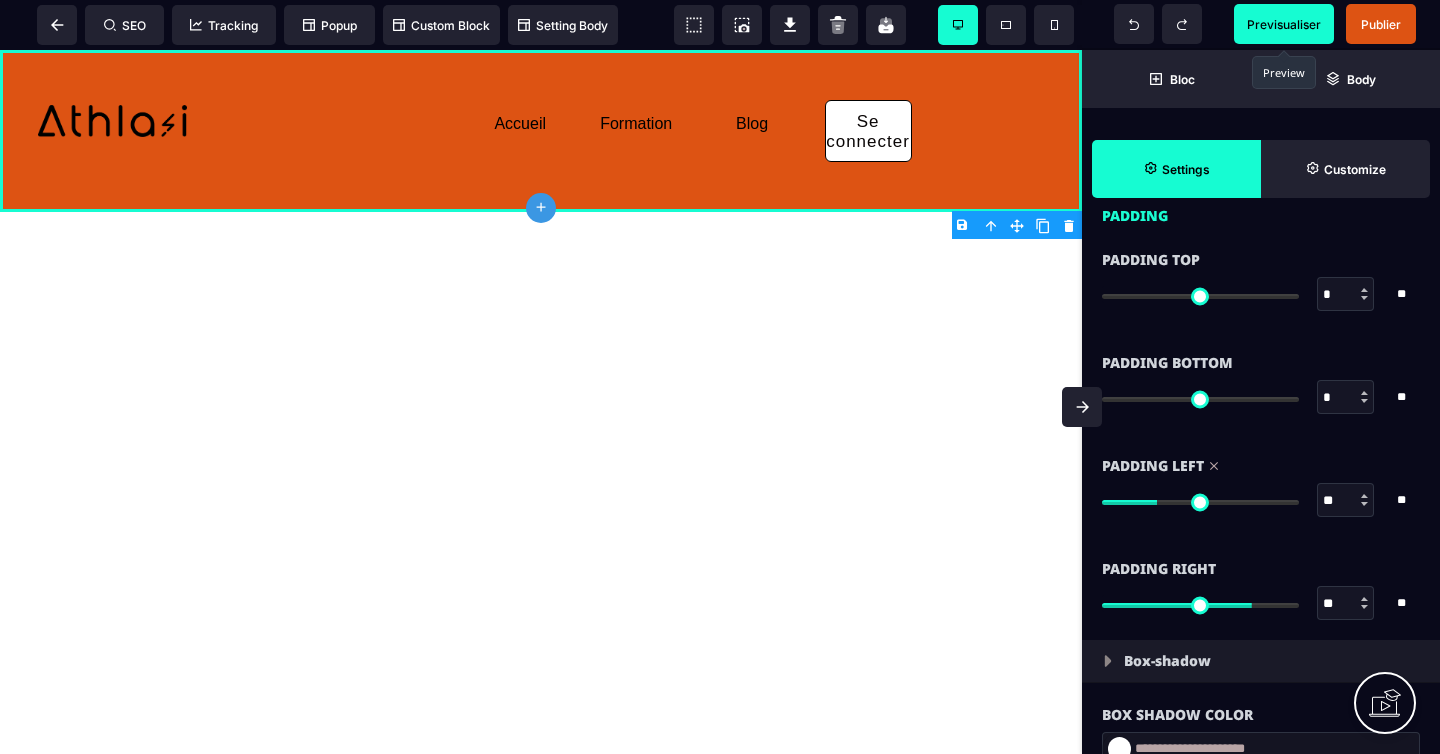 type on "*" 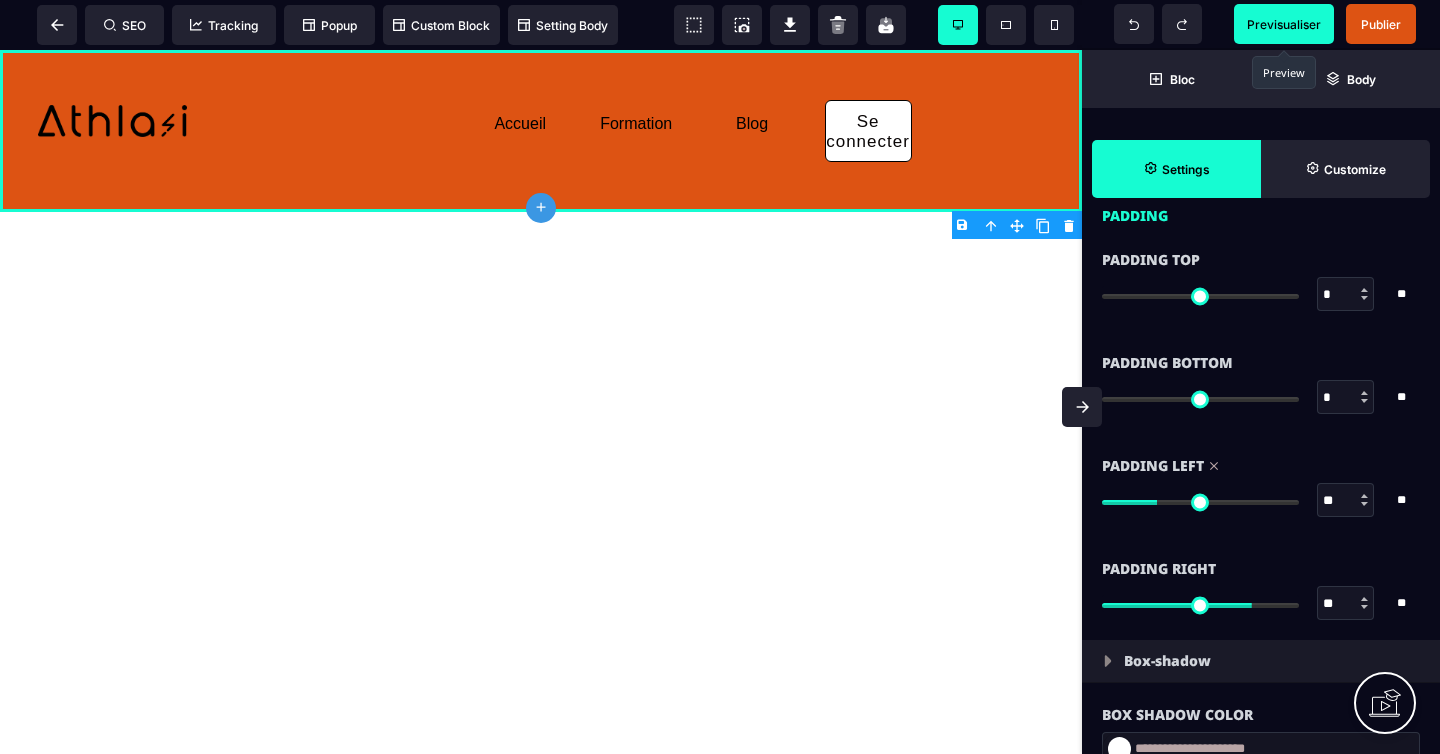 type on "*" 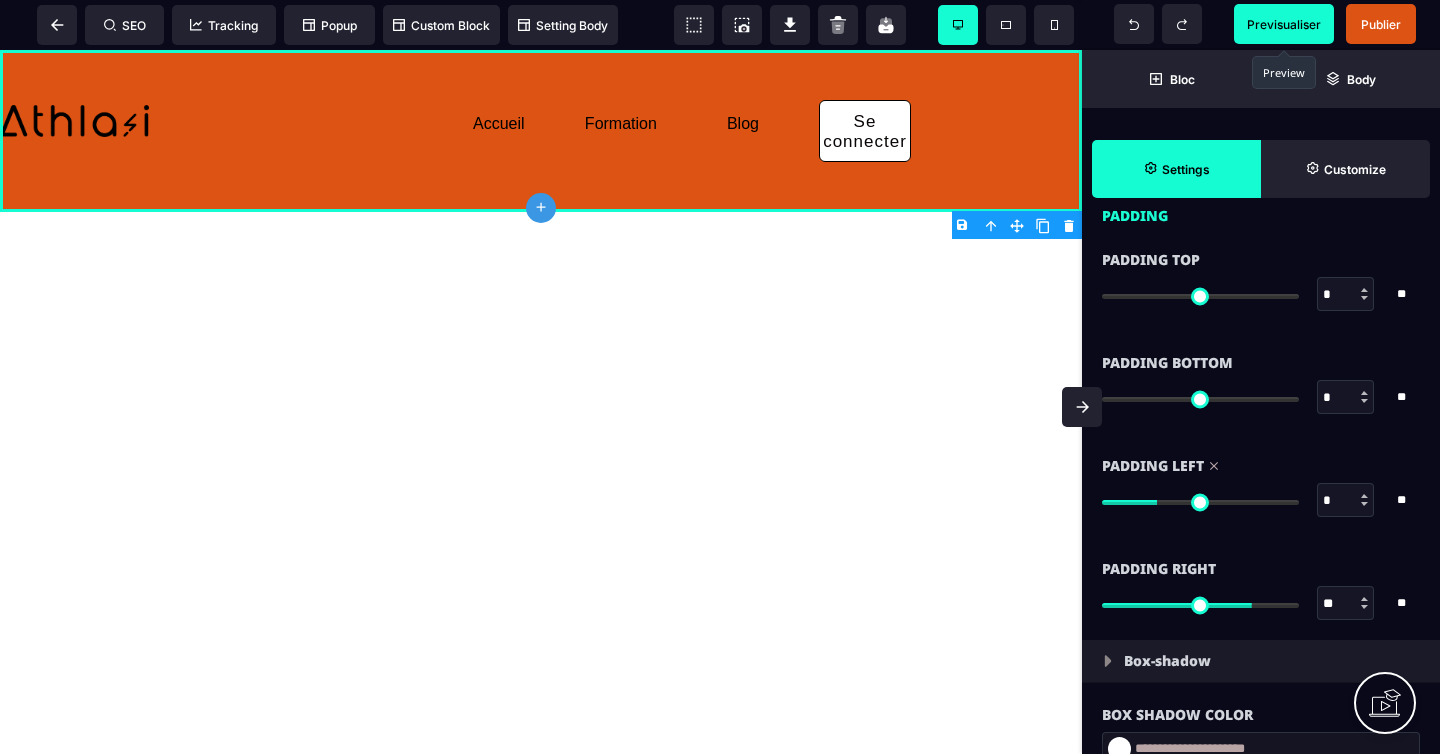 type on "*" 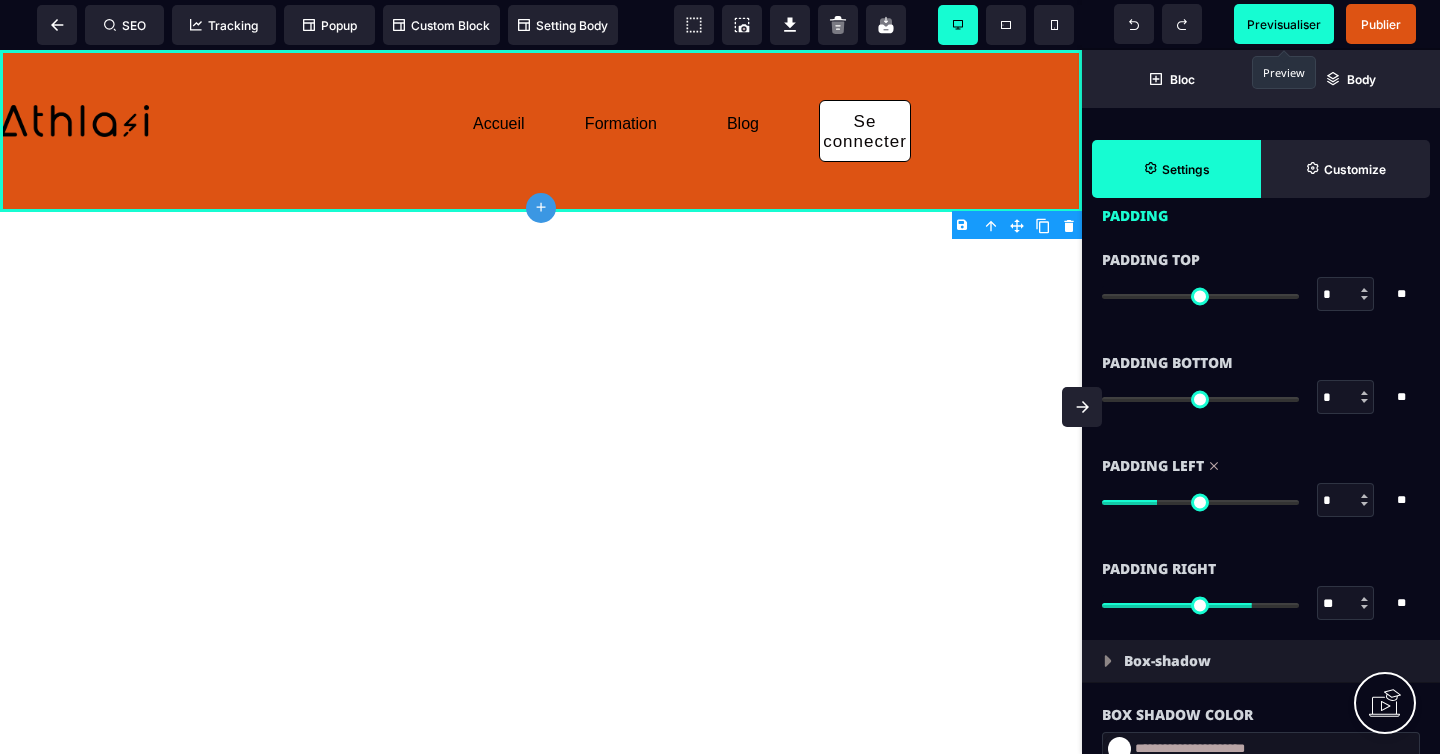 type on "*" 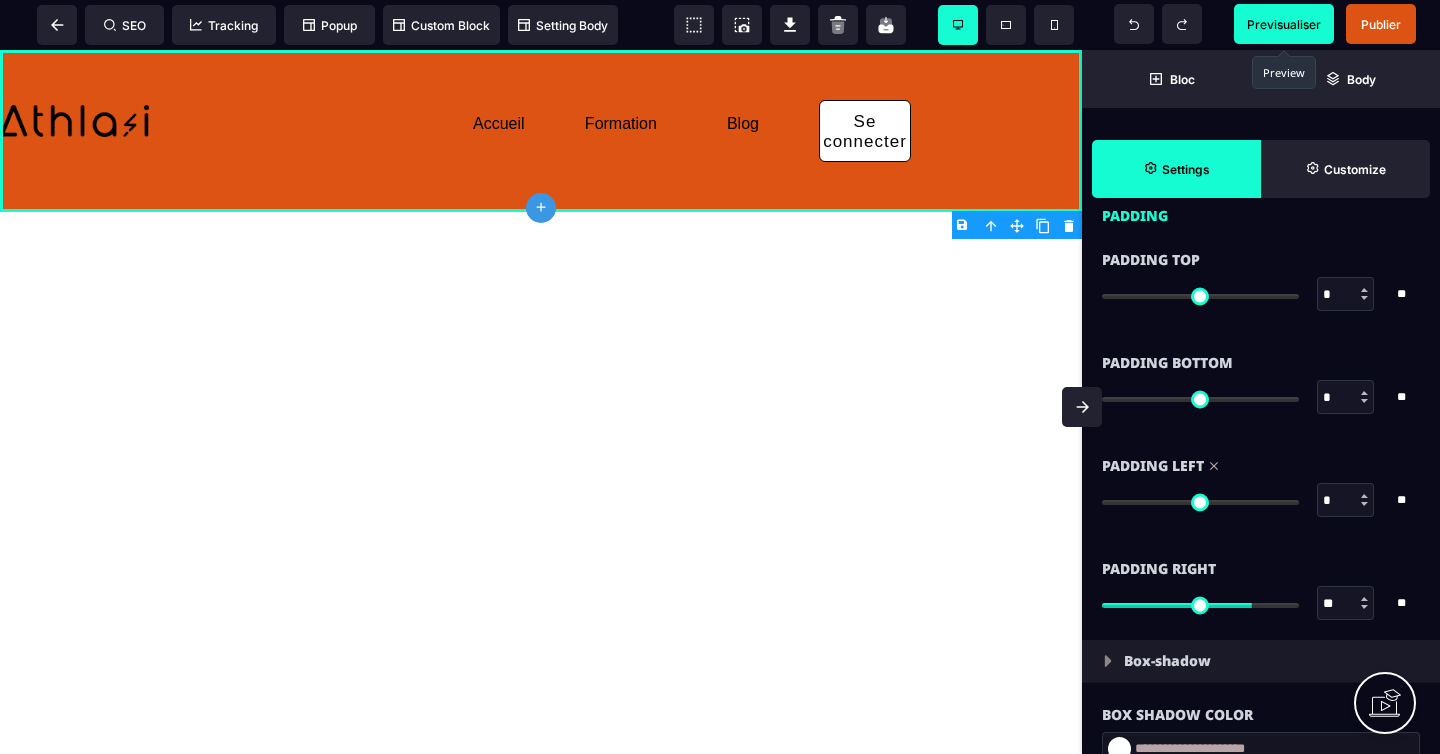 type on "*" 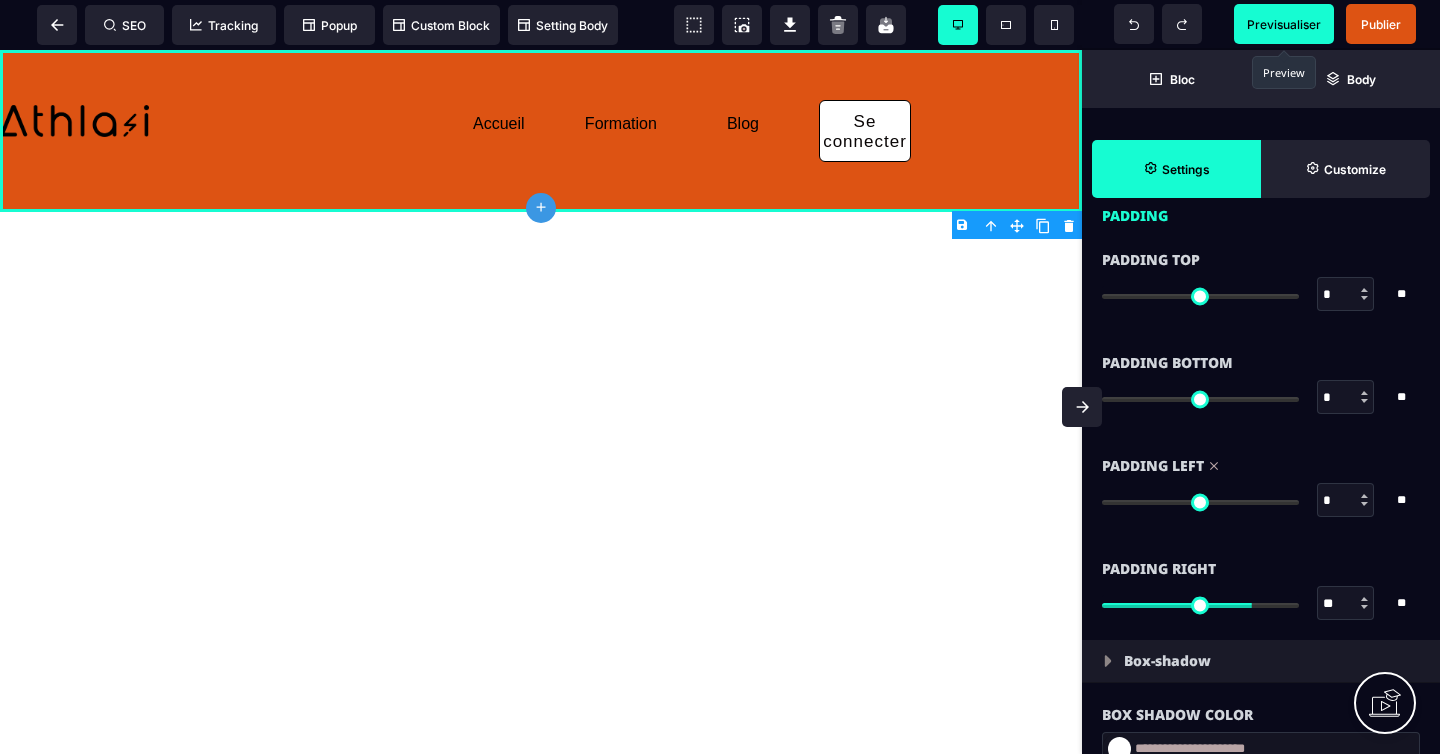 type on "*" 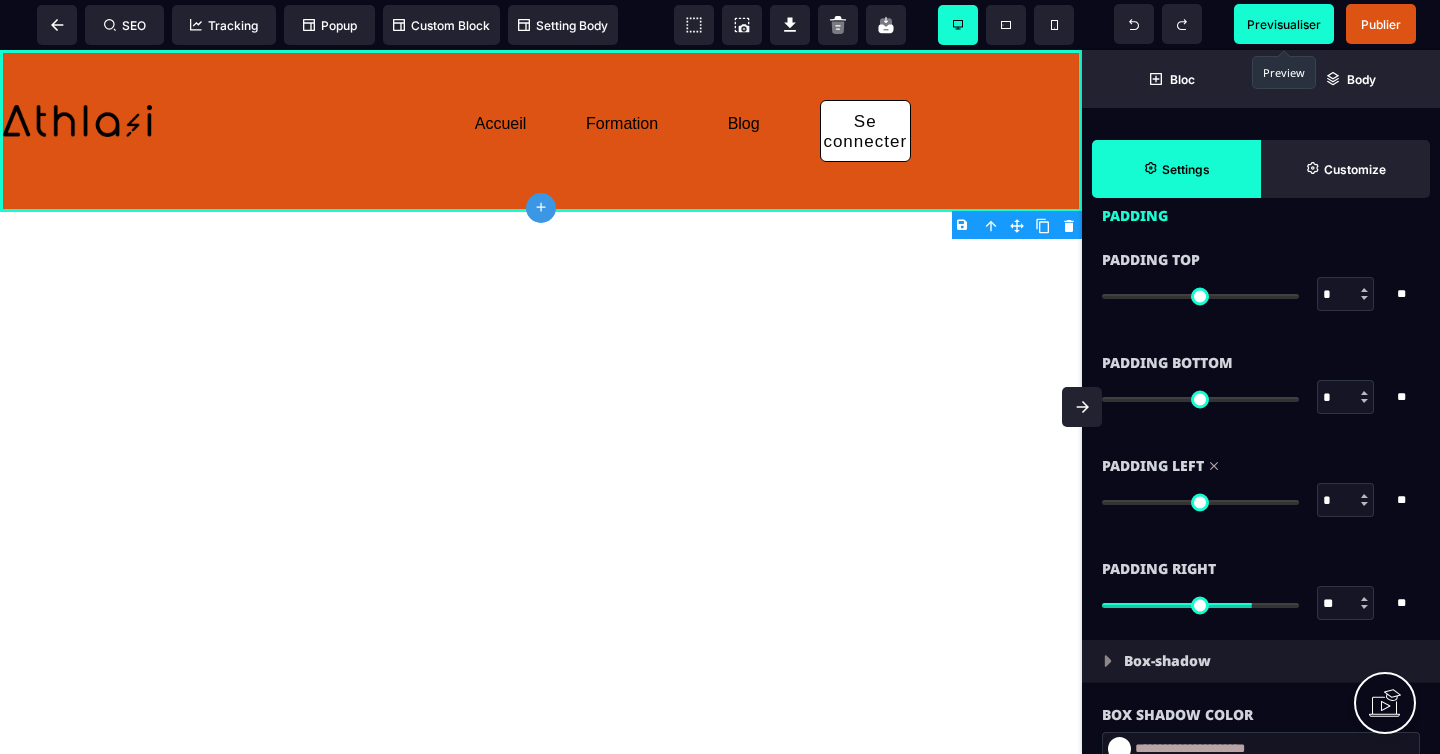 type on "*" 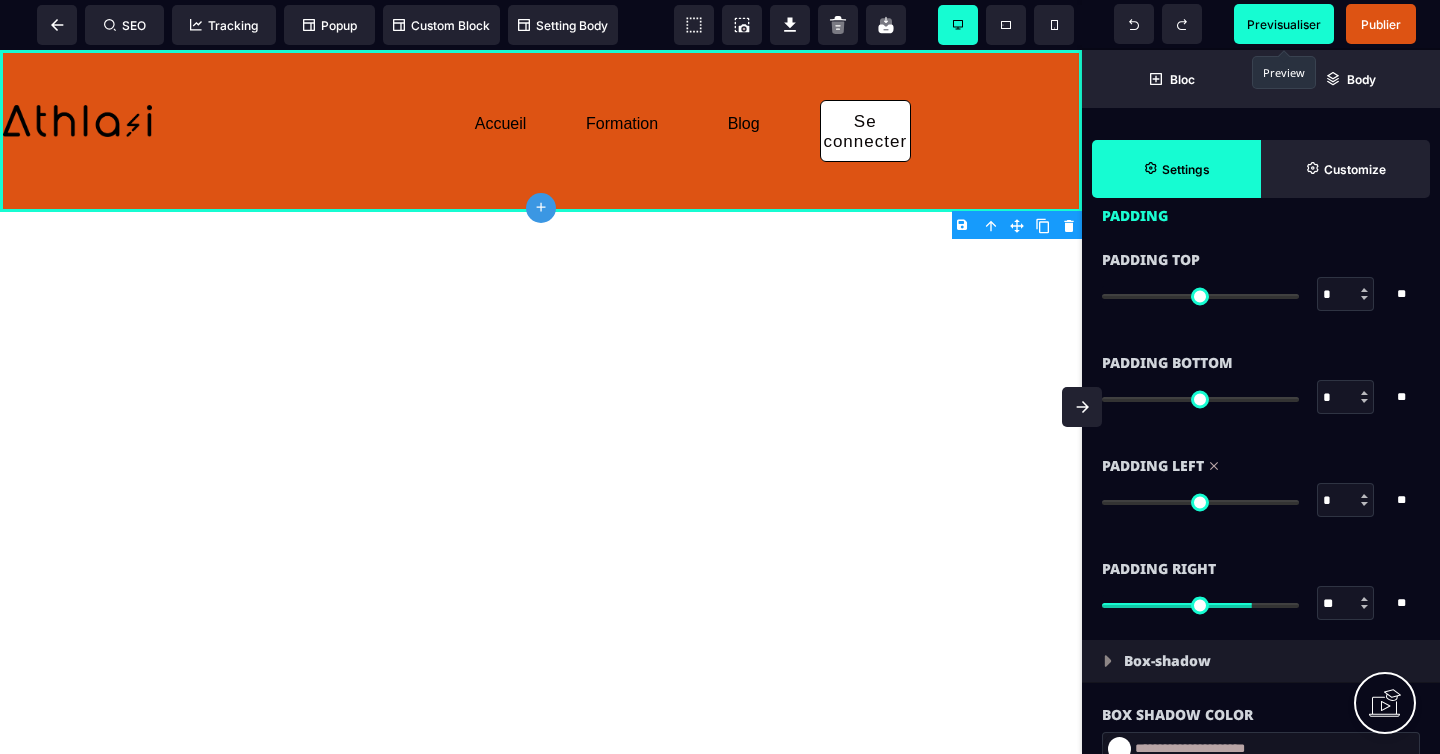 type on "*" 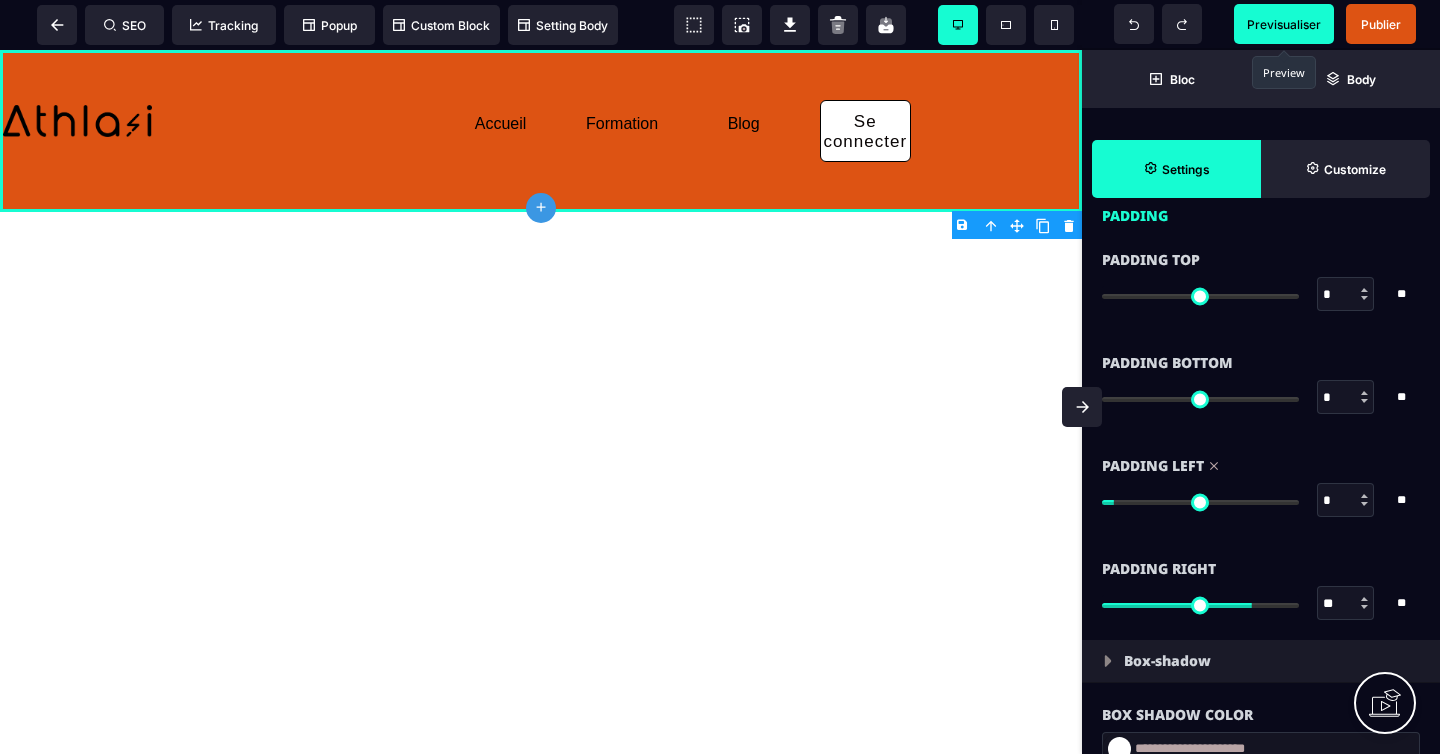 type on "*" 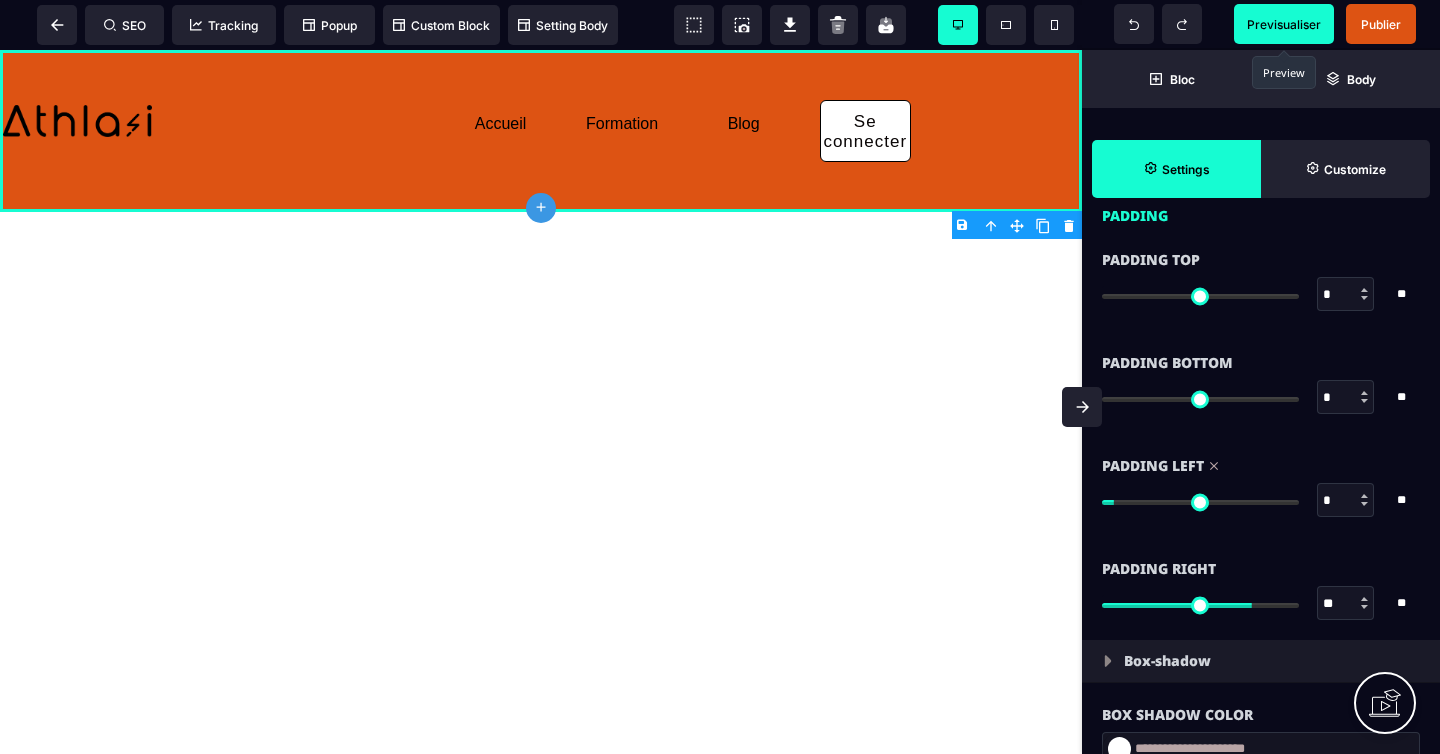 type on "*" 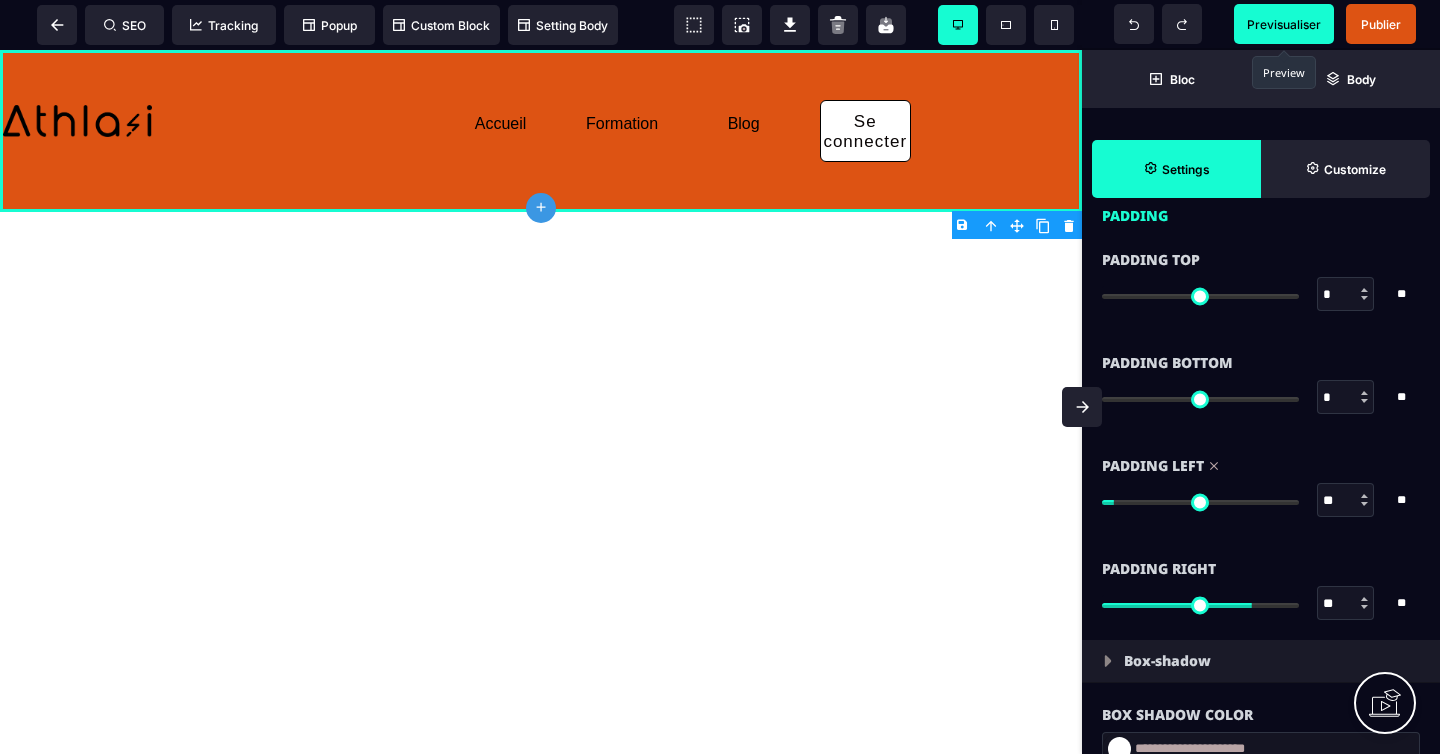 type on "**" 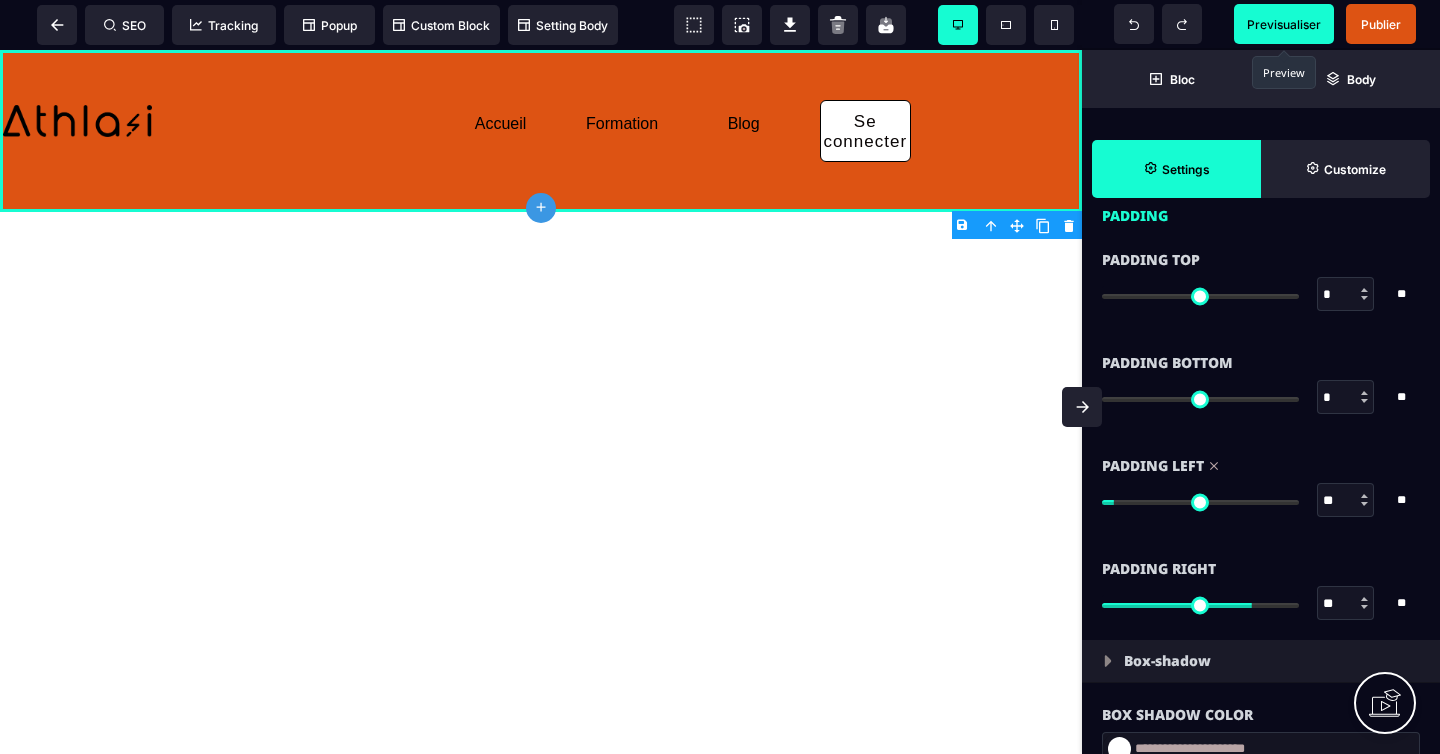 type on "**" 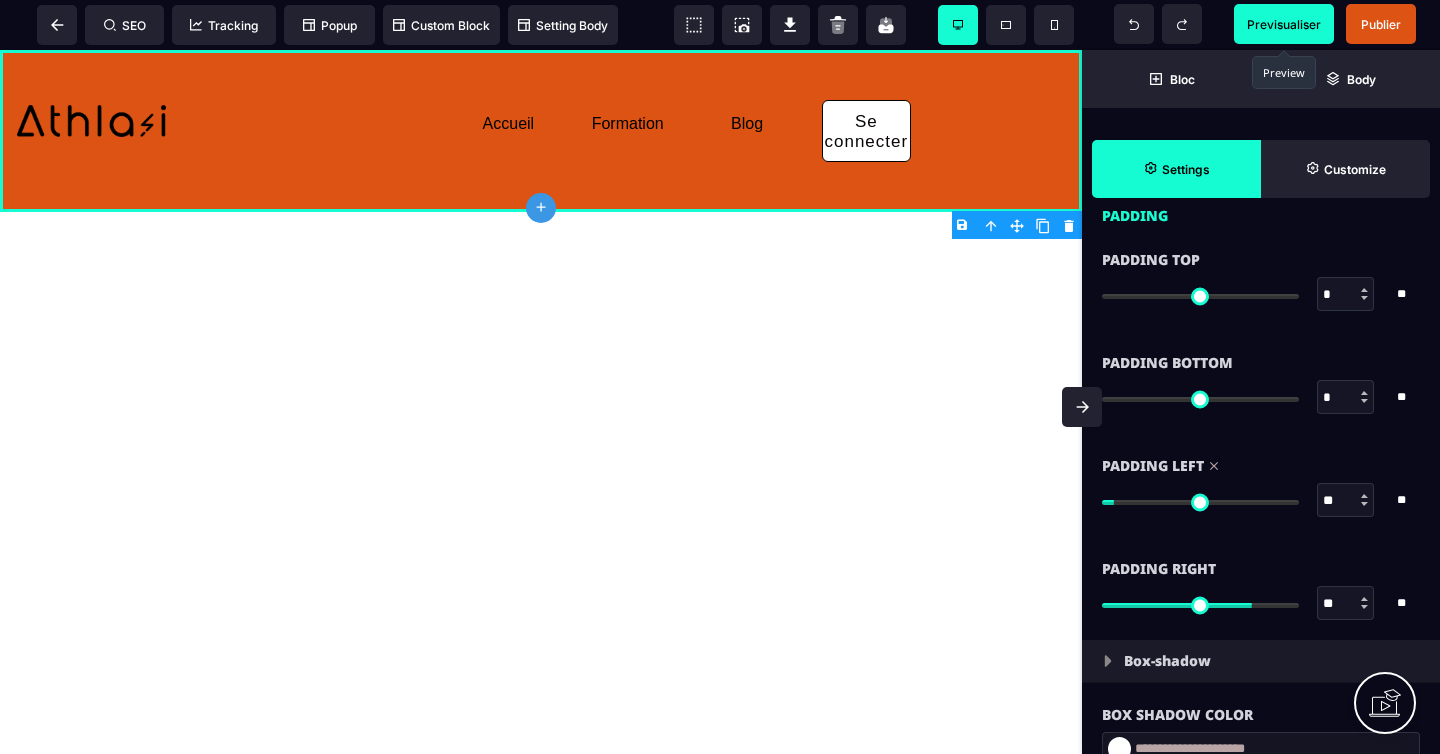 type on "**" 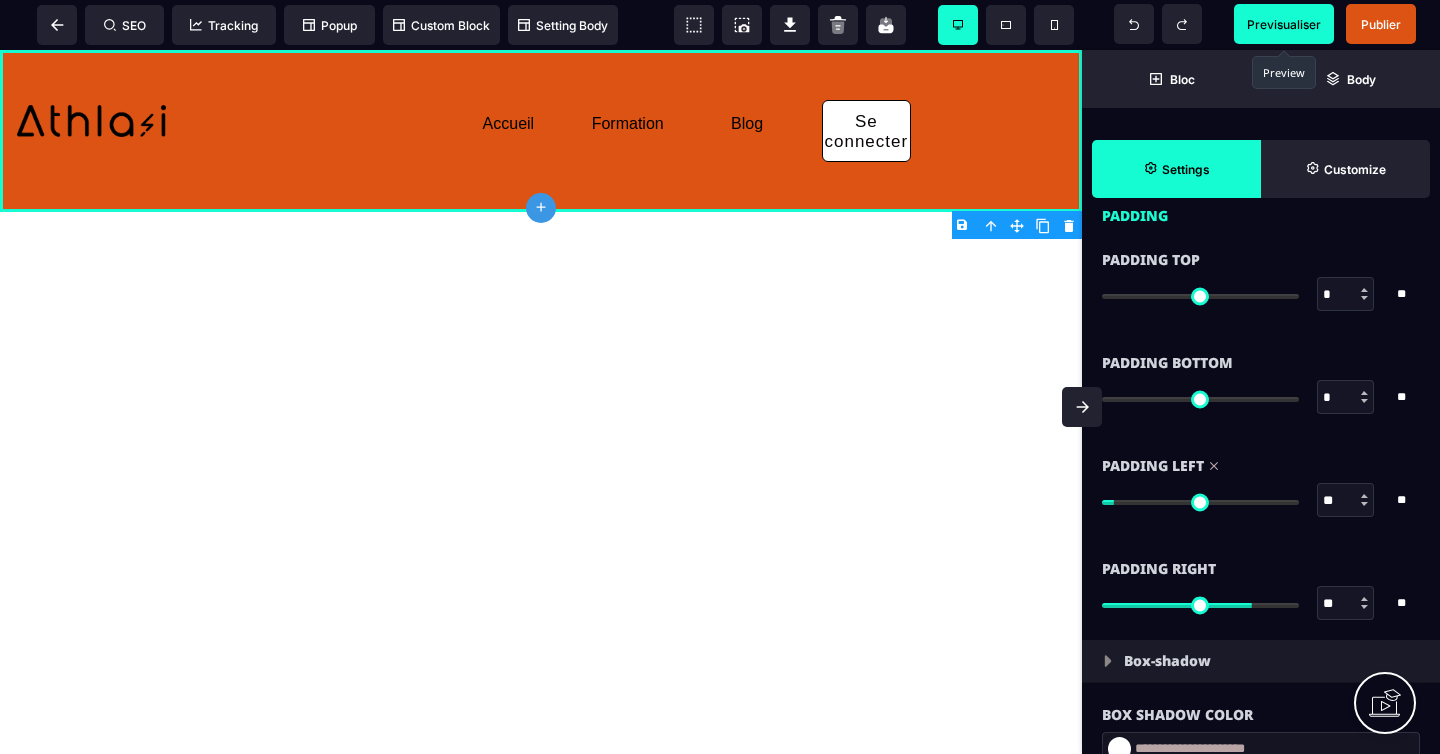 type on "**" 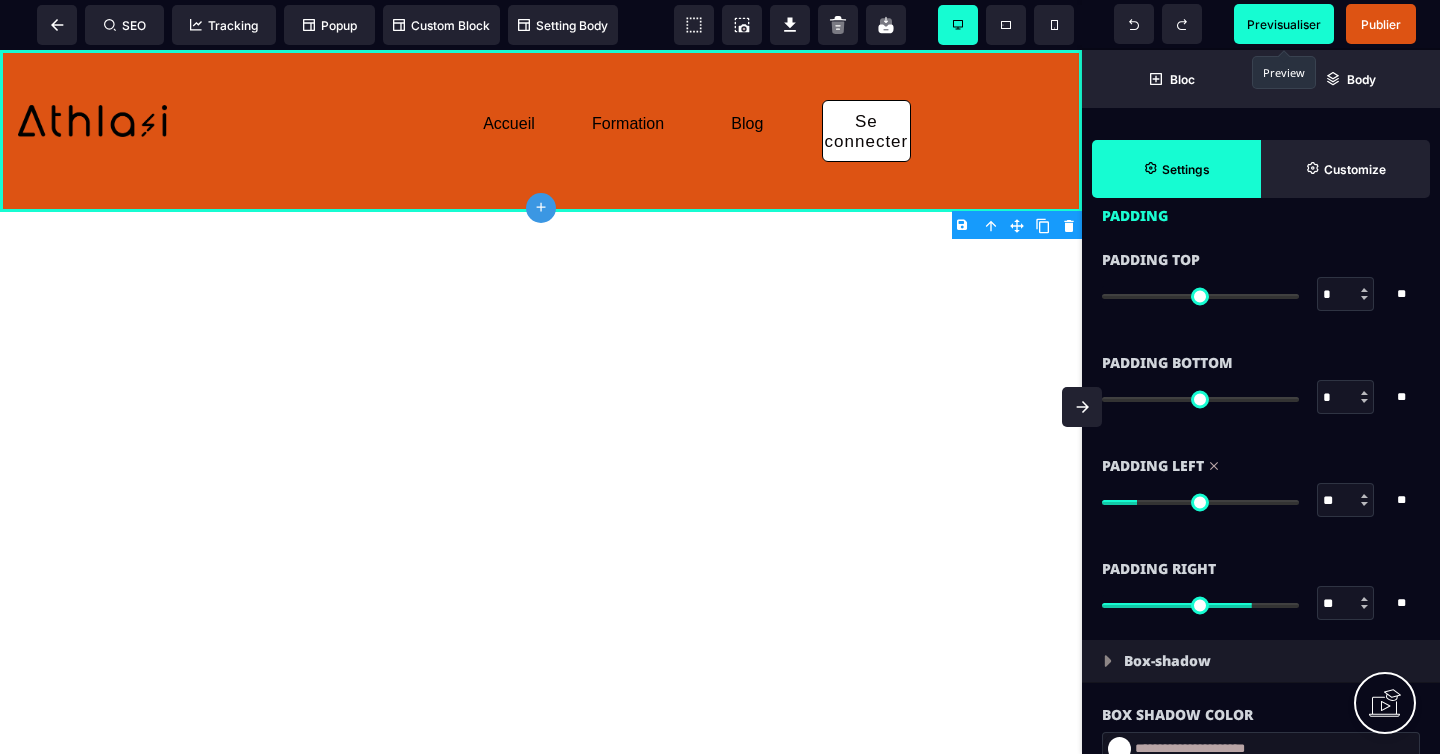 type on "**" 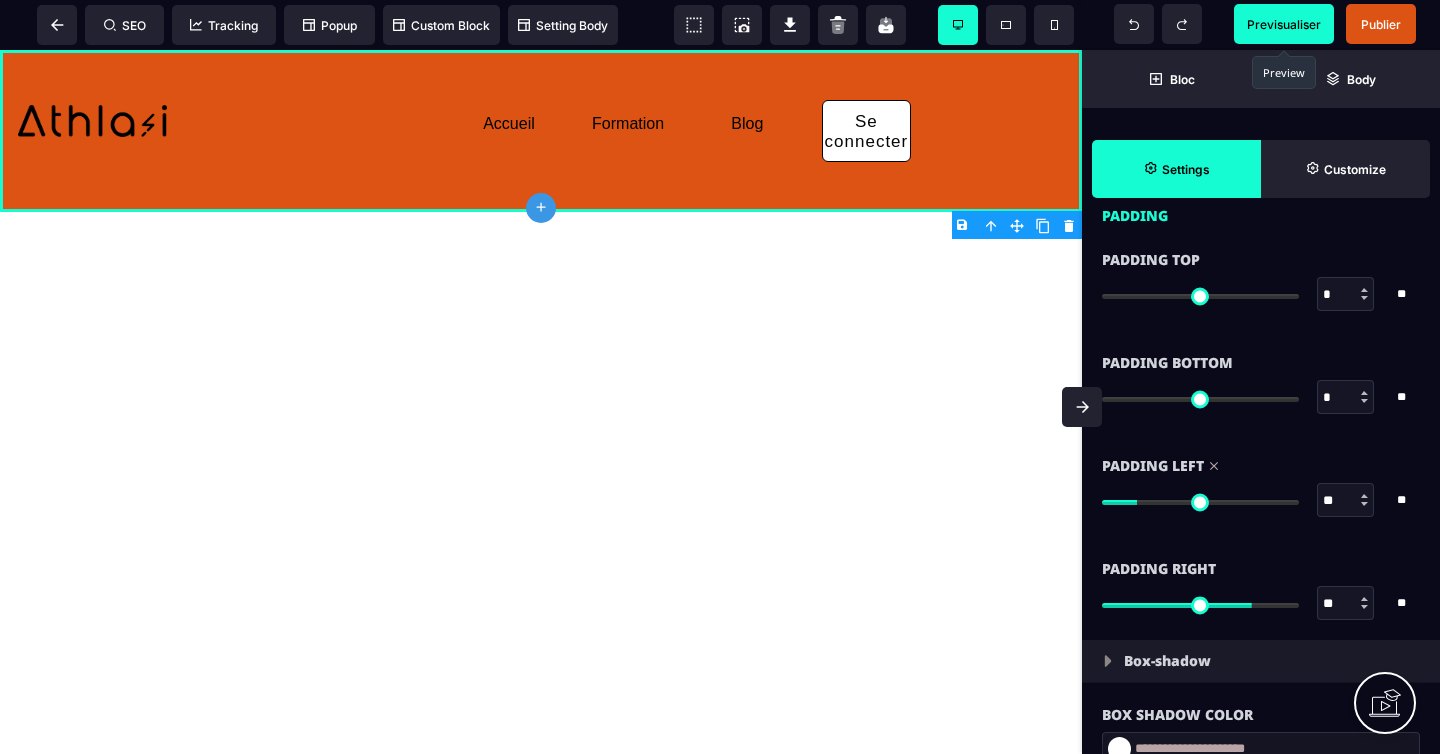 type on "**" 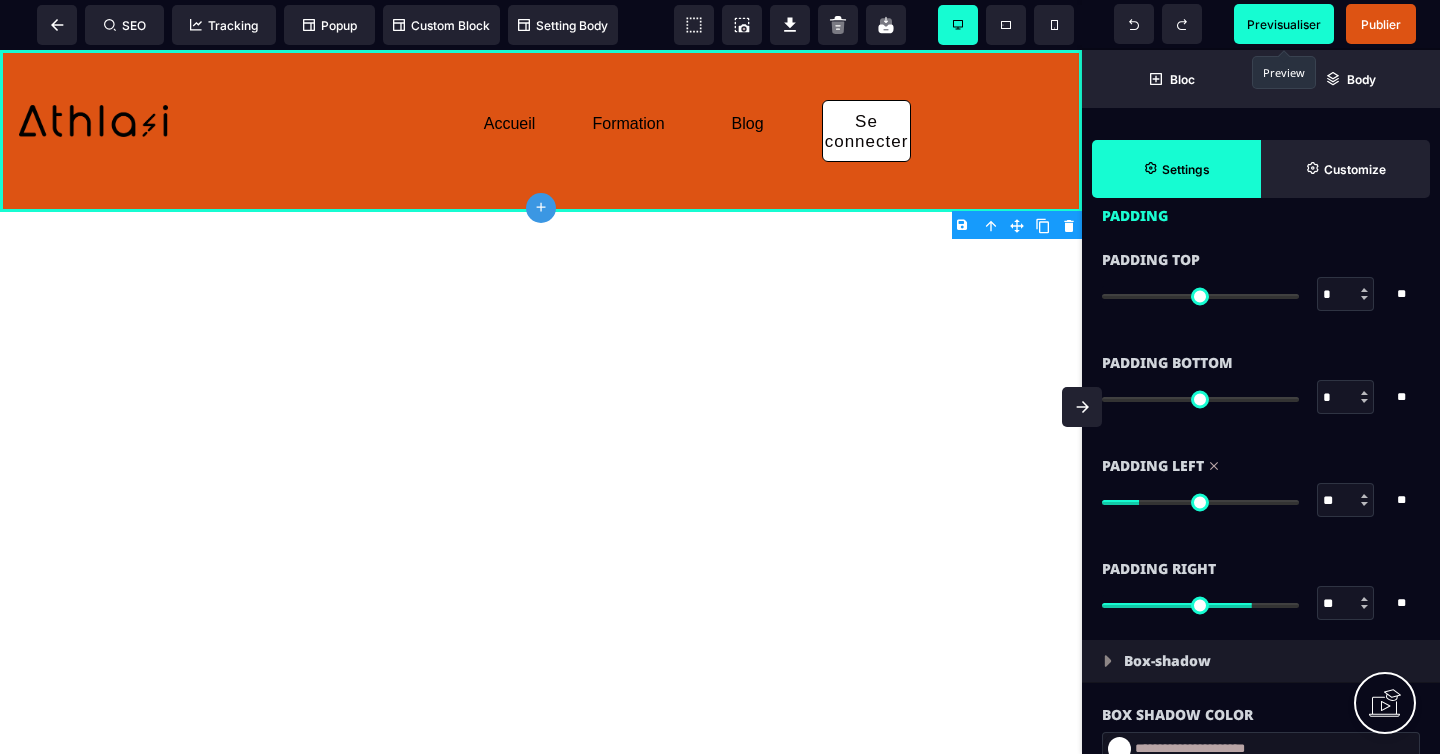 type on "**" 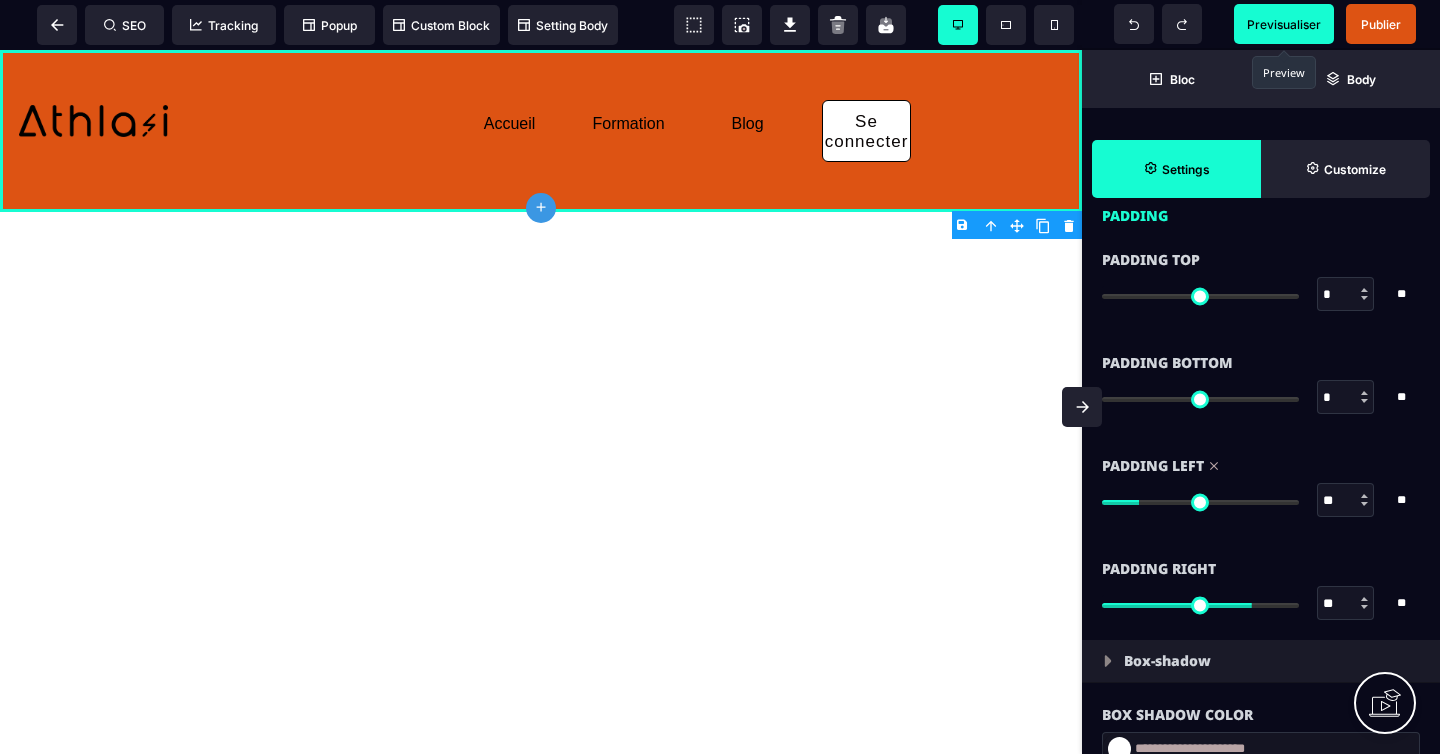 type on "**" 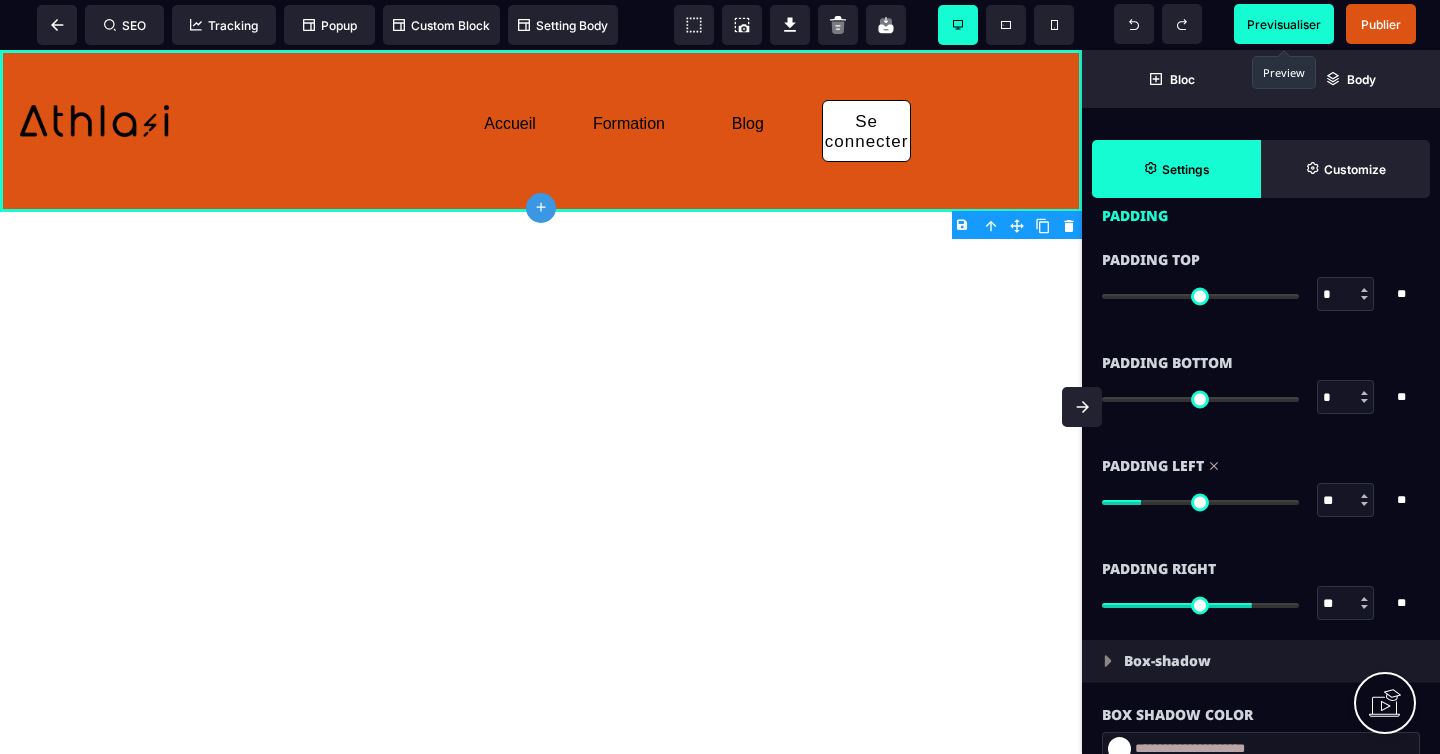drag, startPoint x: 1244, startPoint y: 505, endPoint x: 1146, endPoint y: 497, distance: 98.32599 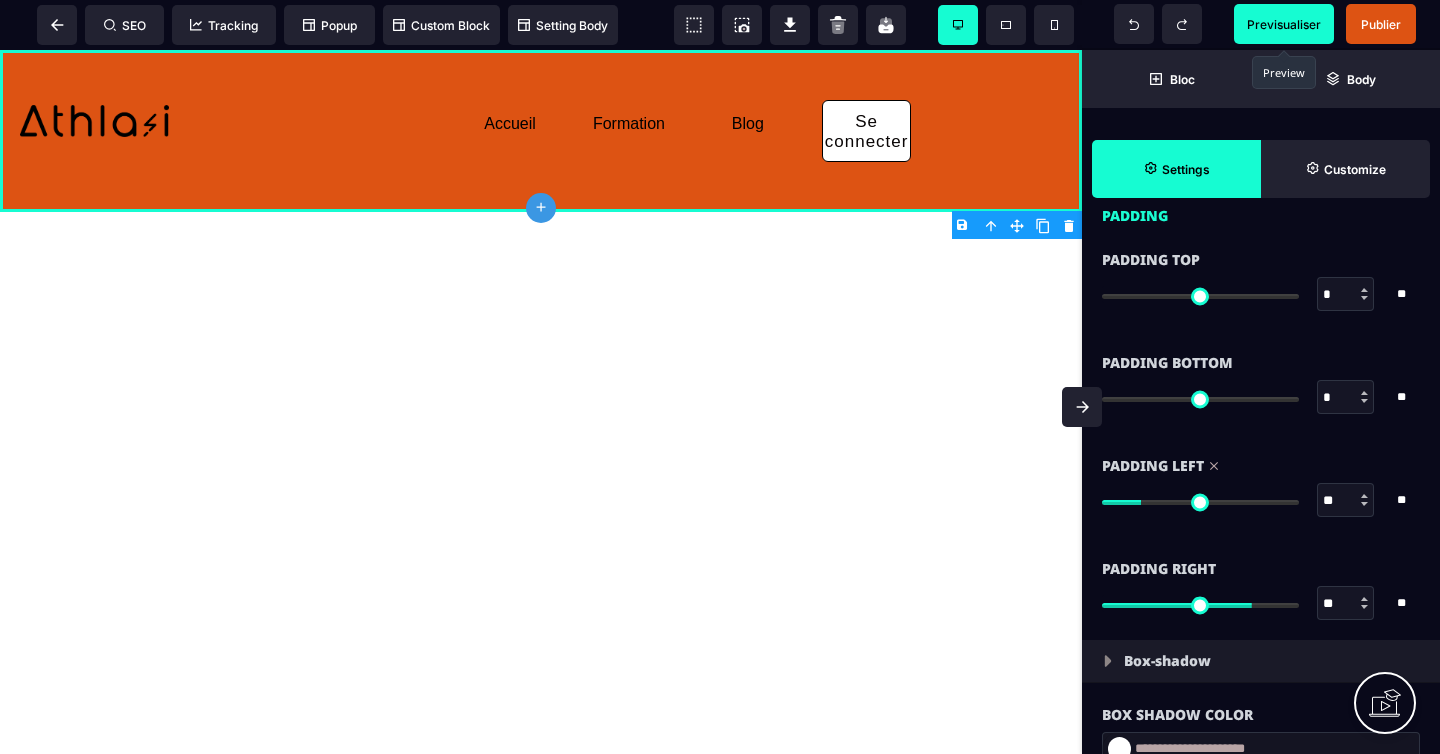 type on "**" 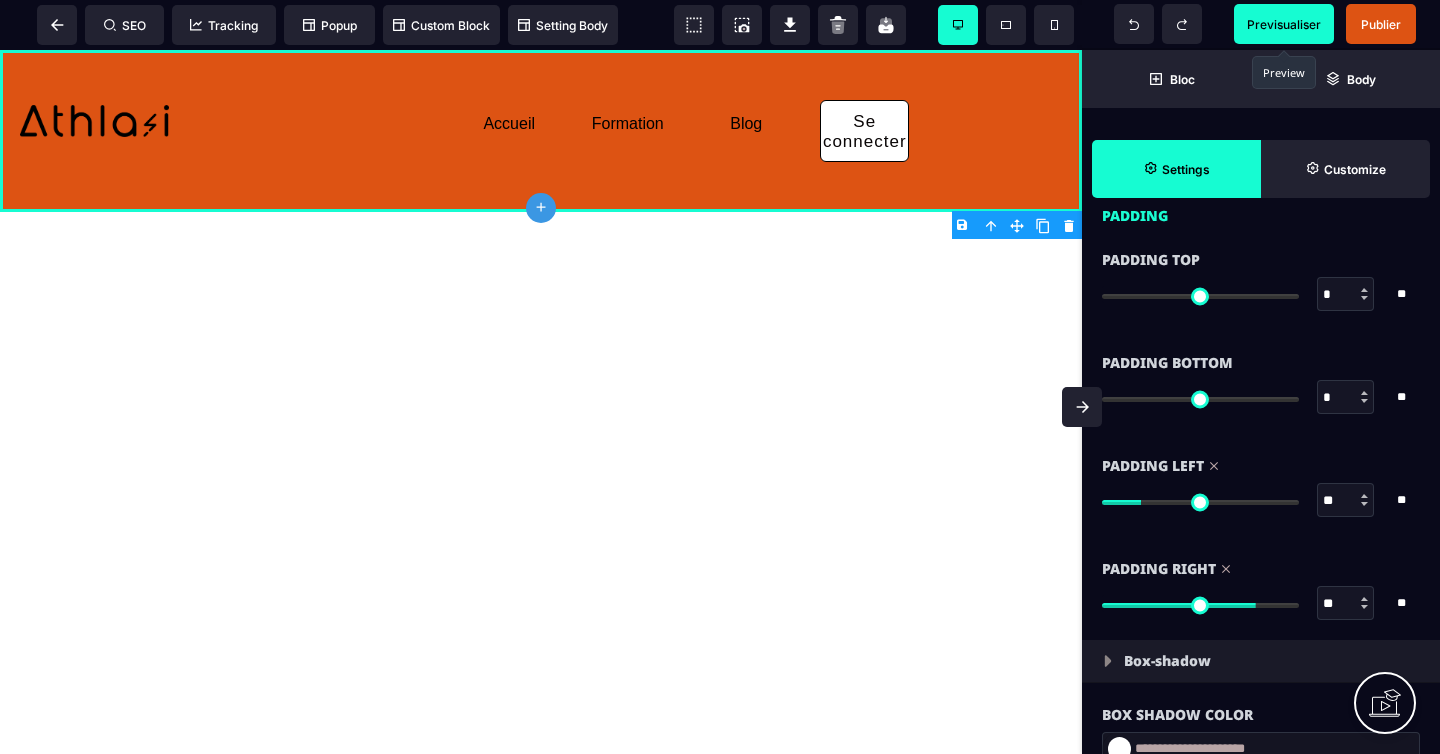 type on "**" 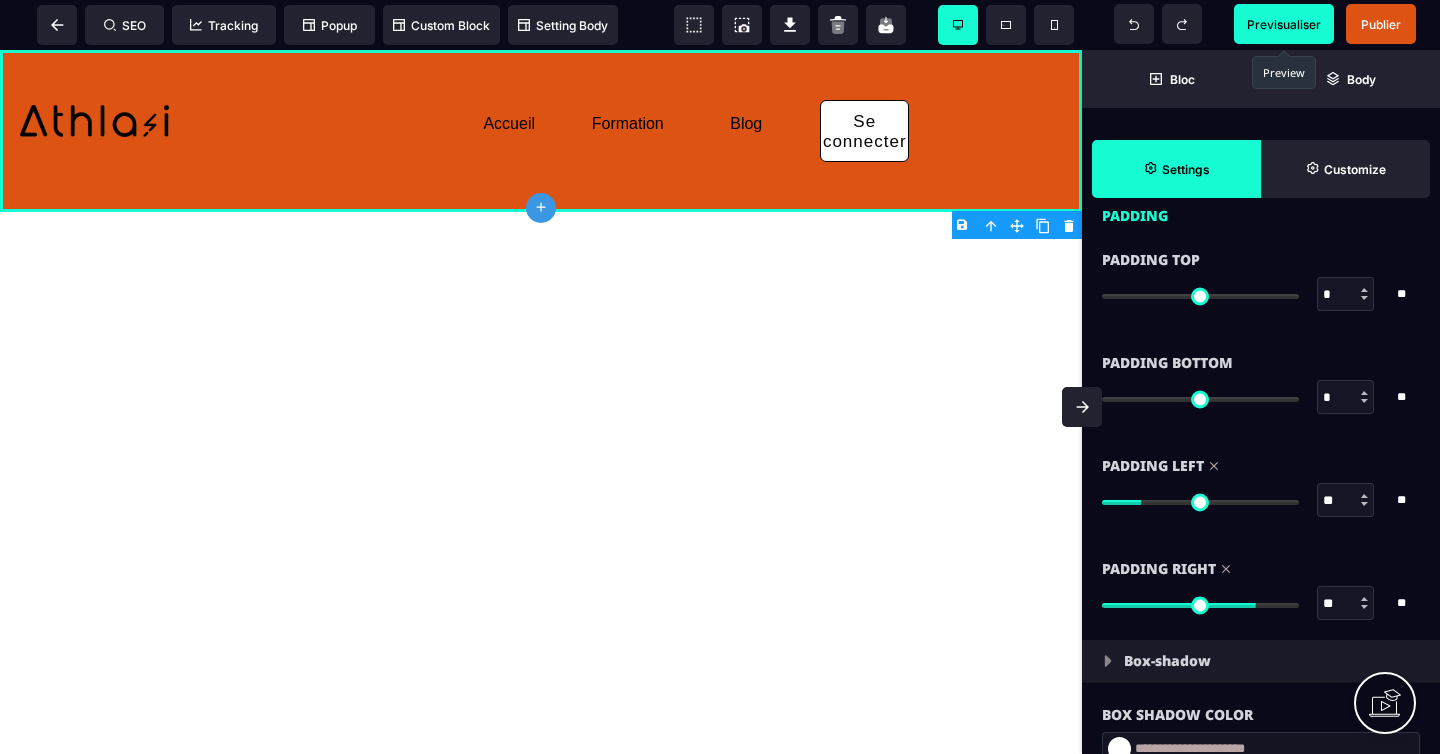 type on "**" 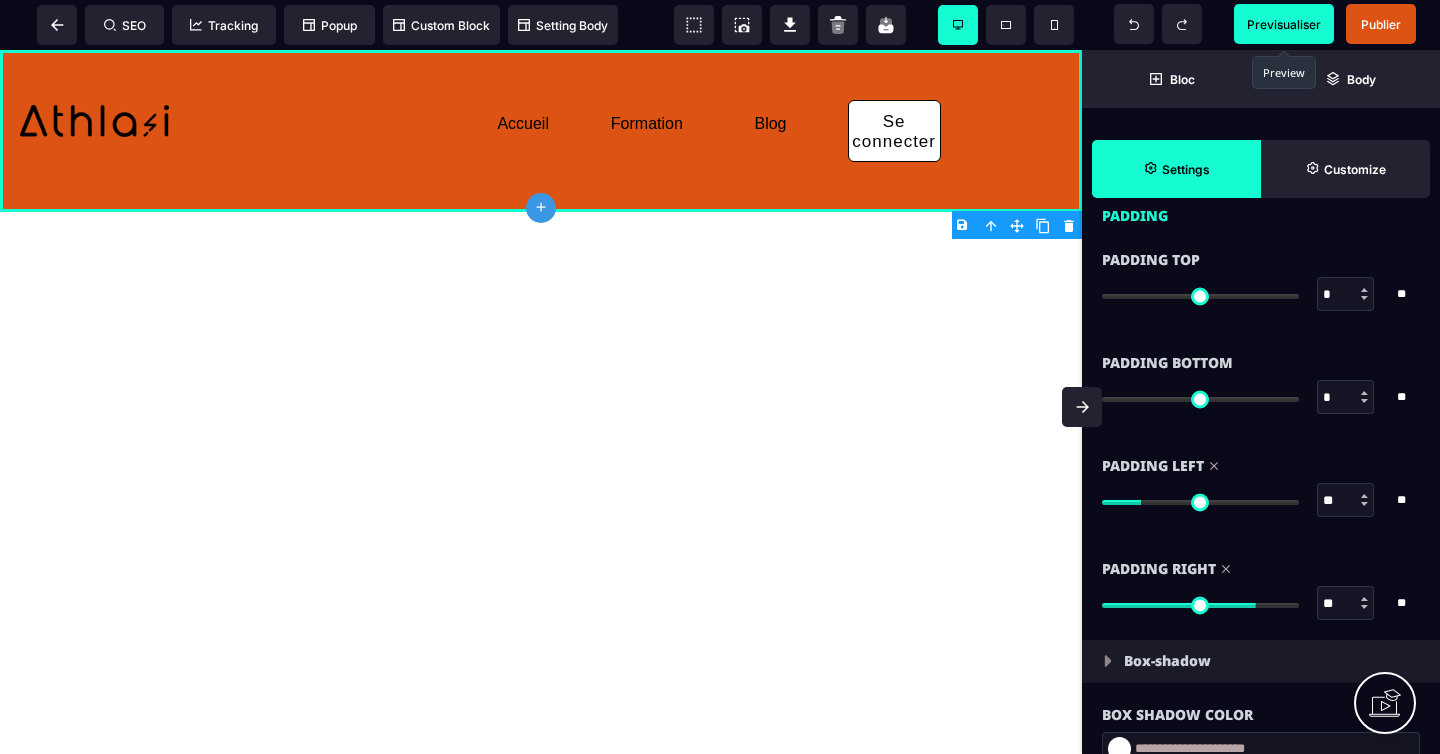 type on "**" 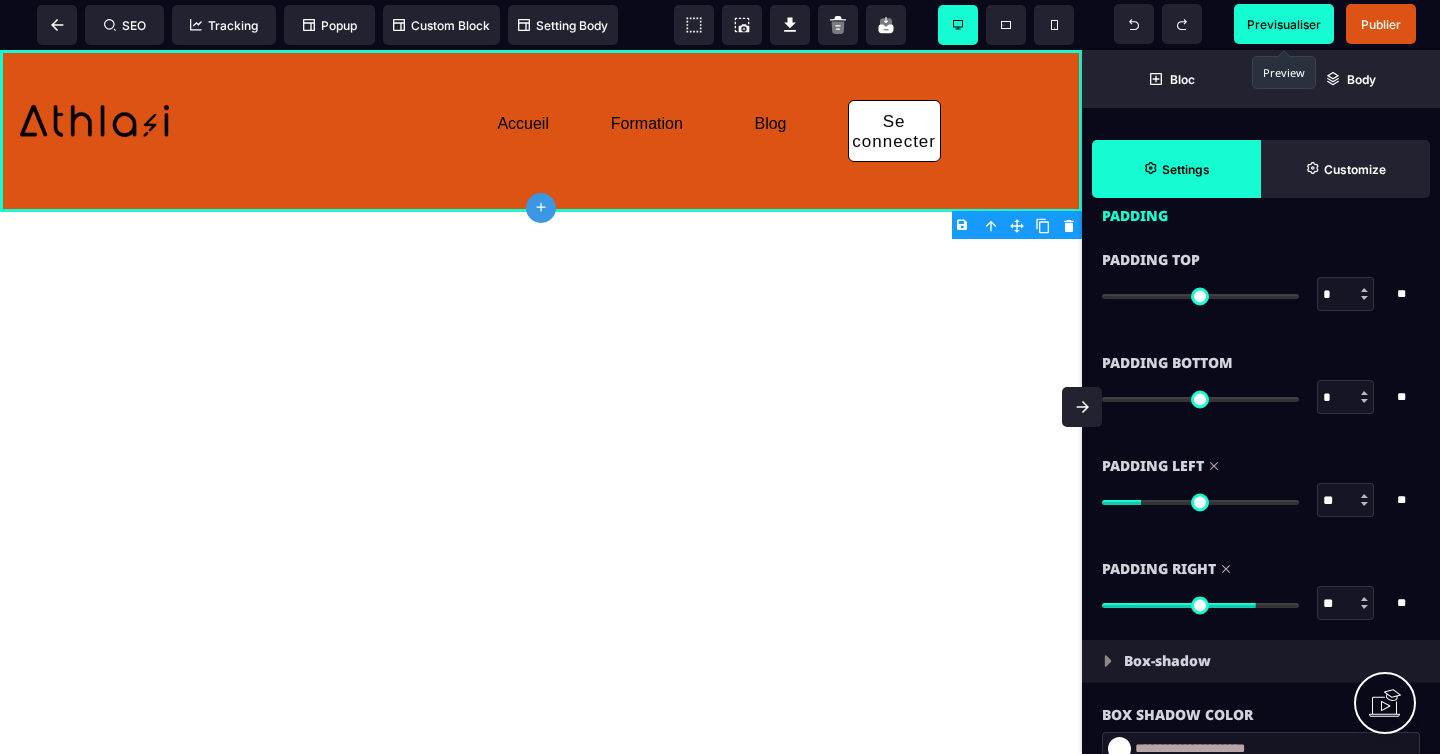 type on "**" 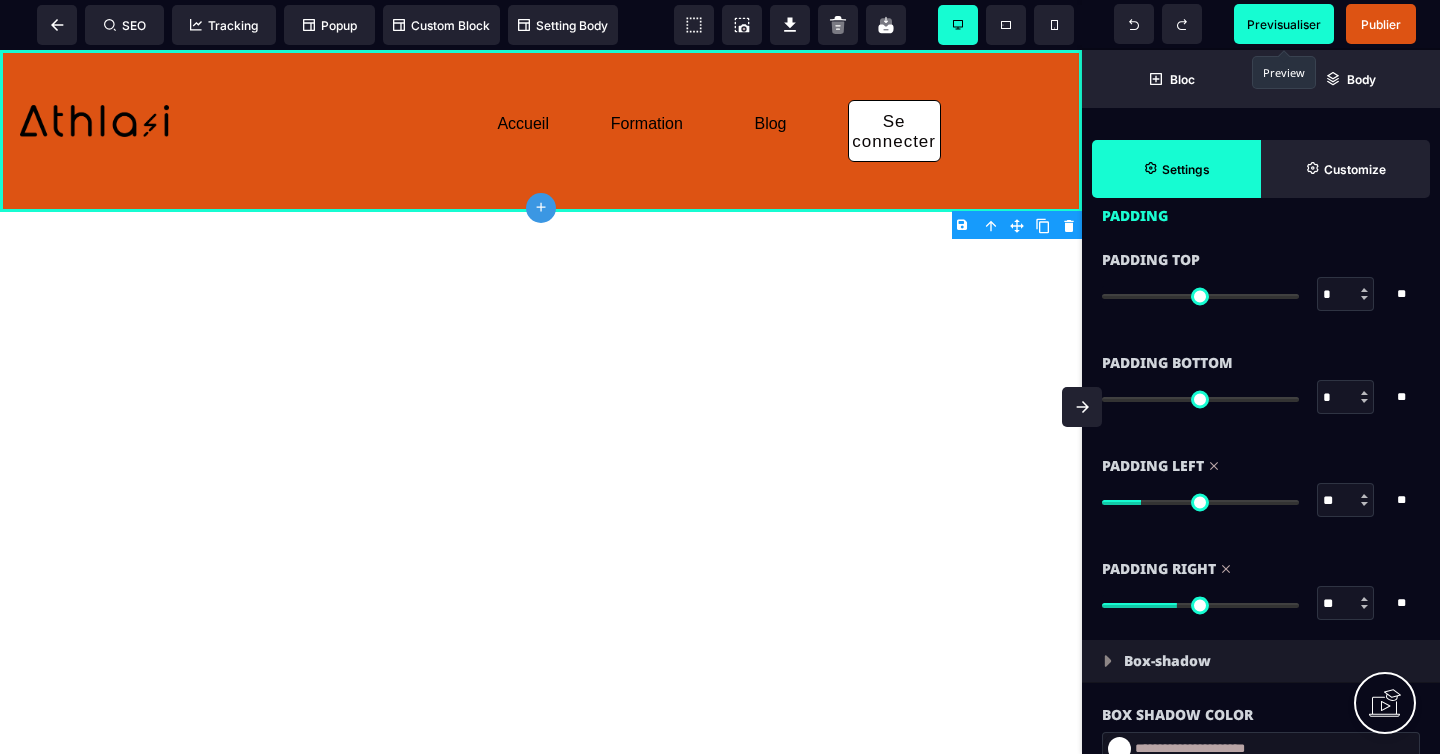 type on "**" 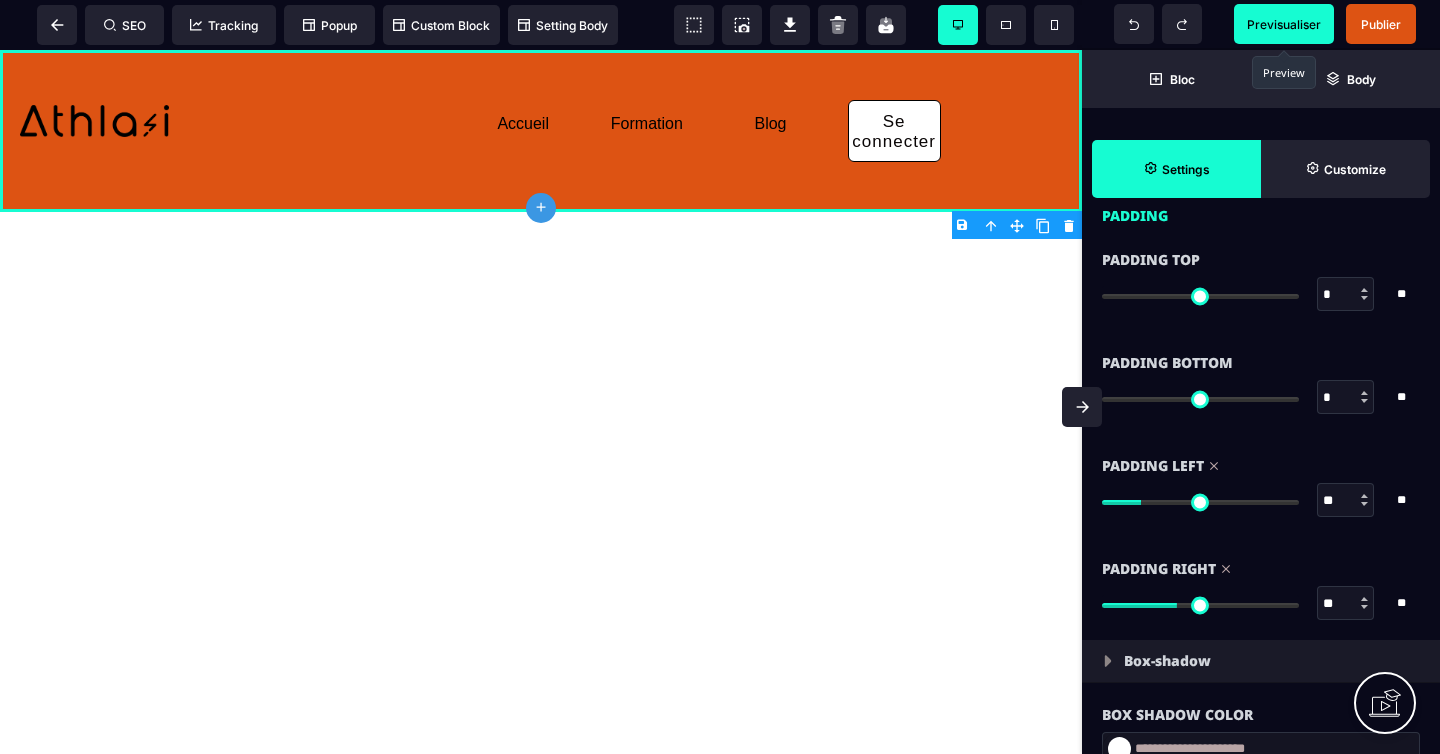 type on "**" 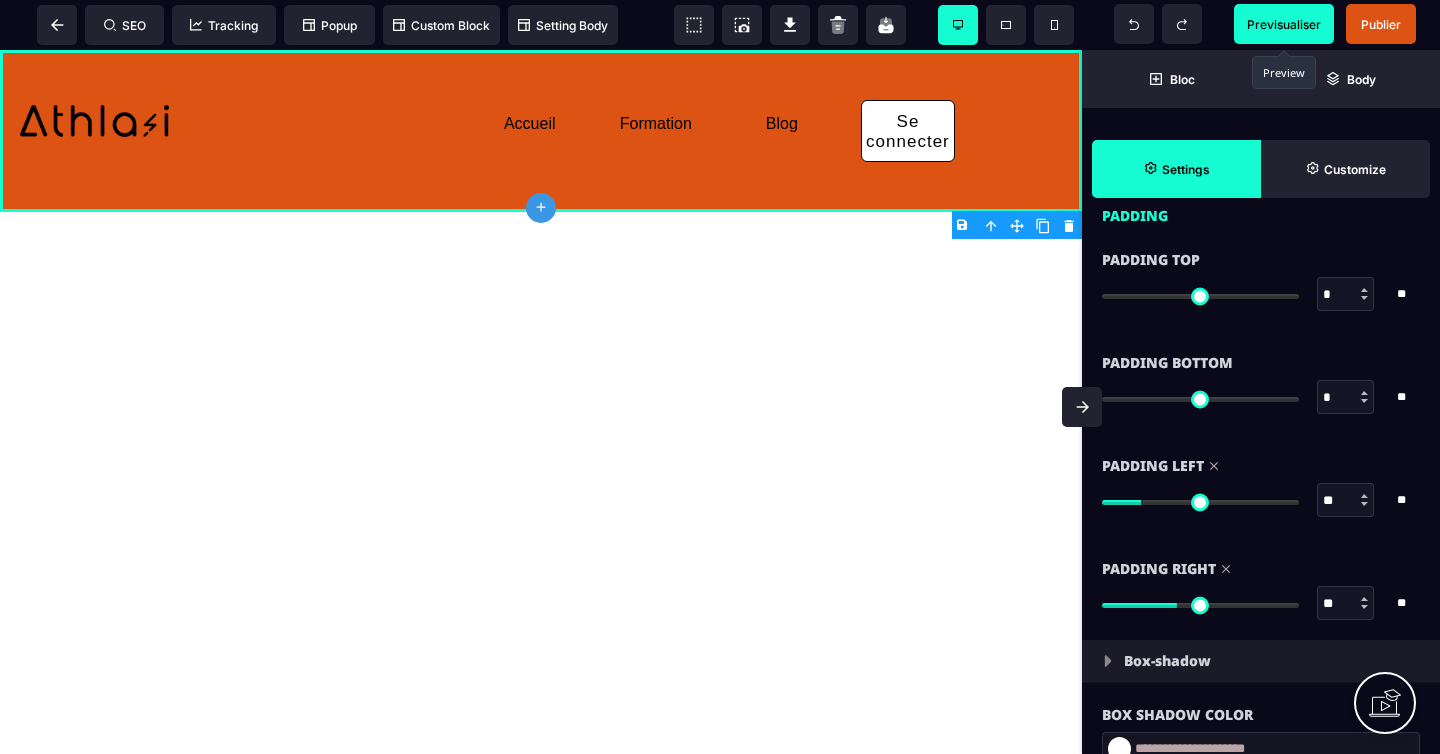type on "**" 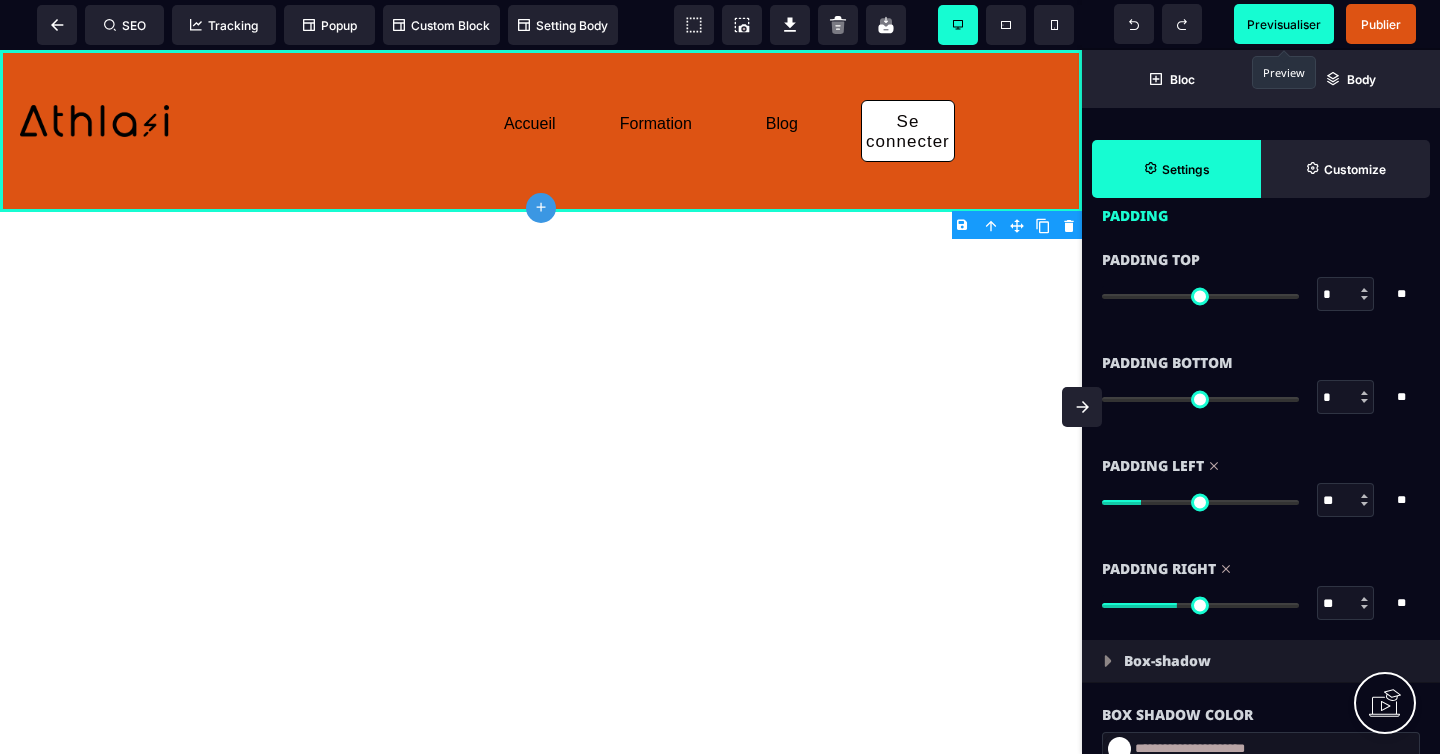 type on "**" 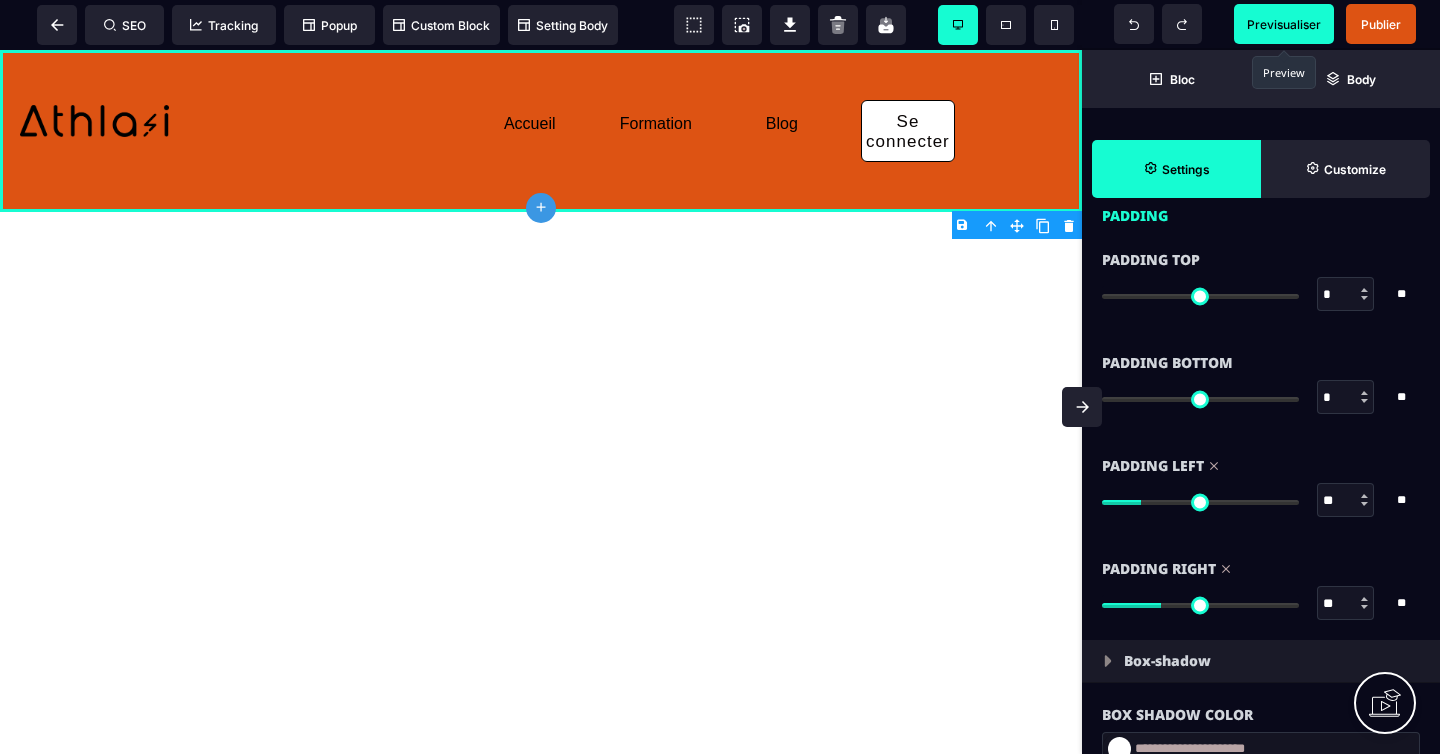 type on "**" 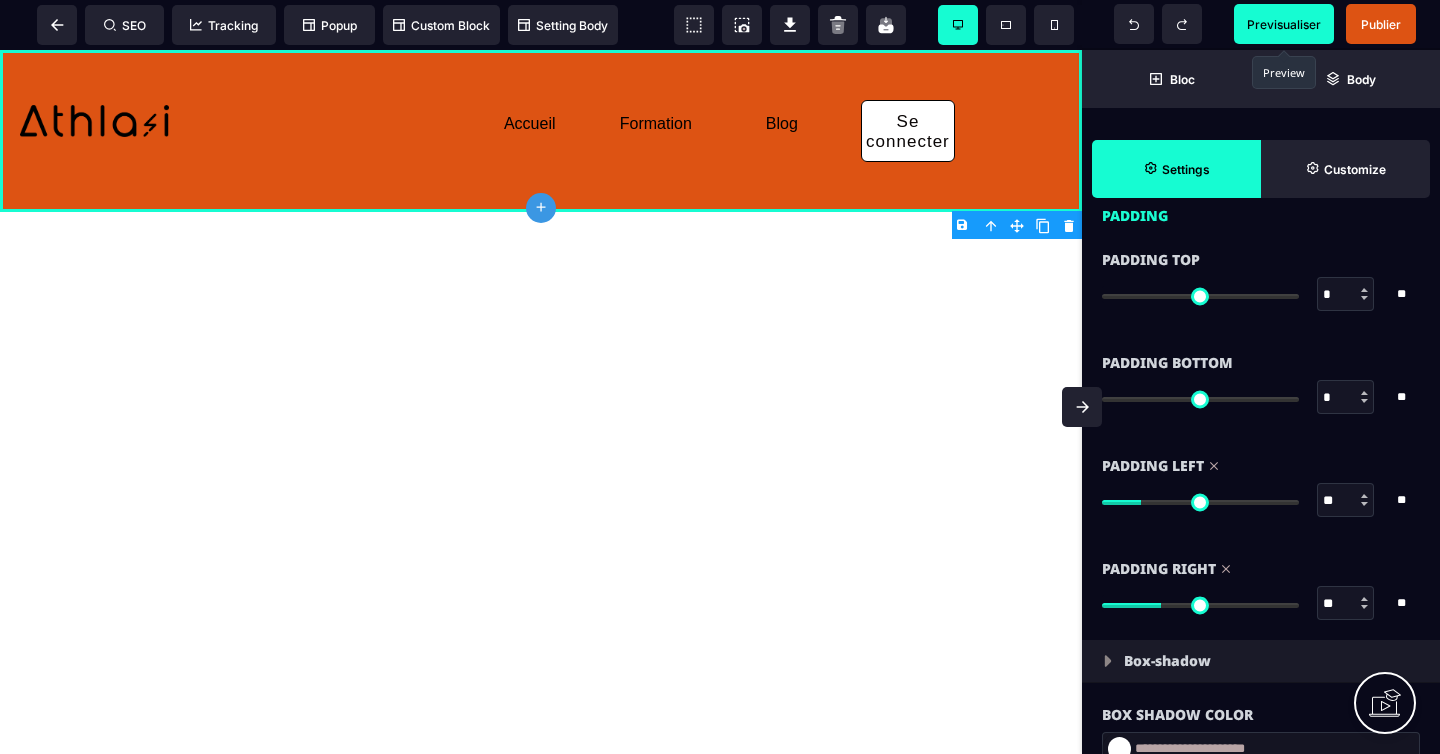 type on "**" 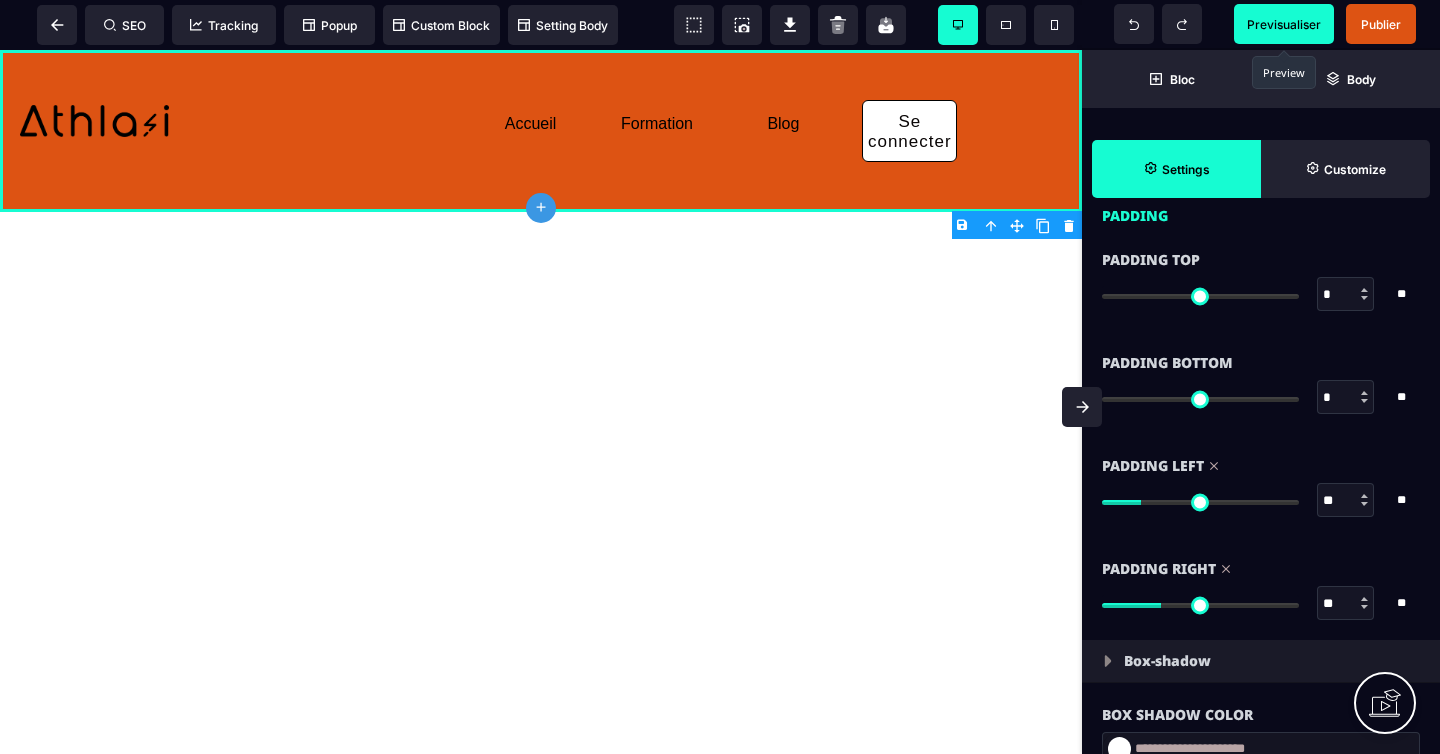 type on "**" 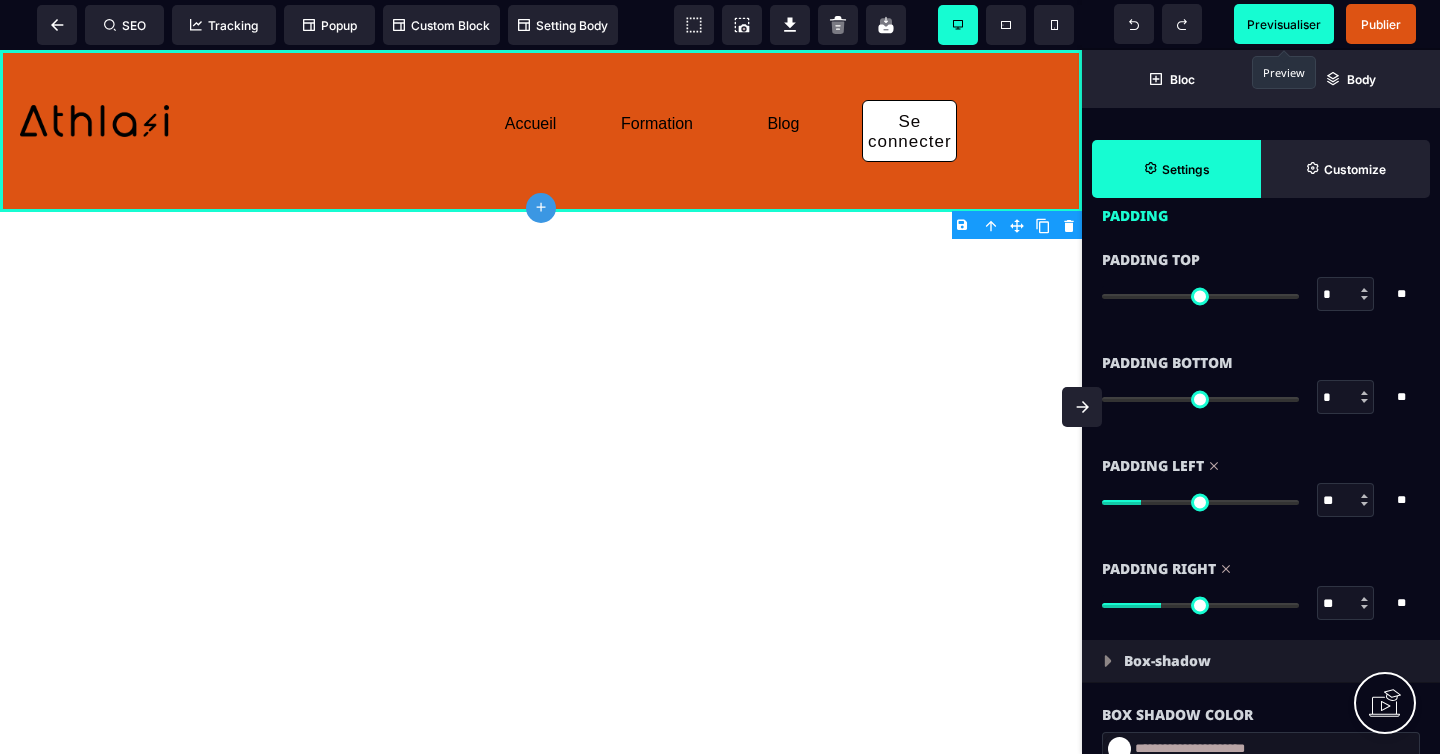 type on "**" 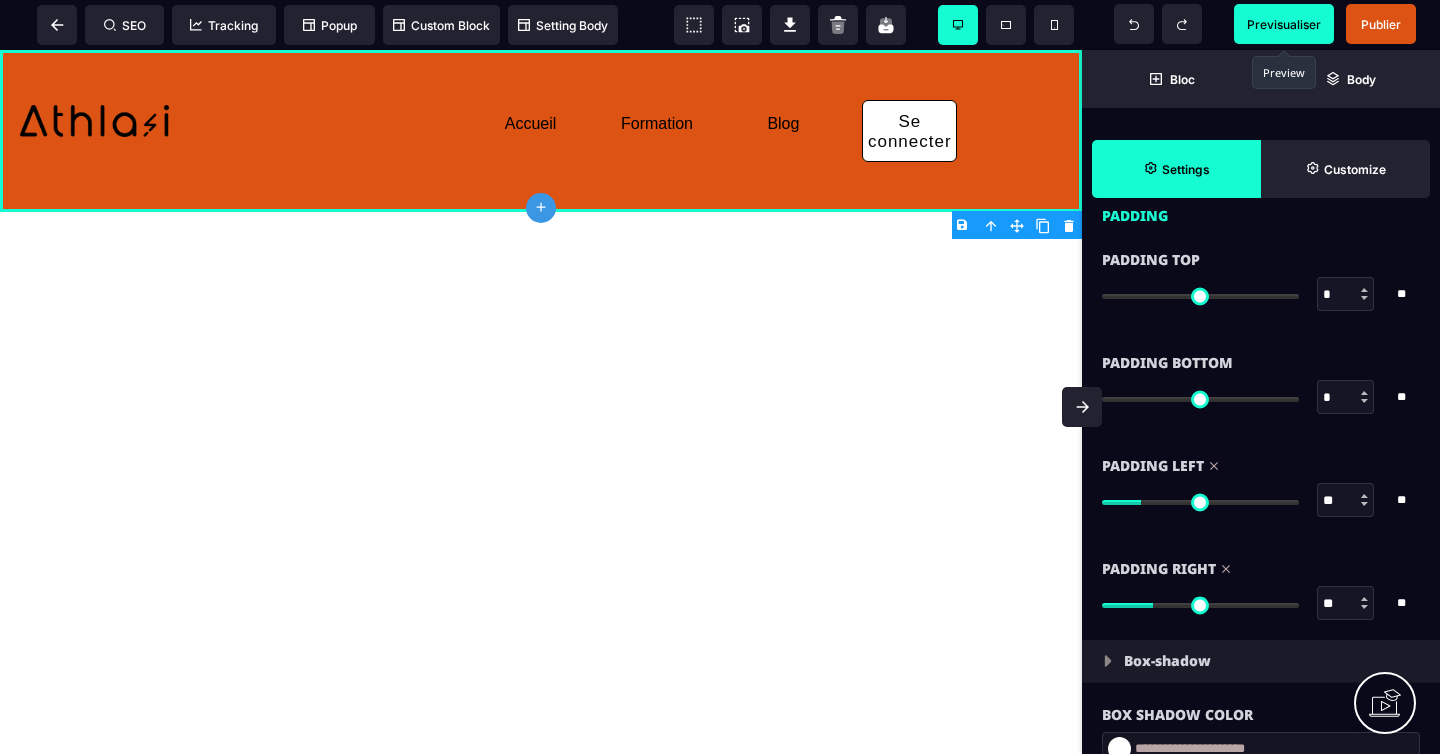 type on "**" 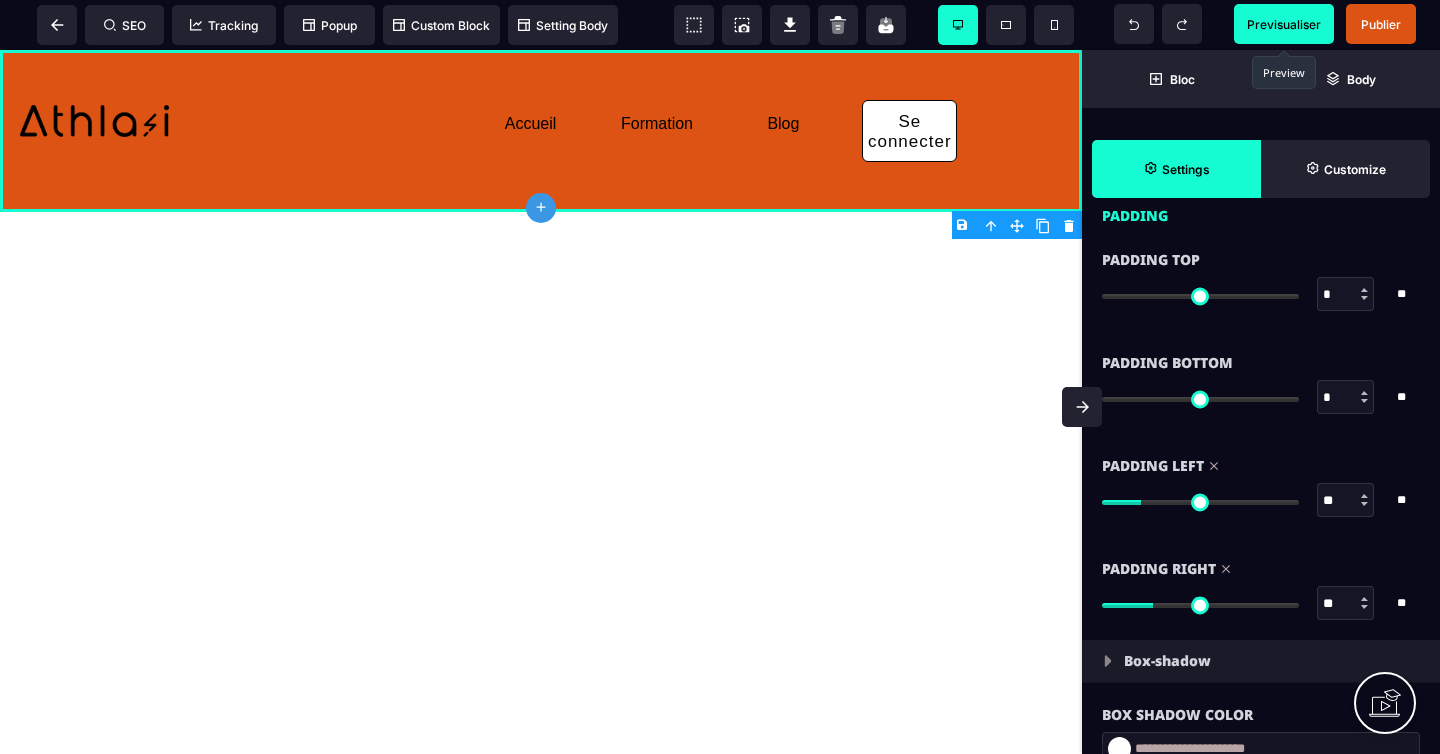 type on "**" 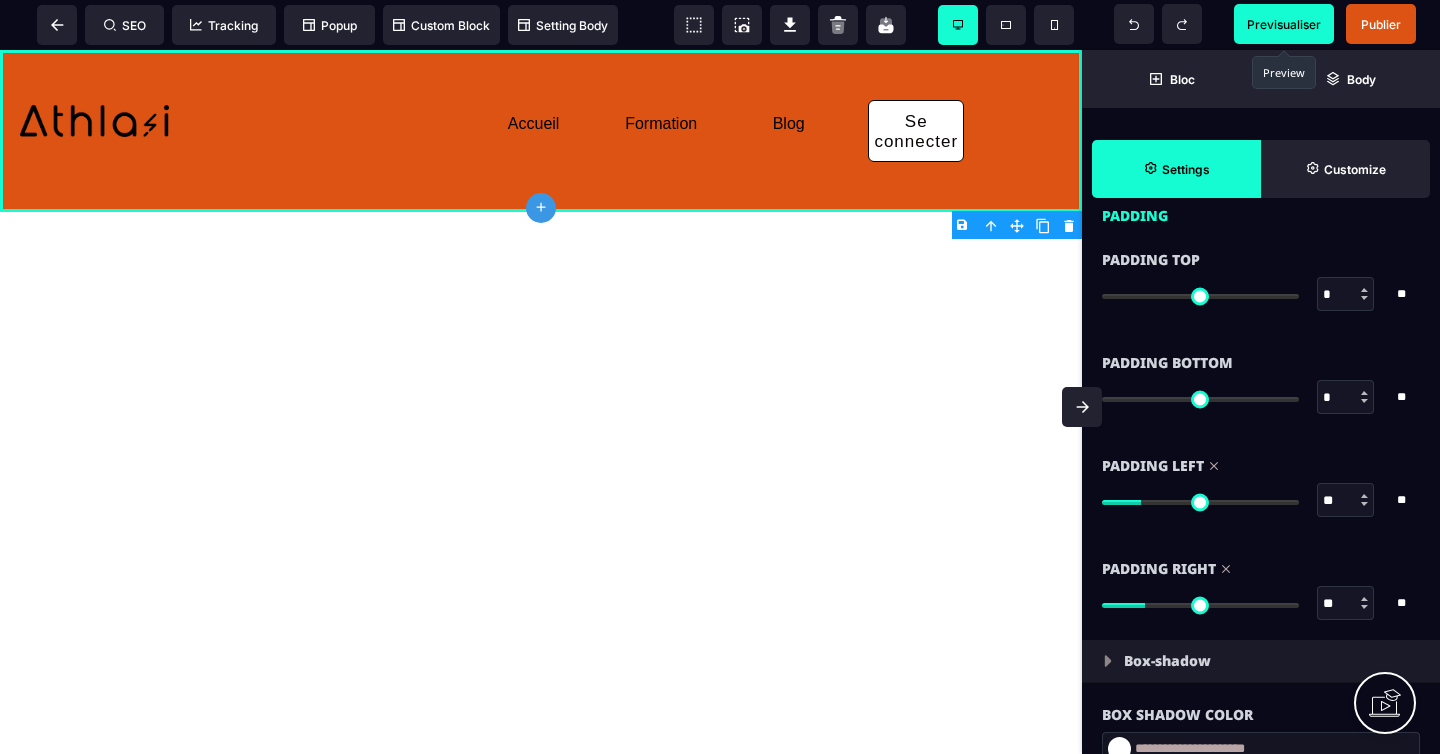type on "**" 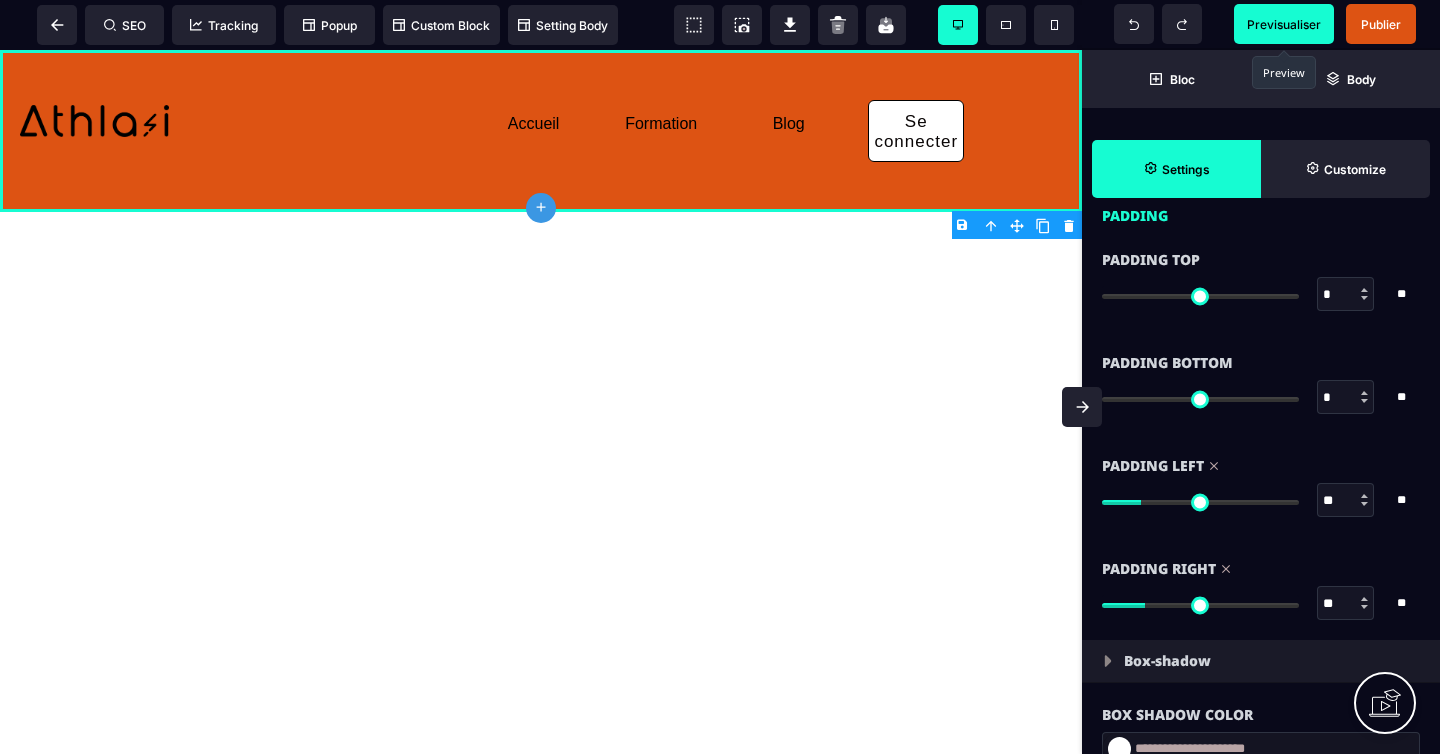 type on "**" 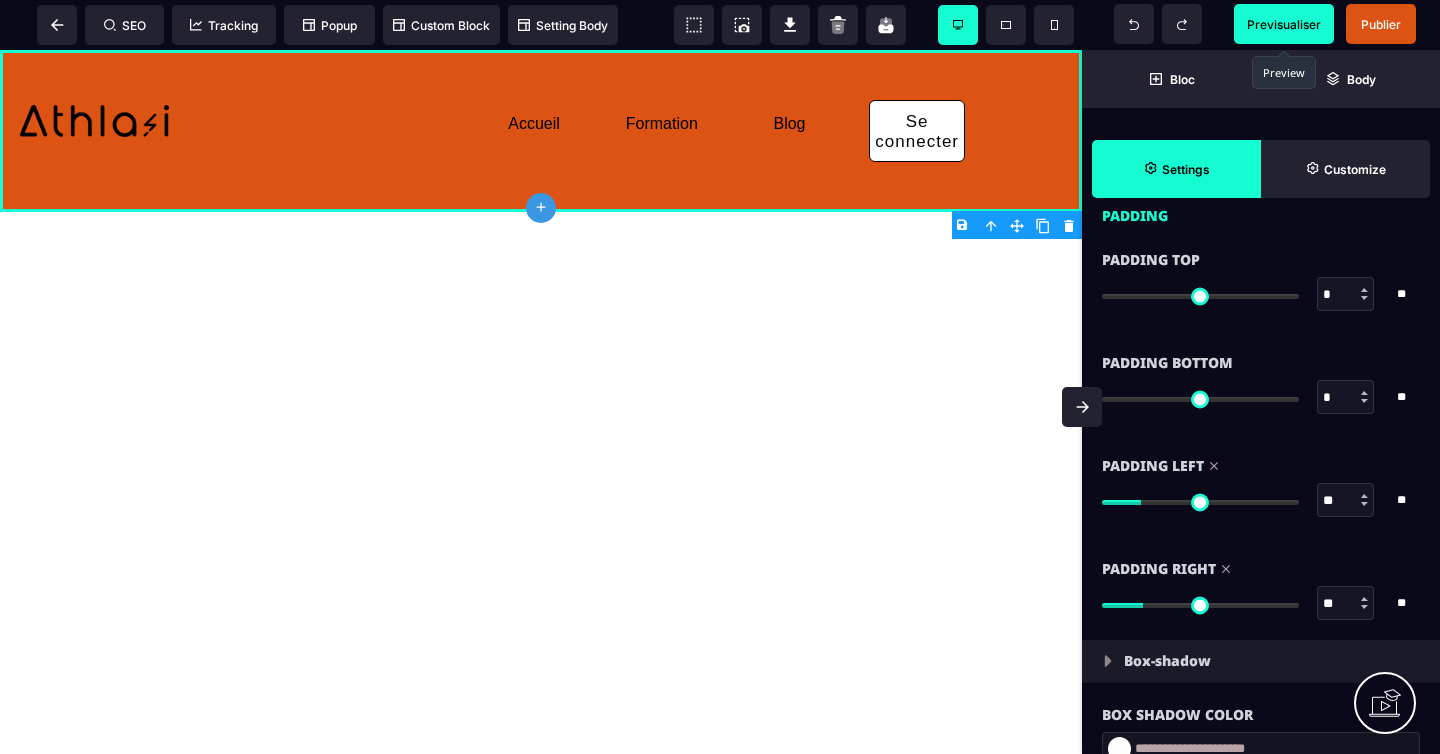 type on "**" 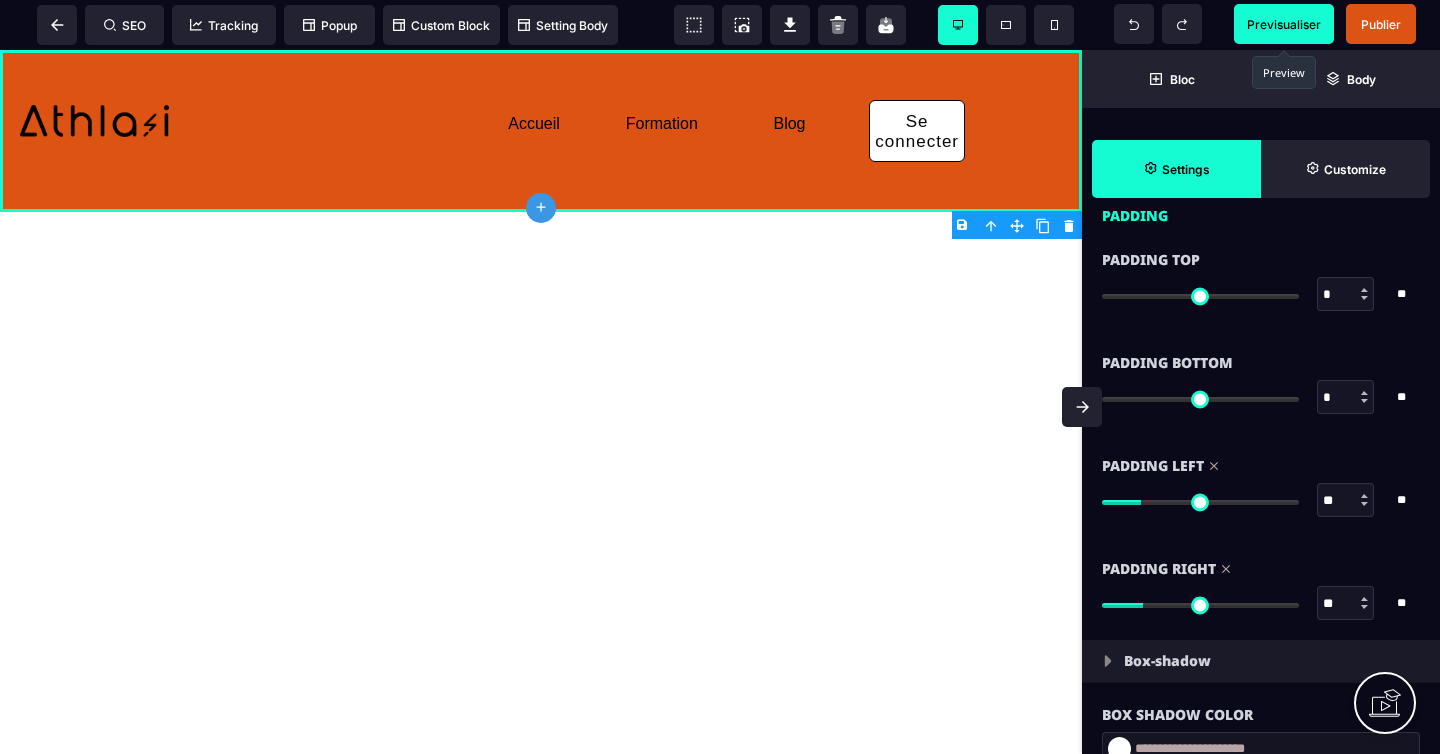 type on "**" 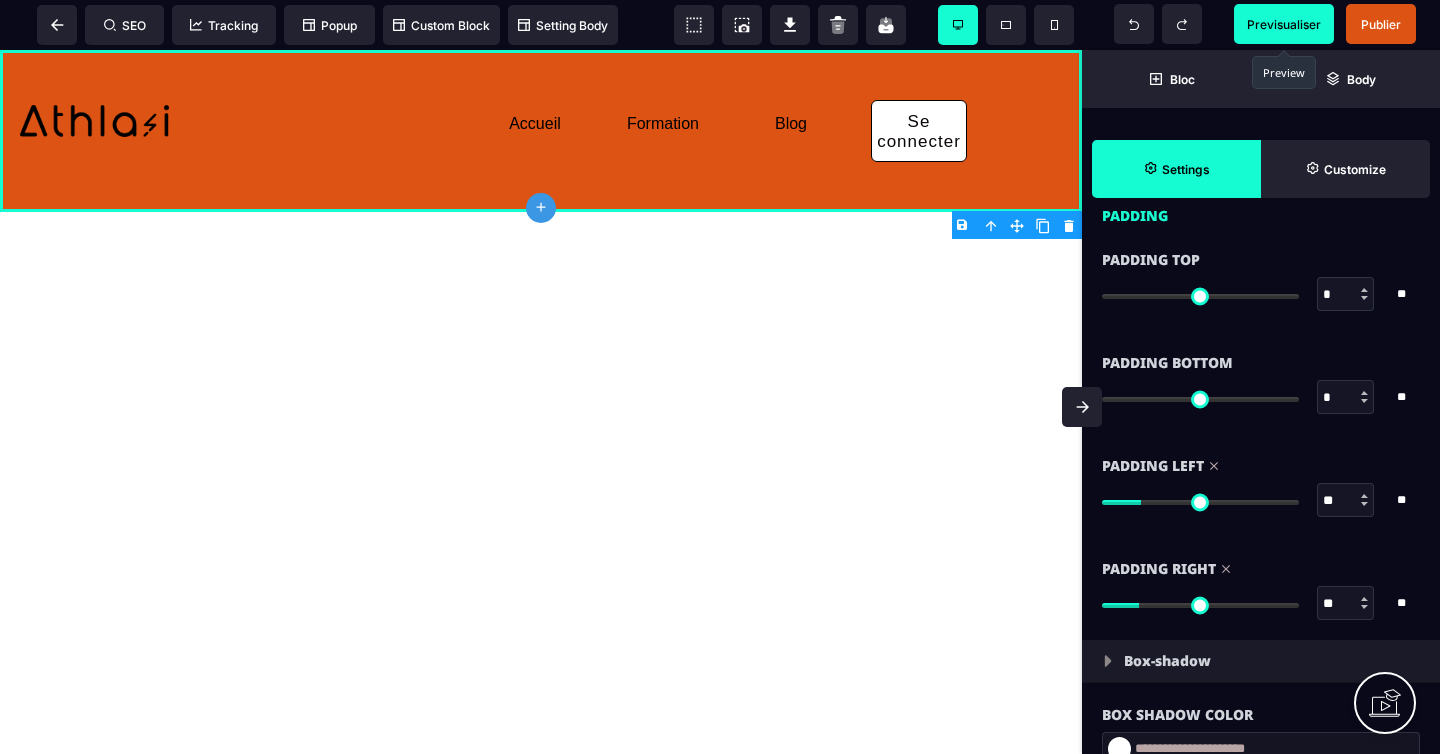type on "**" 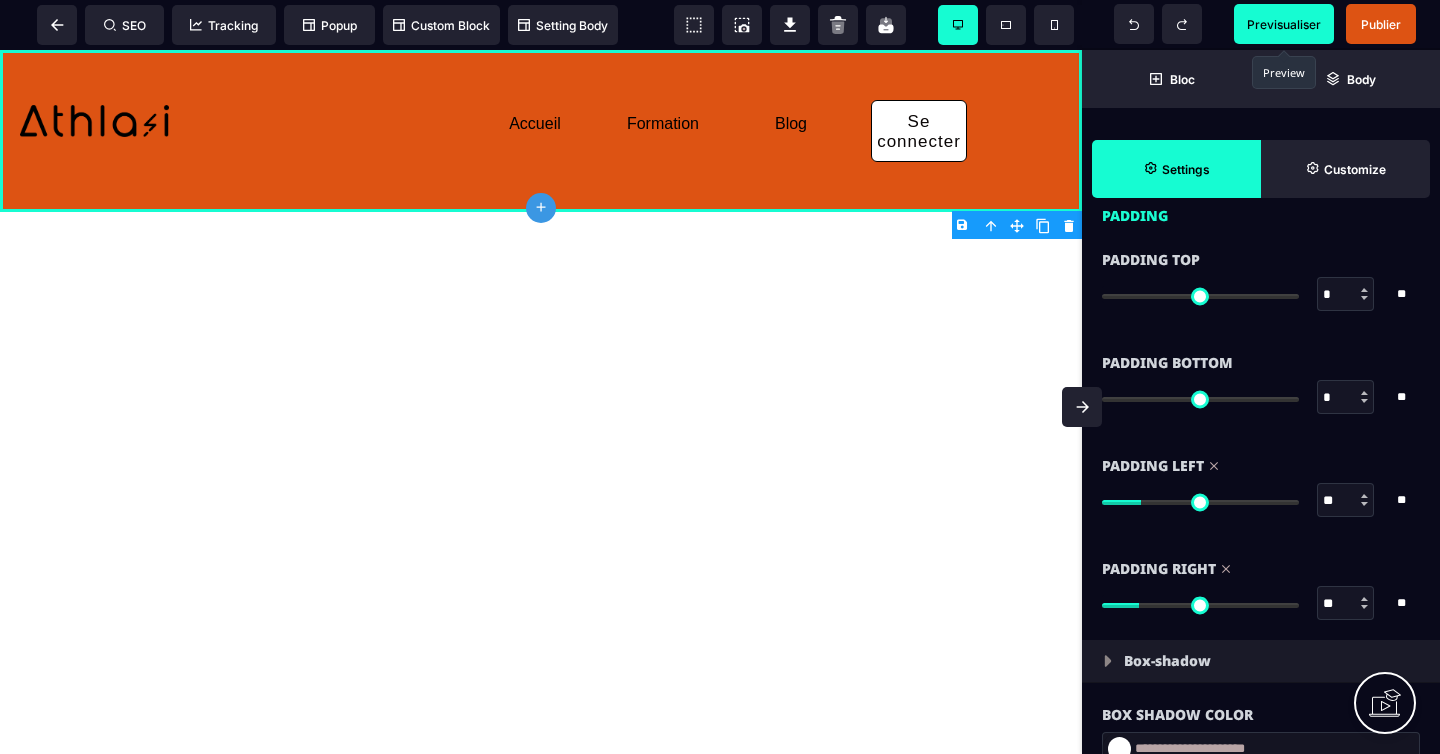 type on "**" 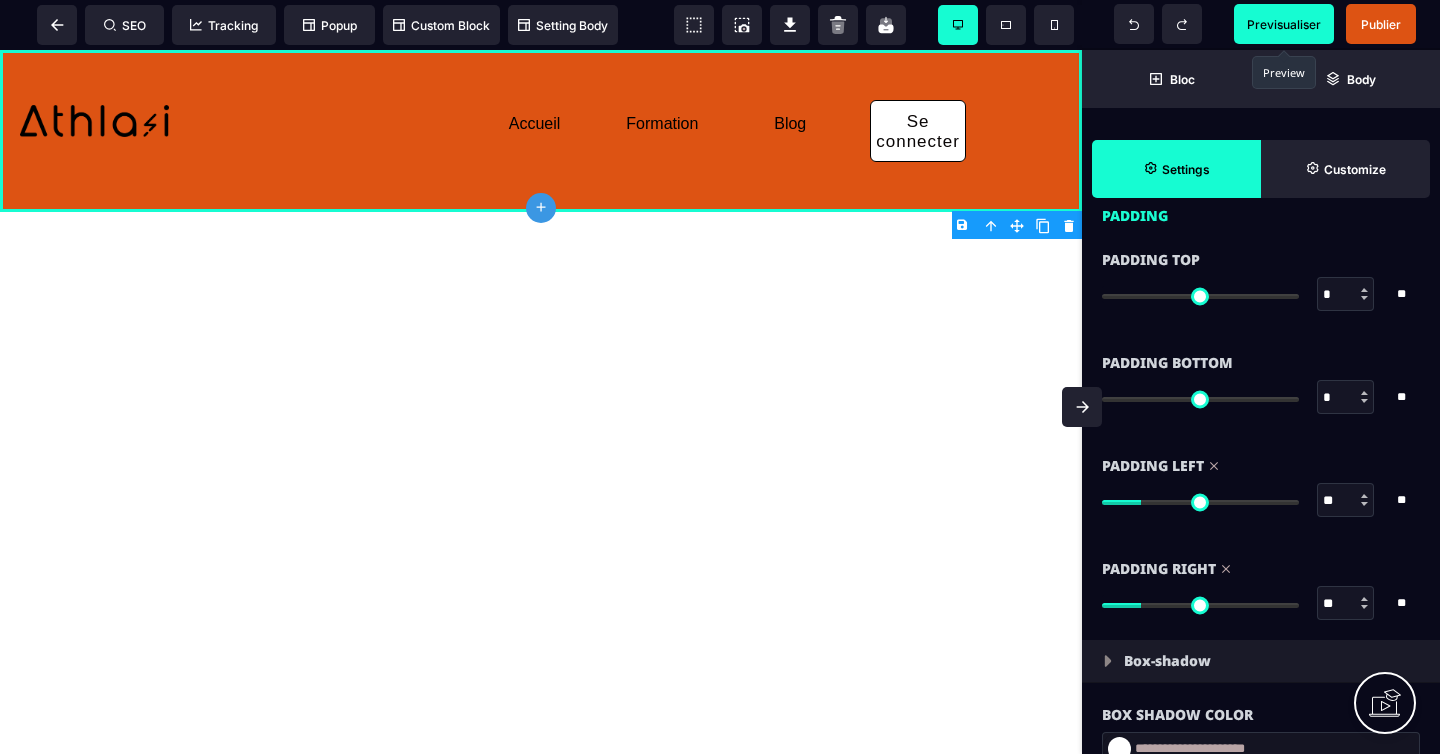 type on "**" 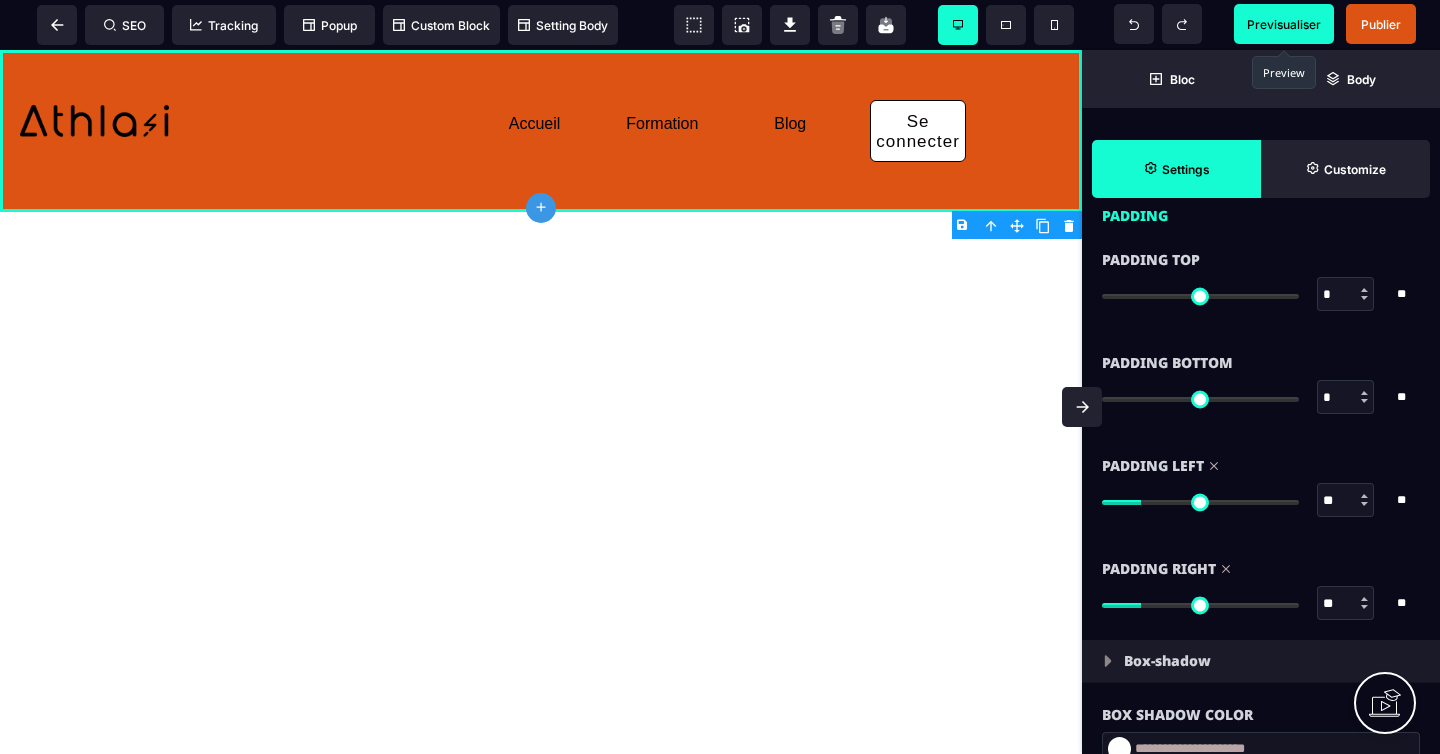type on "**" 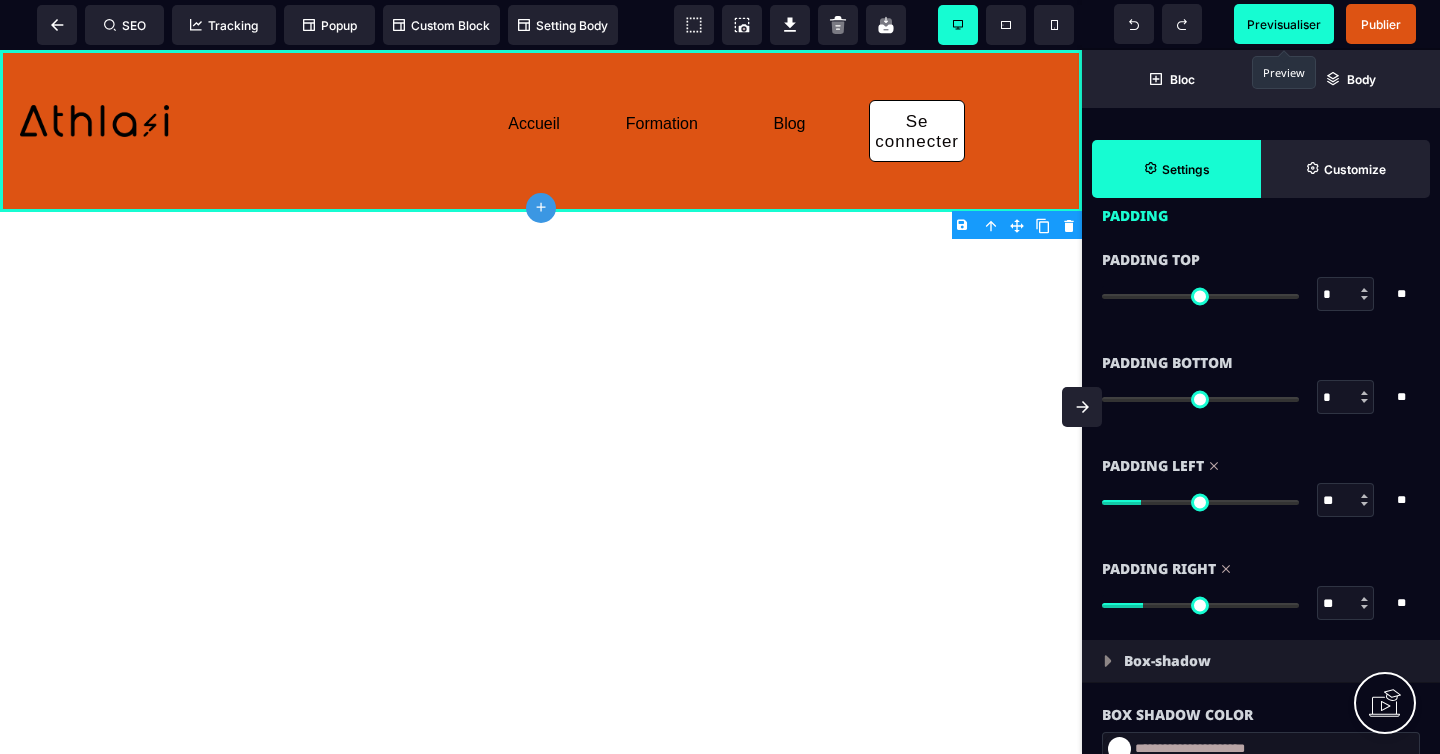 drag, startPoint x: 1251, startPoint y: 603, endPoint x: 1147, endPoint y: 597, distance: 104.172935 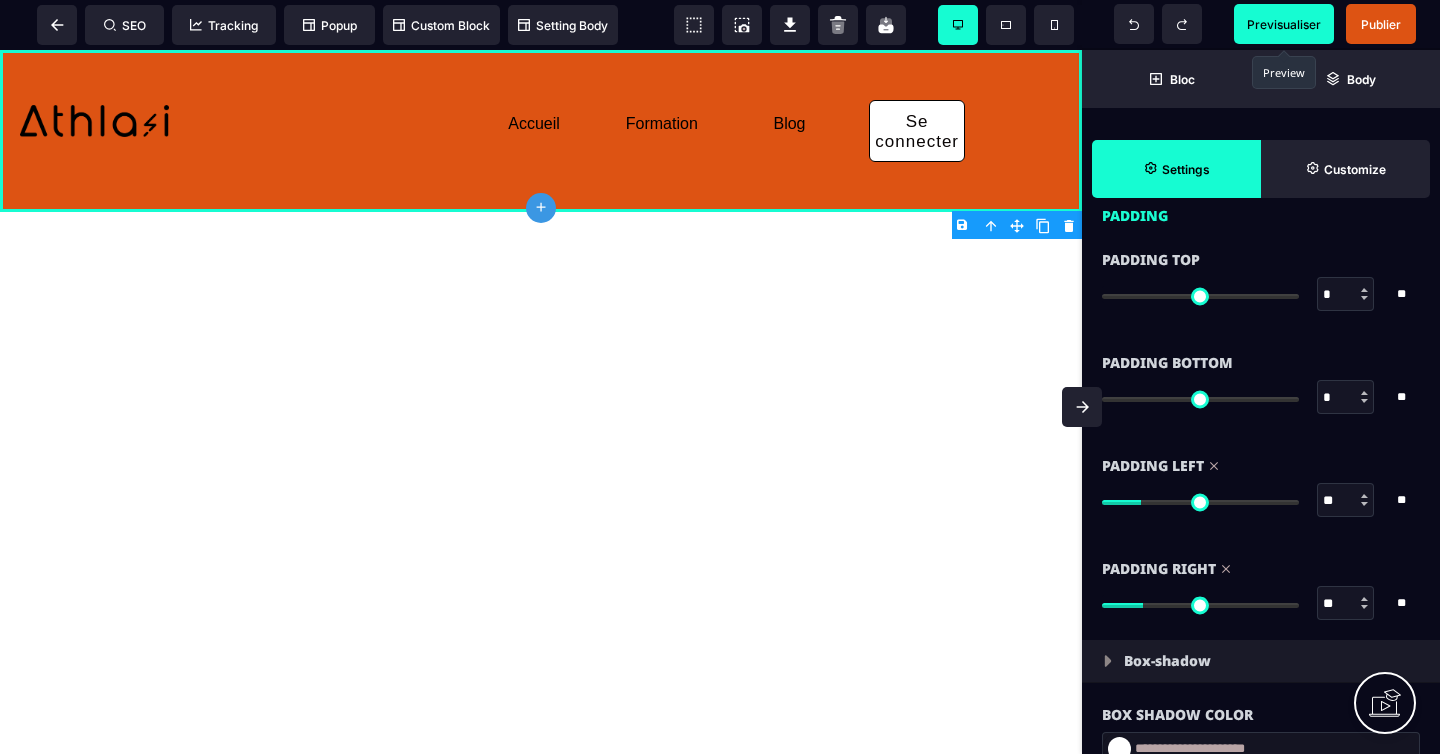 click at bounding box center (1200, 605) 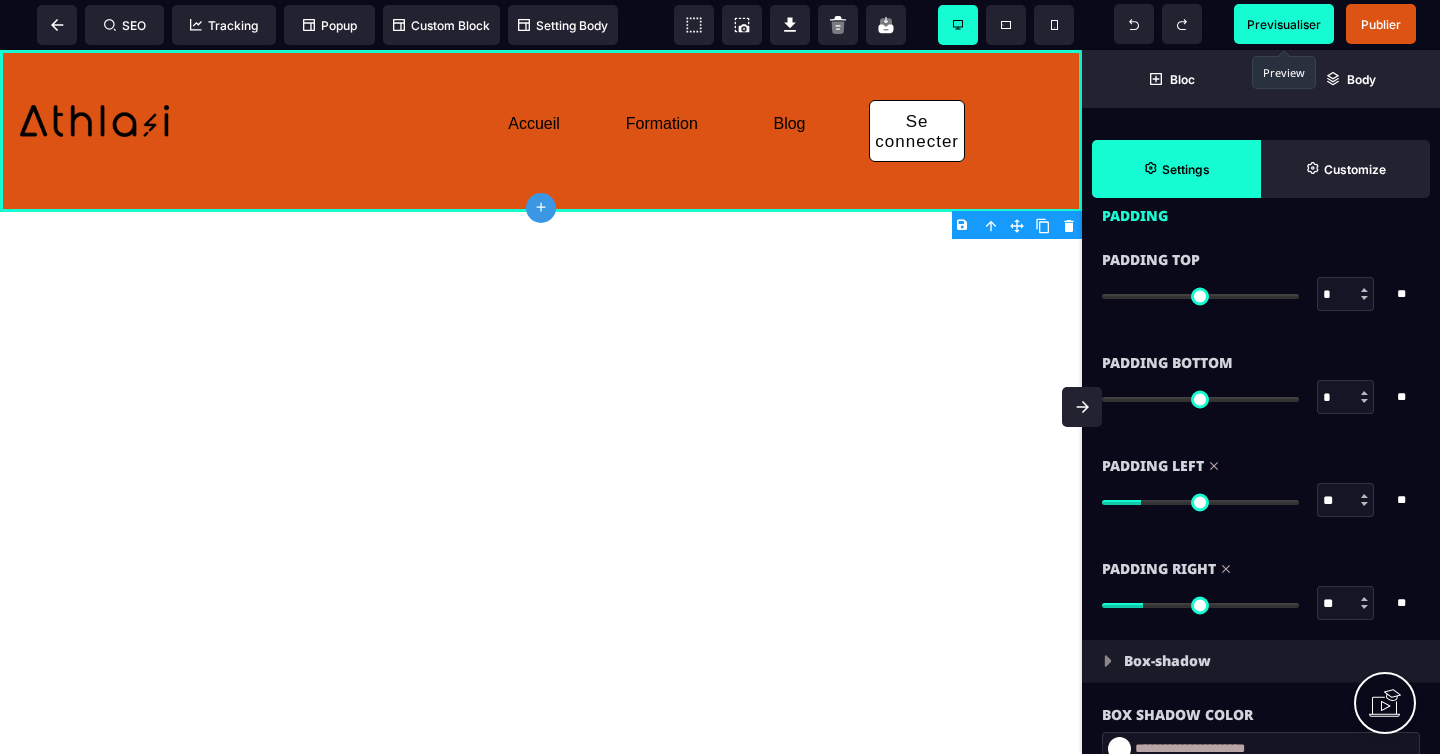 type on "**" 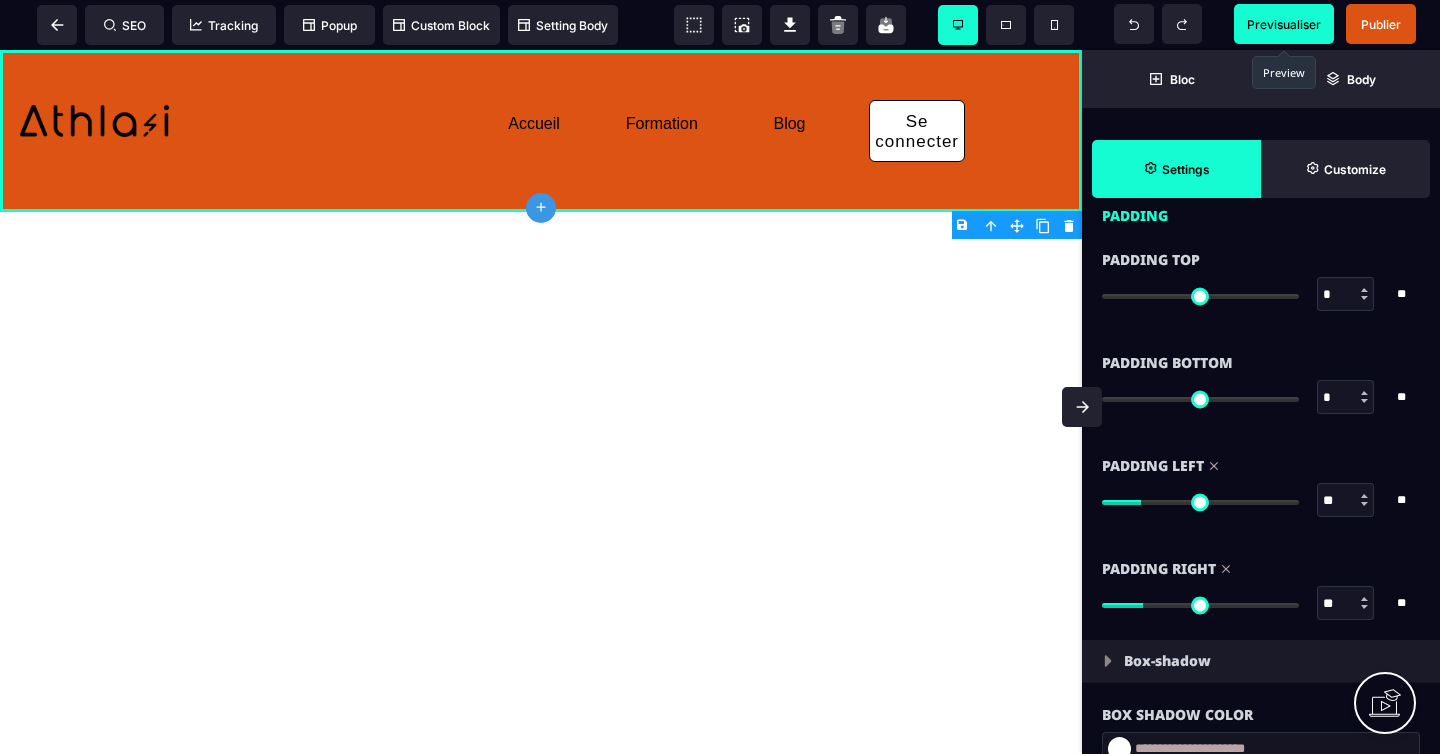 type on "**" 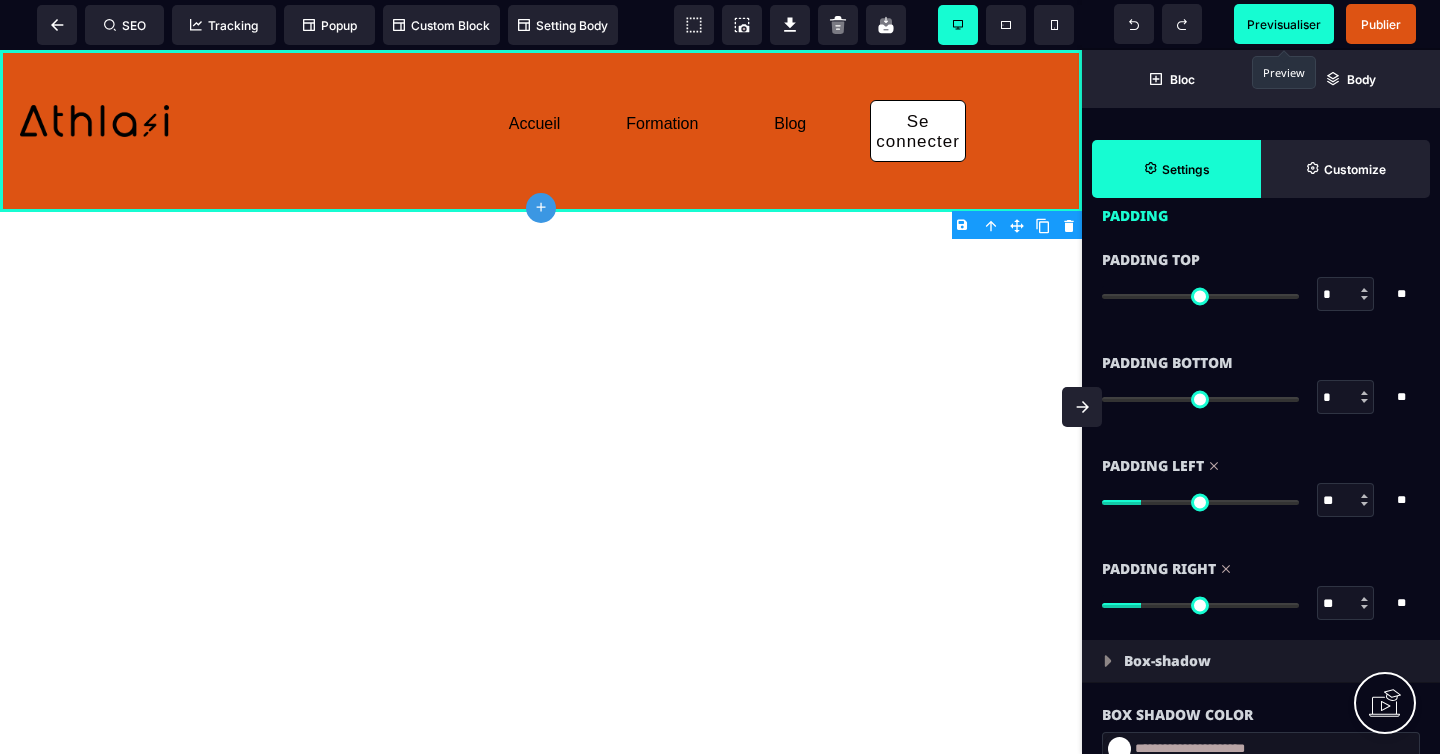 type on "**" 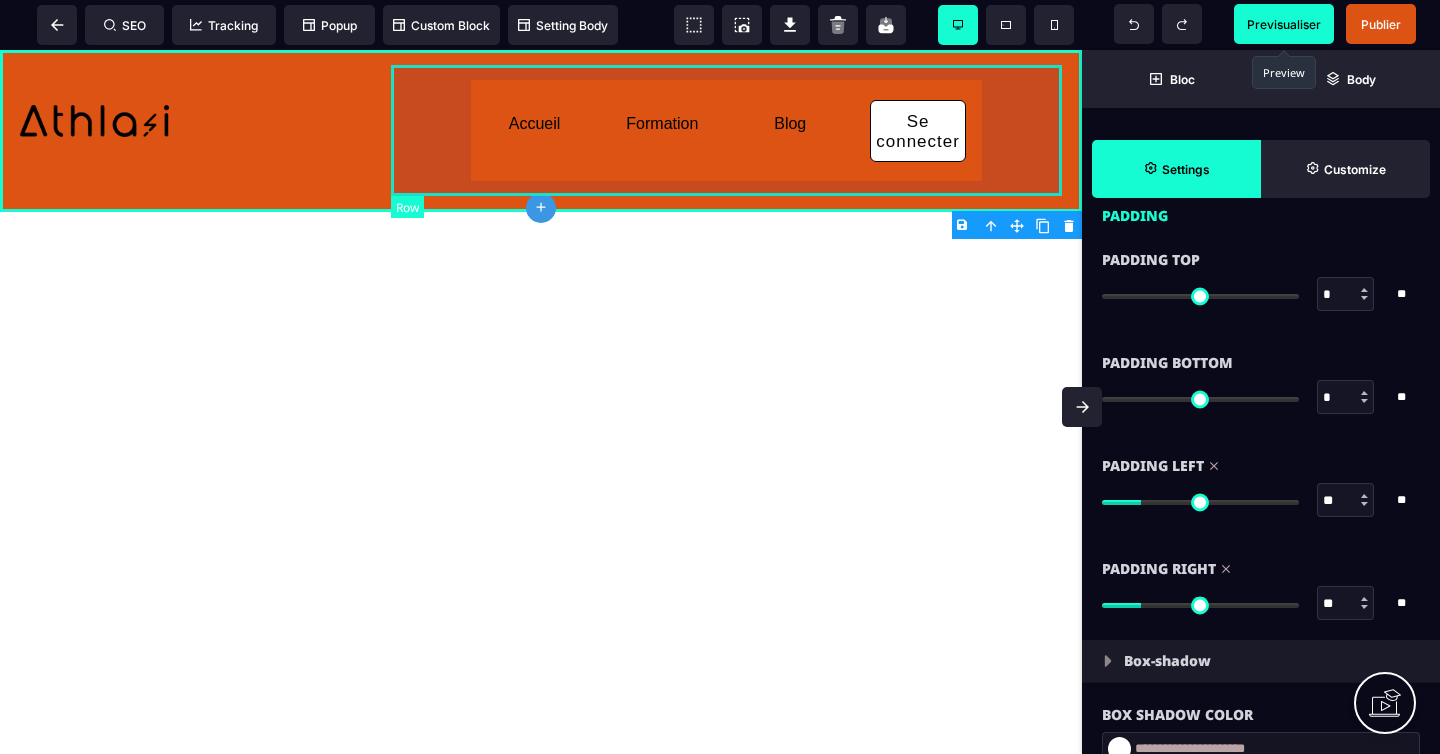 click on "Accueil Formation Blog Se connecter" at bounding box center [726, 131] 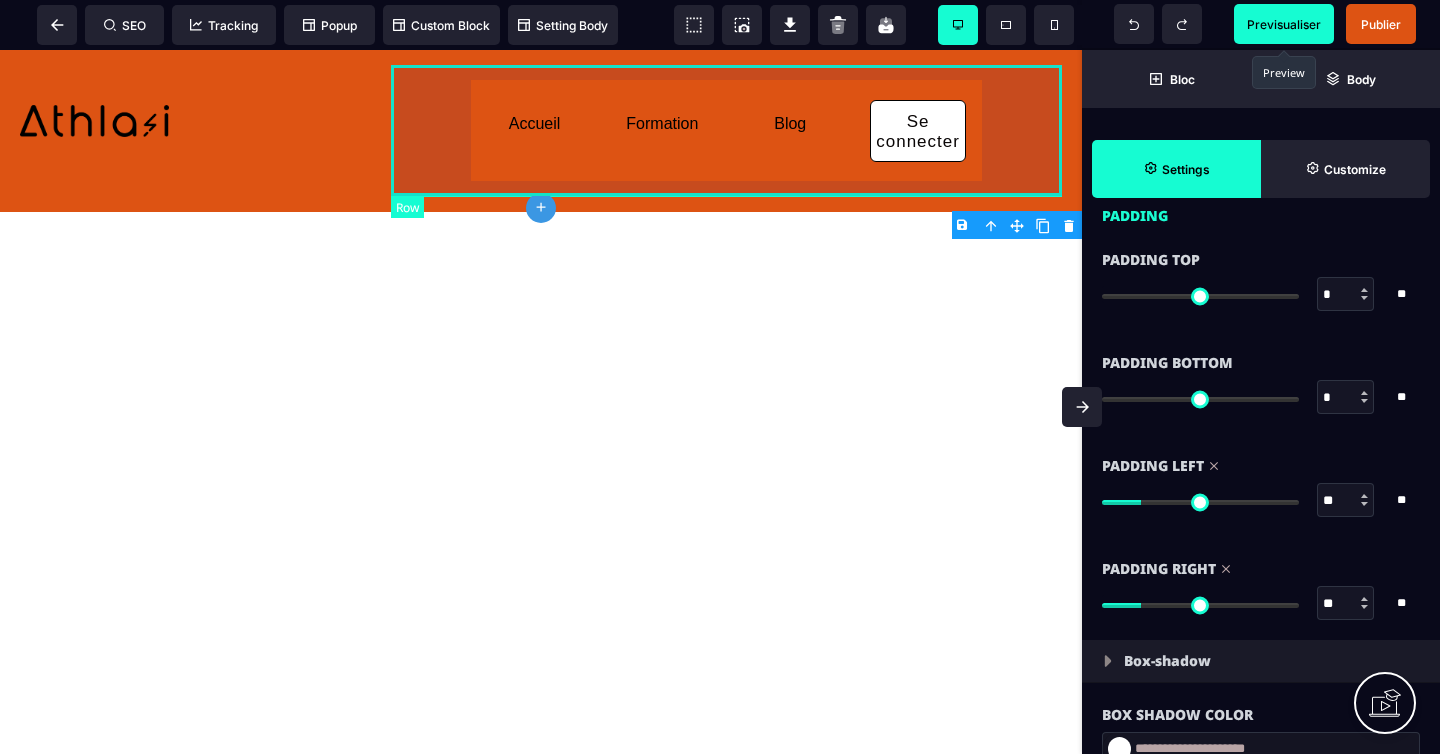 scroll, scrollTop: 0, scrollLeft: 0, axis: both 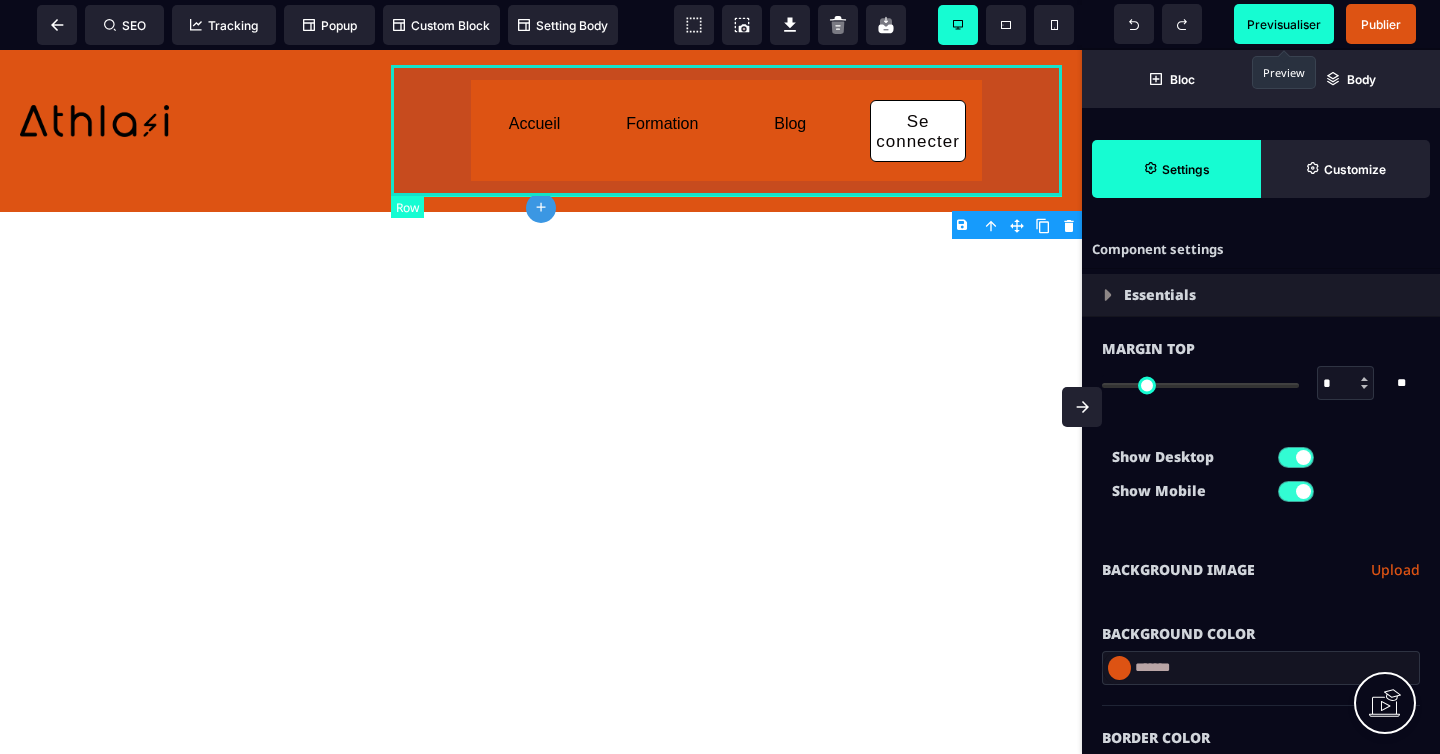 select on "*" 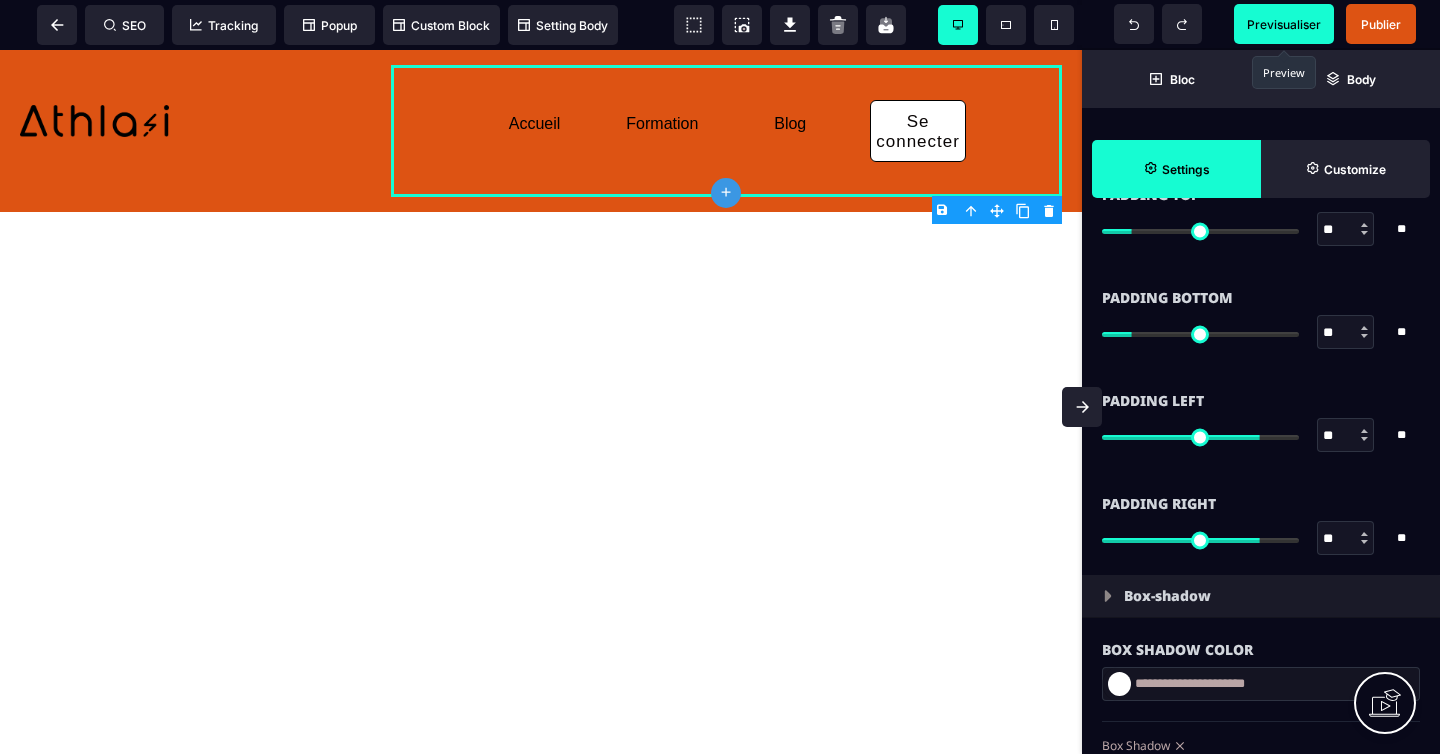 scroll, scrollTop: 1817, scrollLeft: 0, axis: vertical 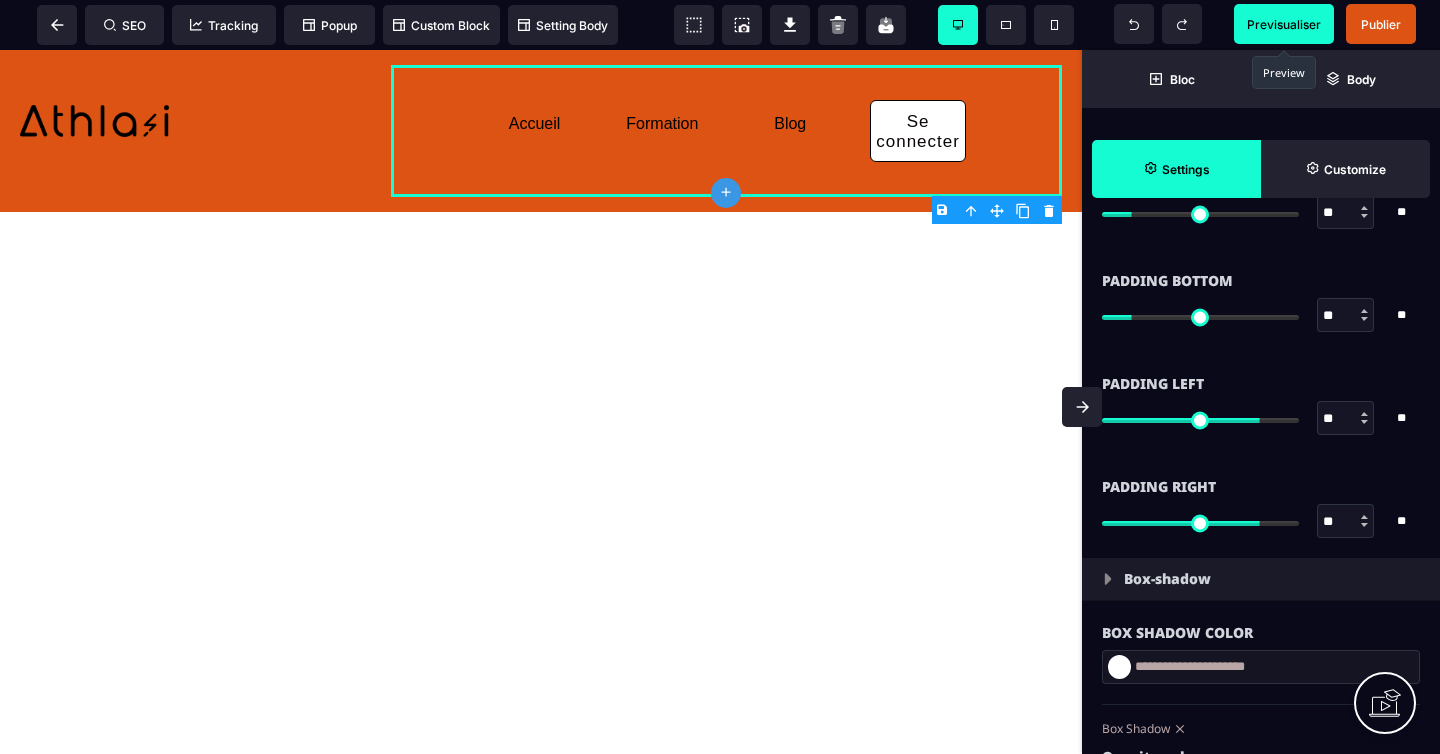 type on "**" 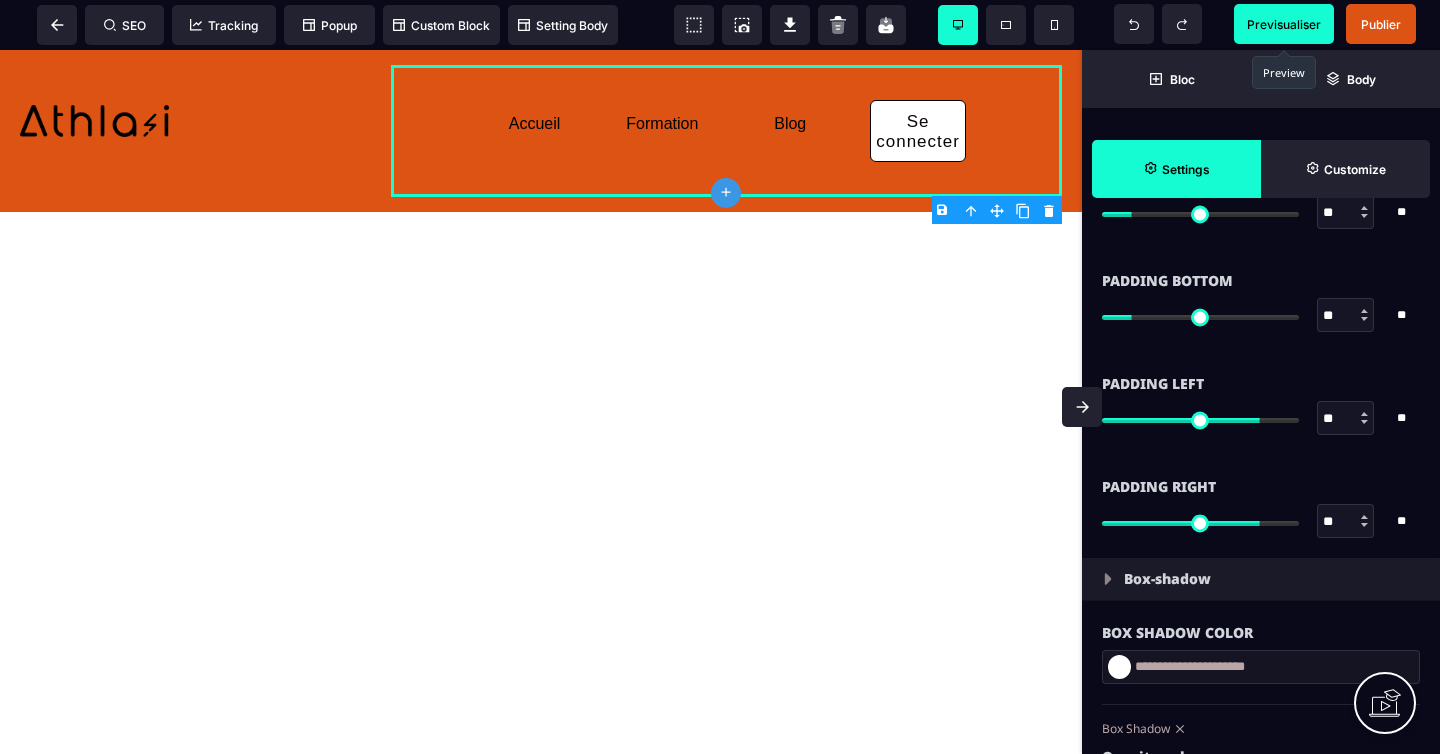 type on "**" 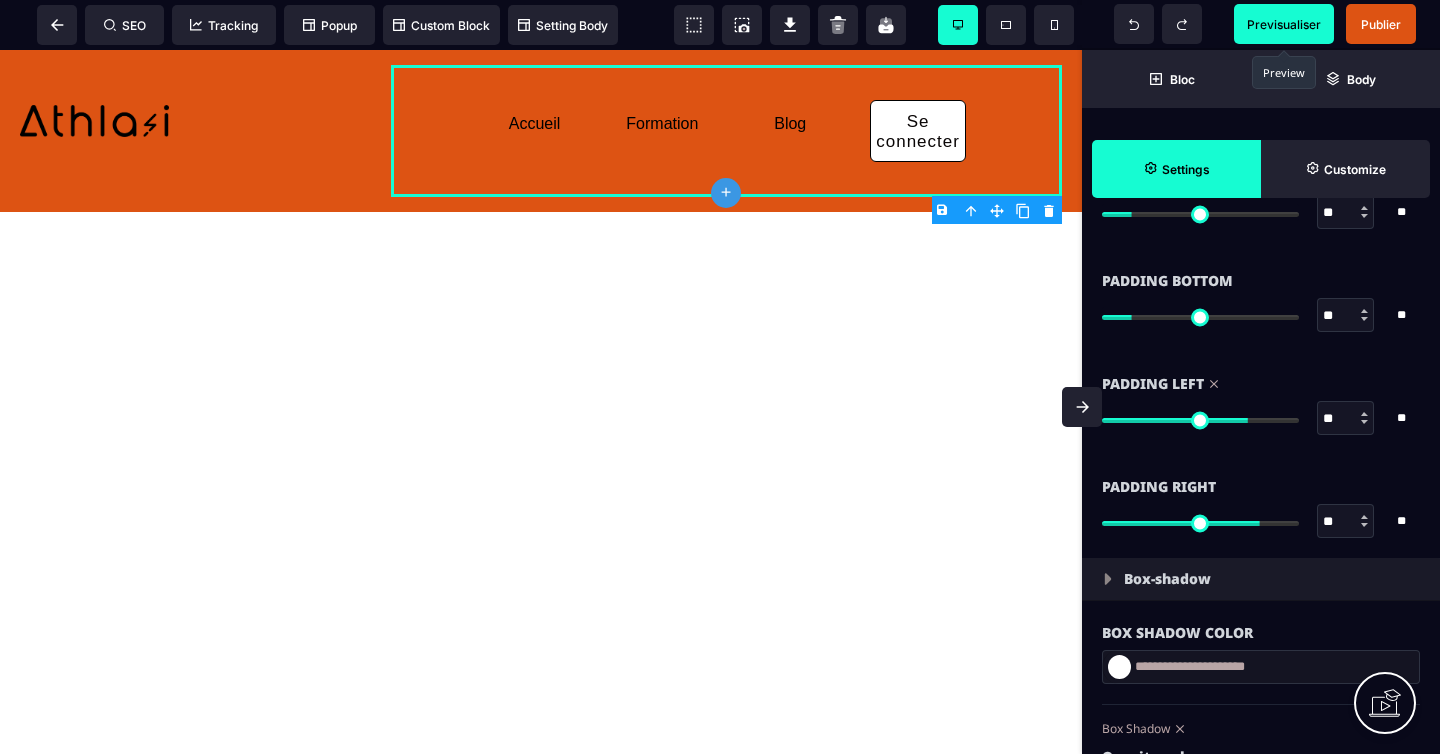 type on "**" 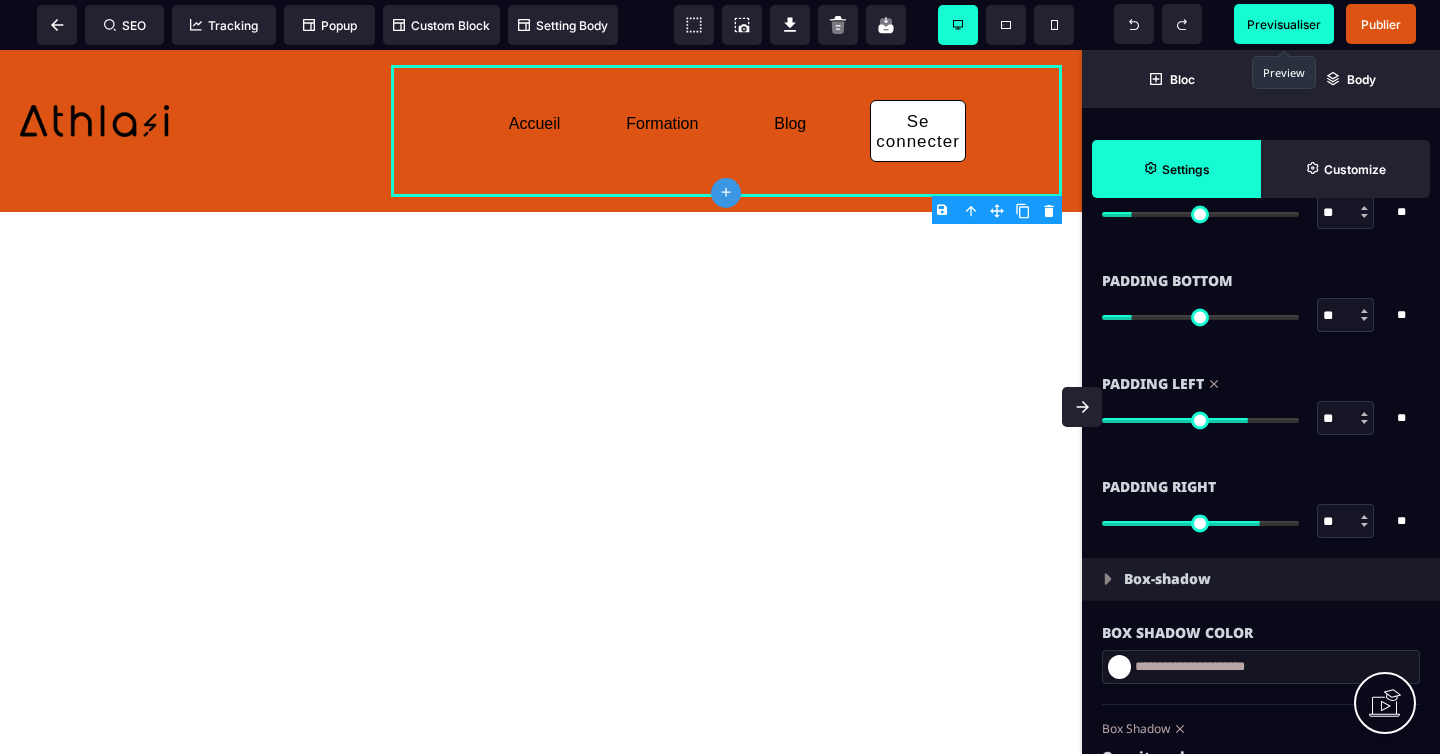 type on "**" 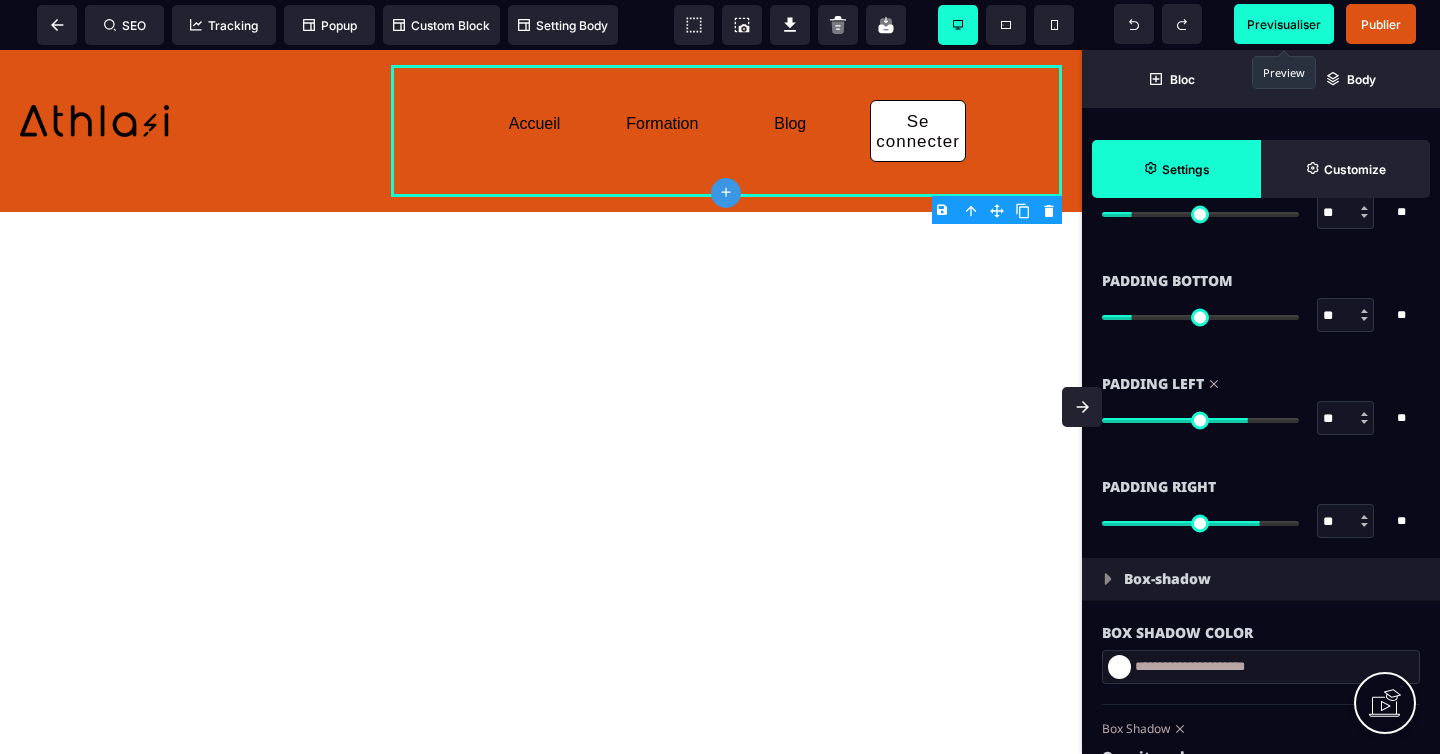 type on "**" 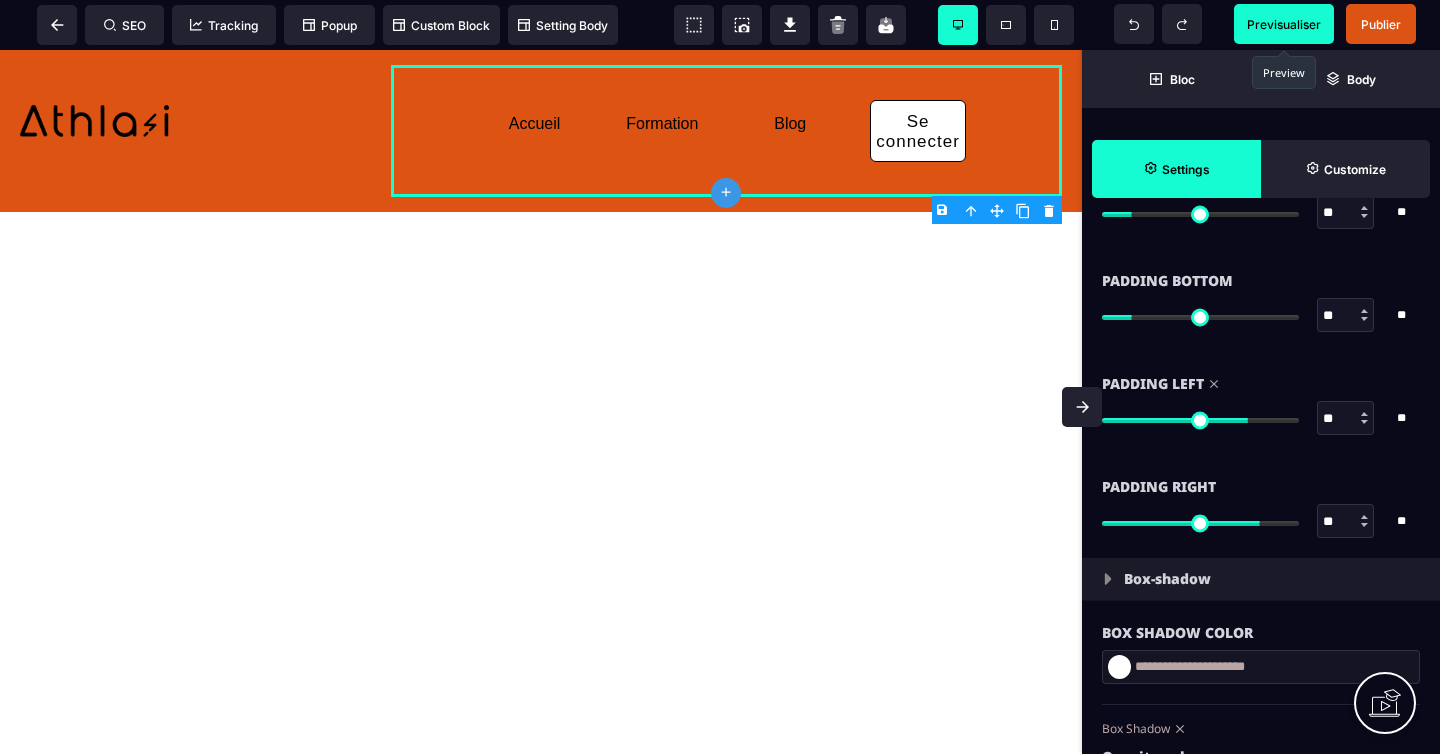 type on "**" 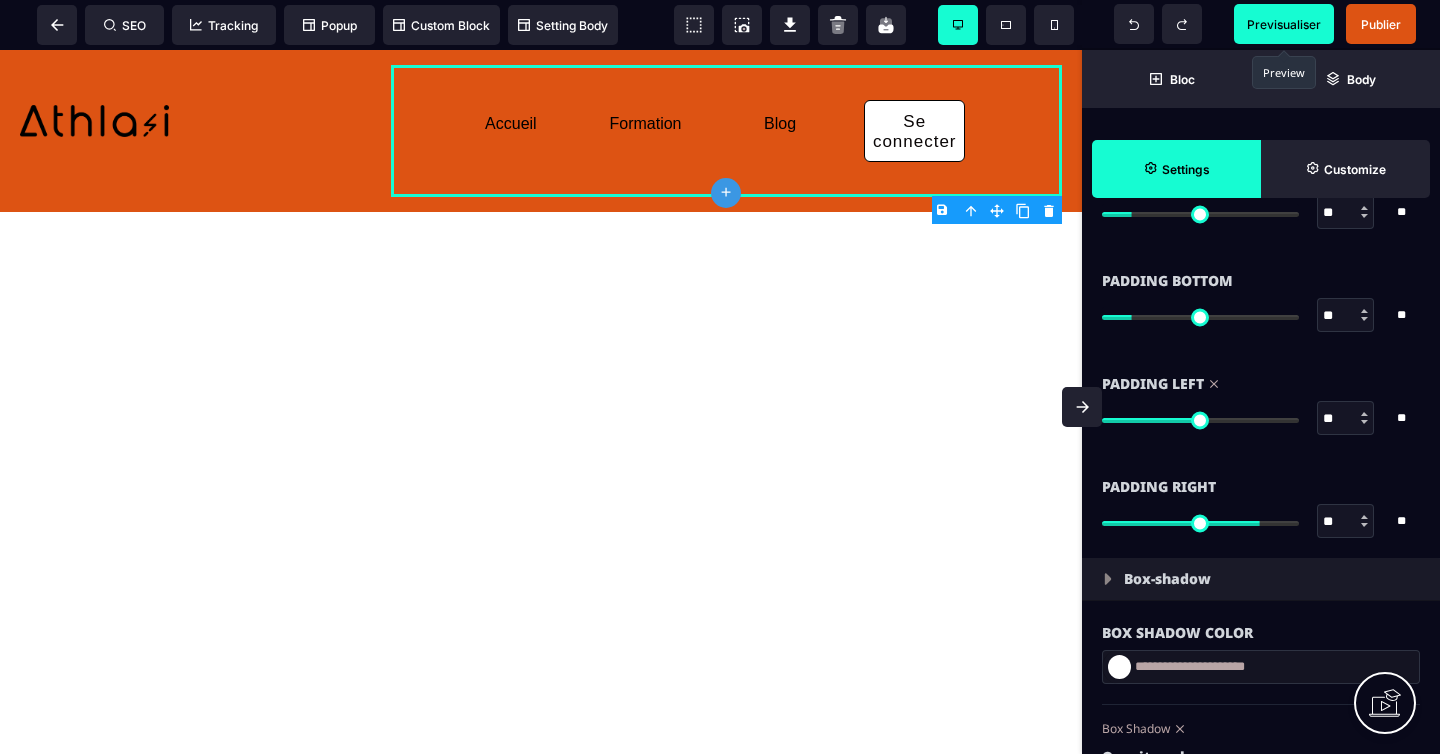 type on "**" 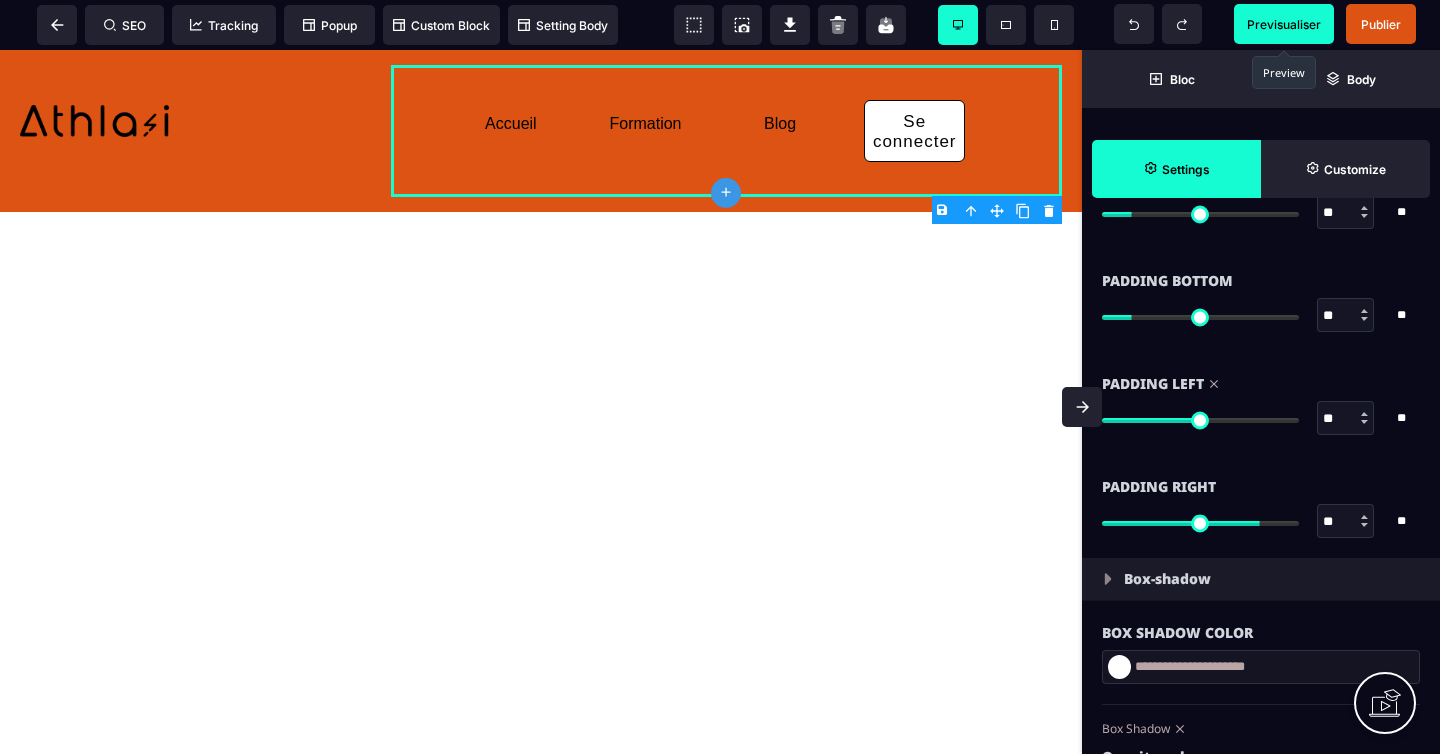 type on "**" 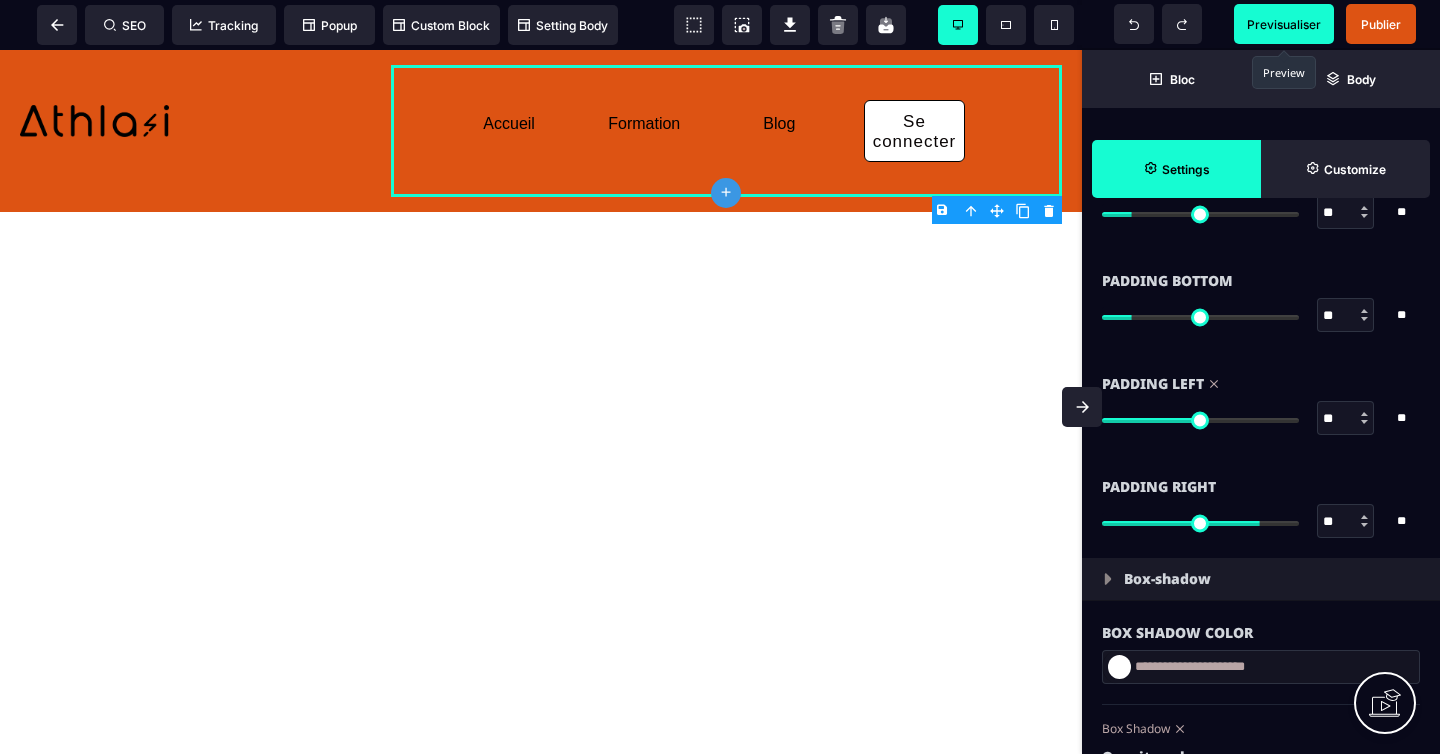 type on "**" 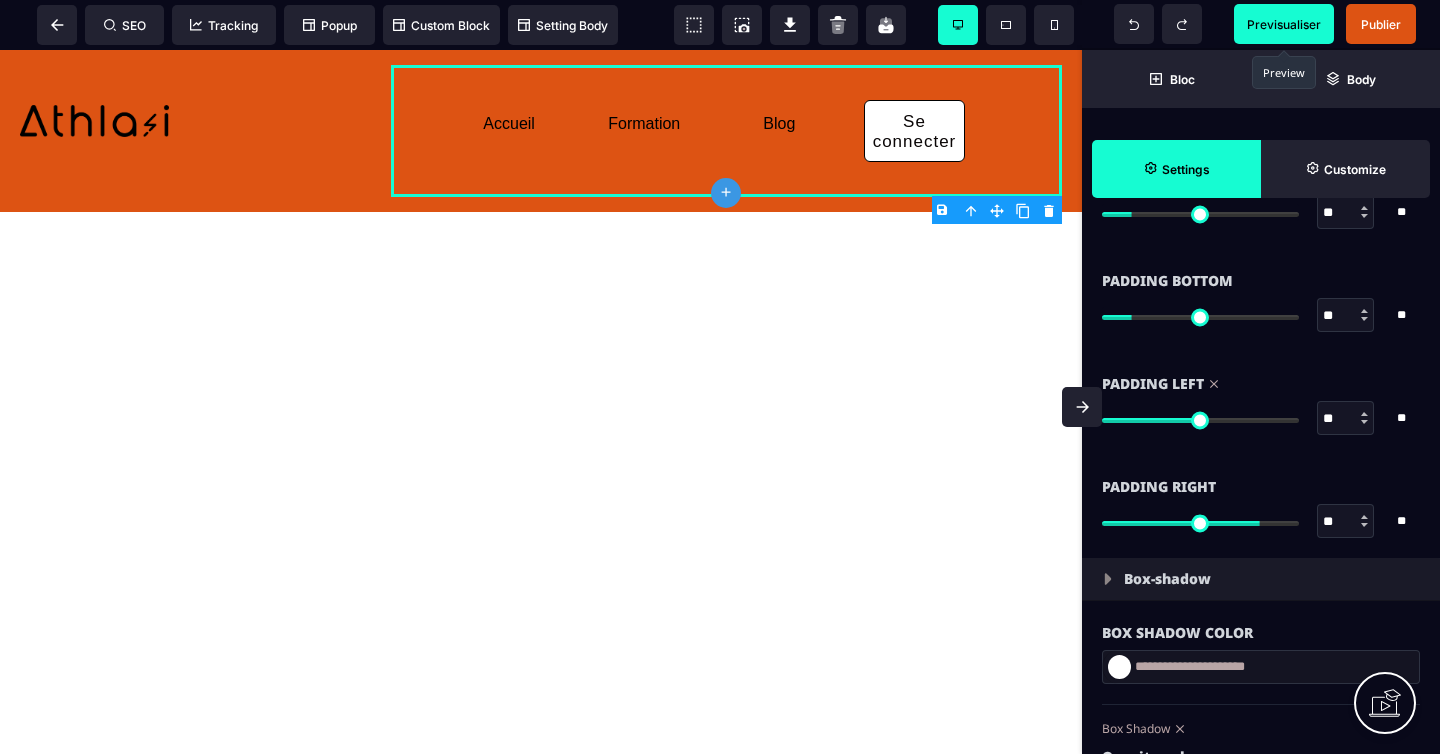 type on "**" 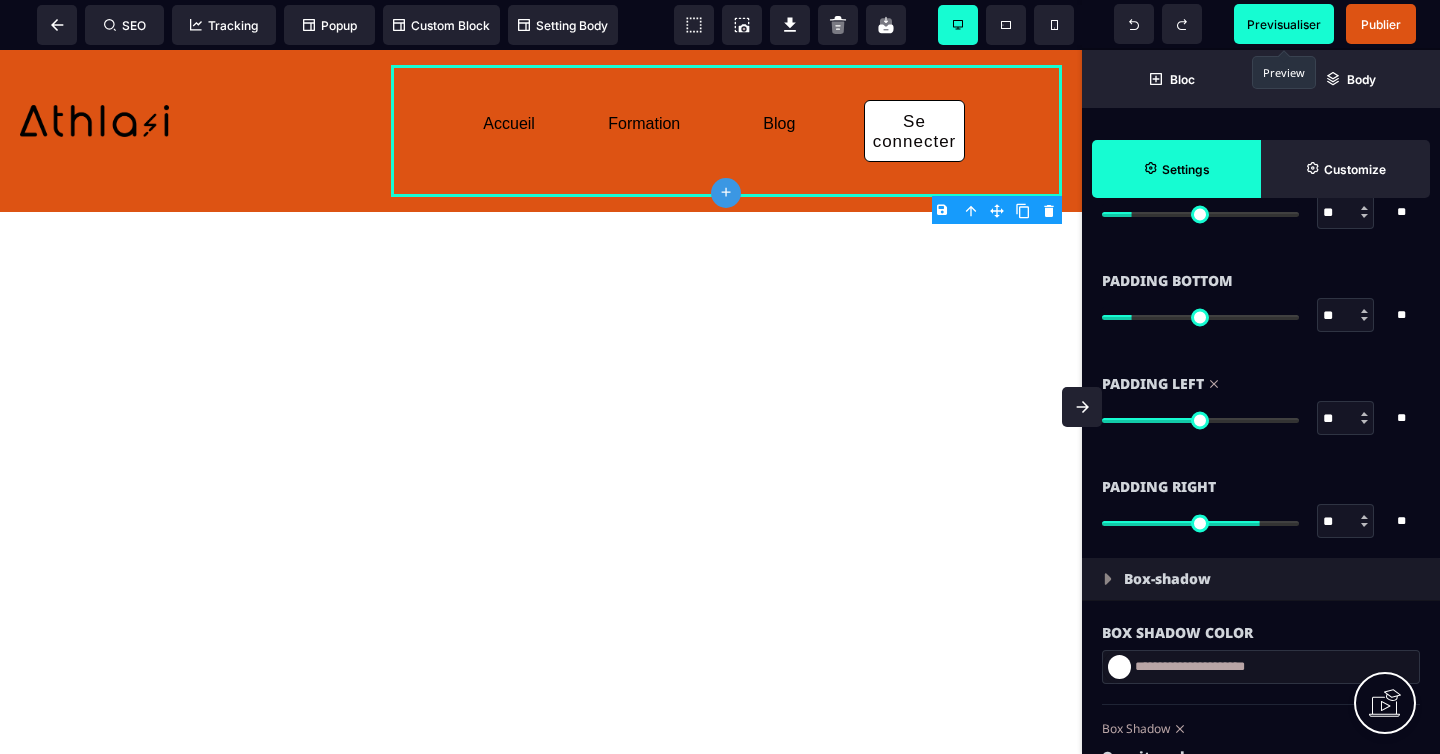 type on "**" 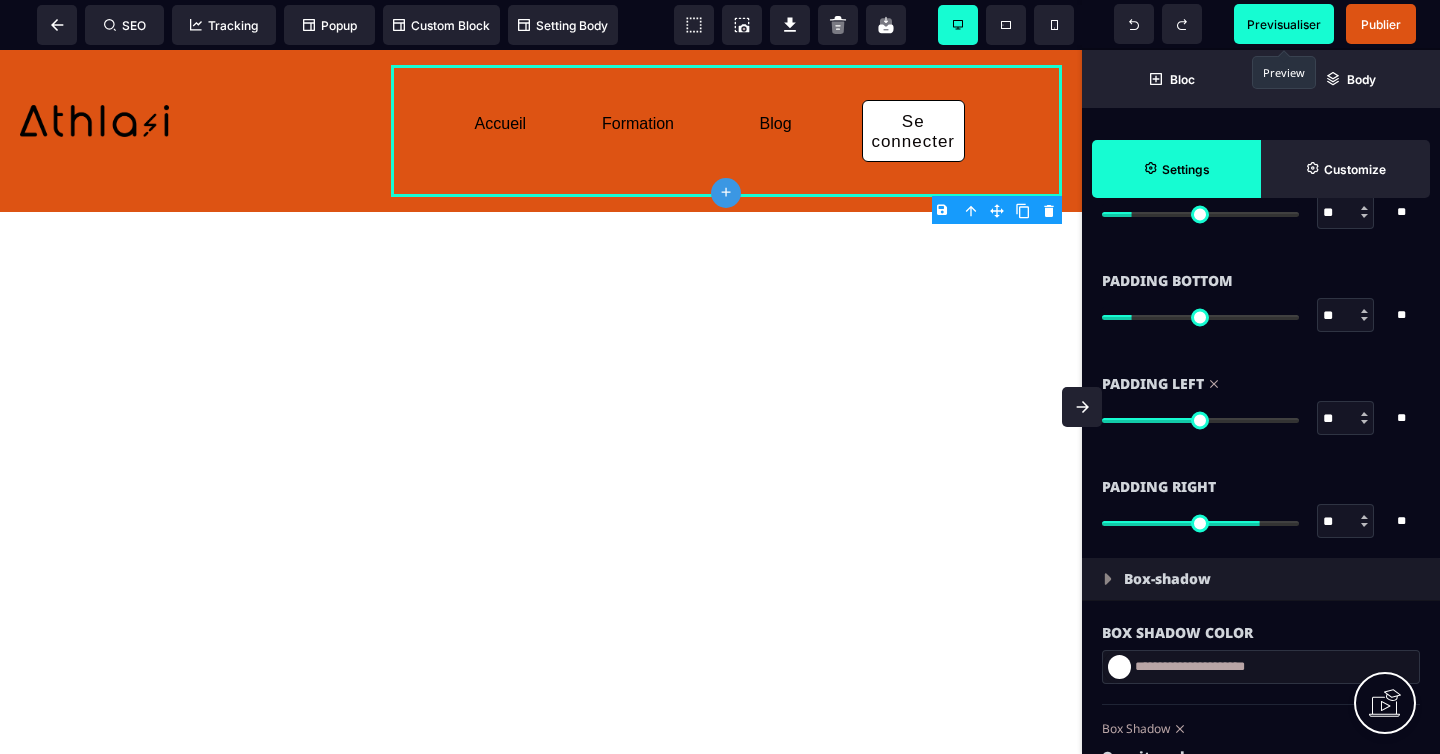 type on "**" 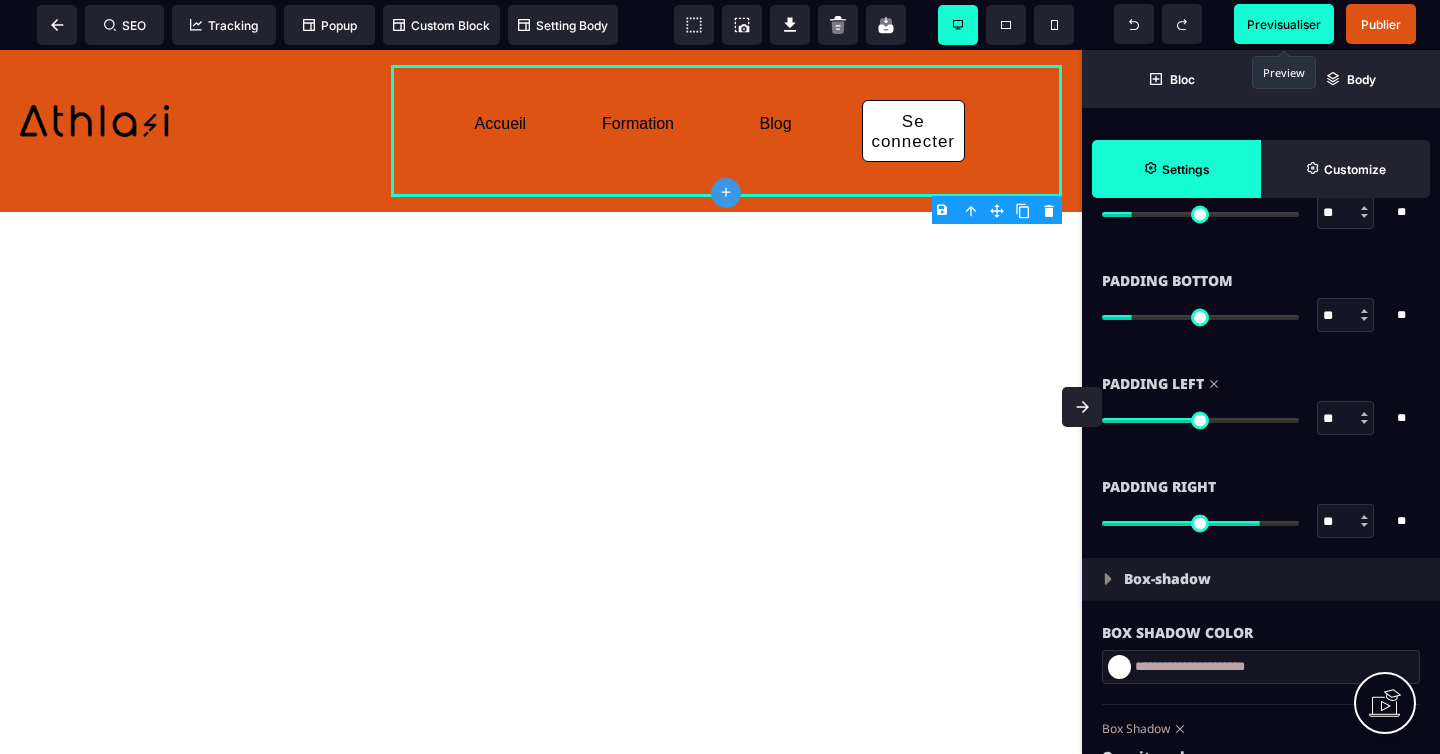 type on "**" 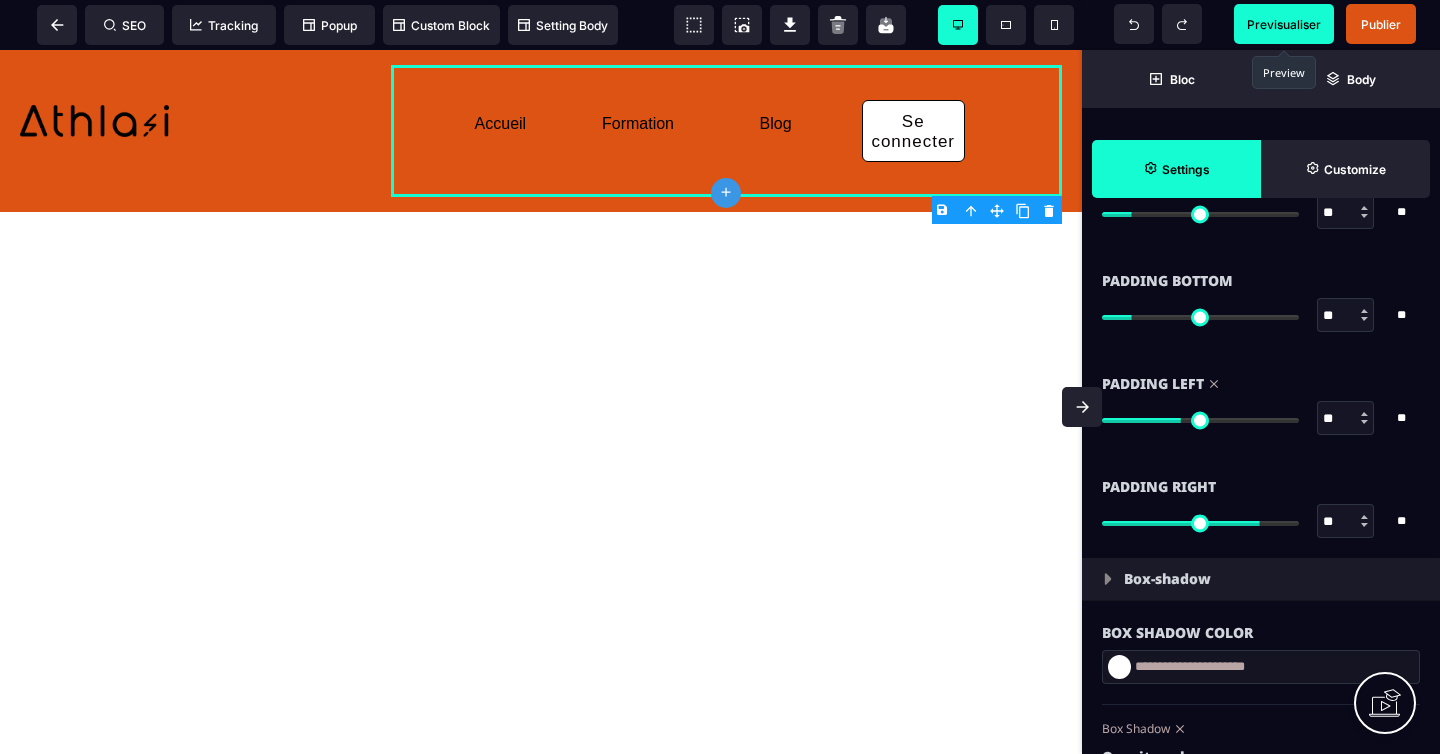 type on "**" 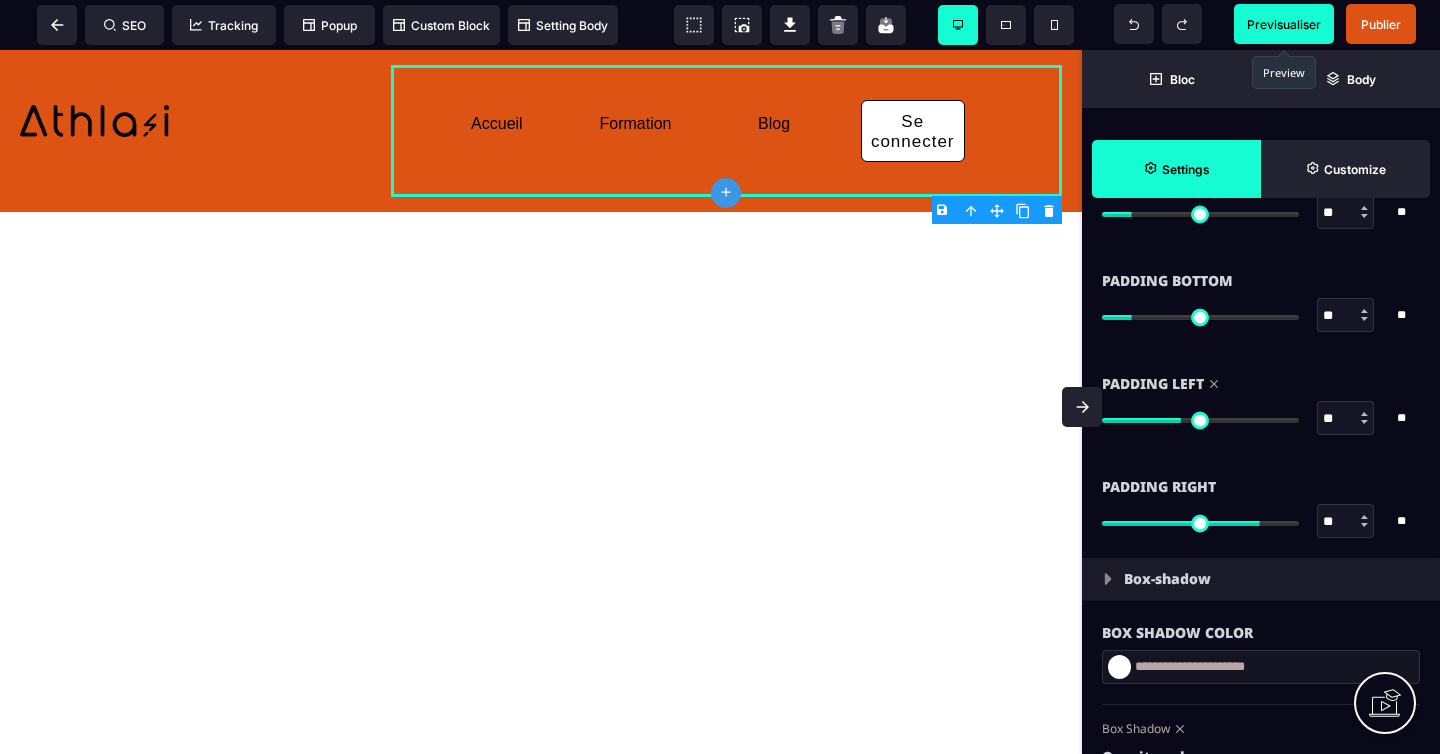 type on "**" 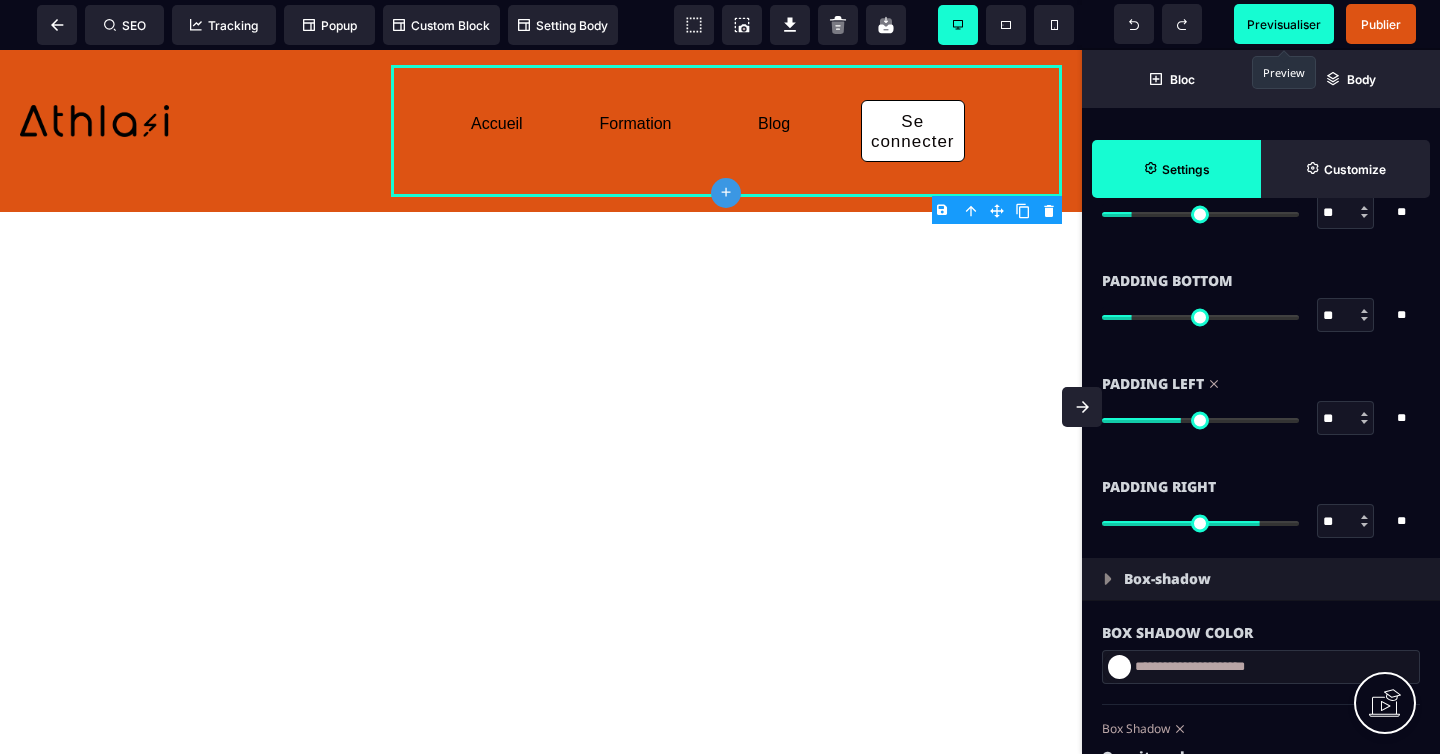 type on "**" 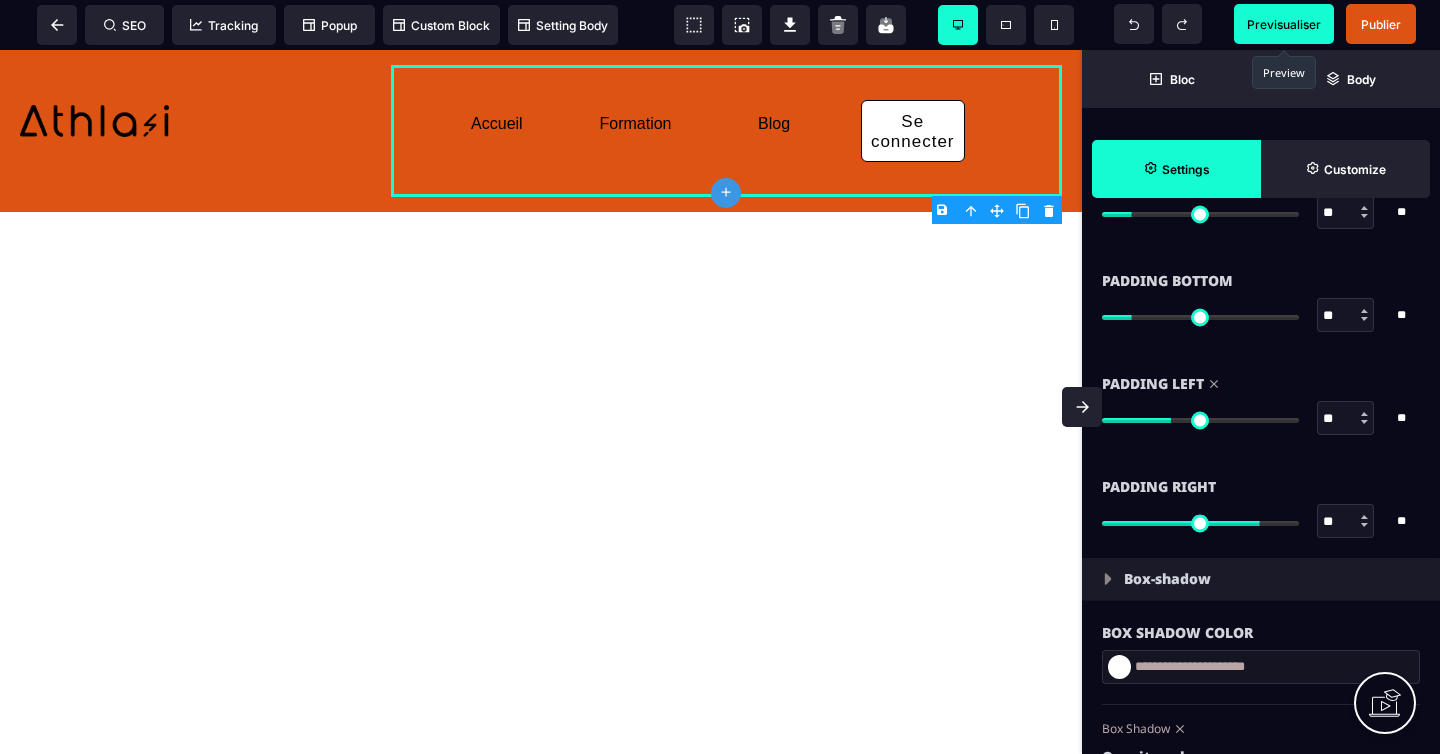 type on "**" 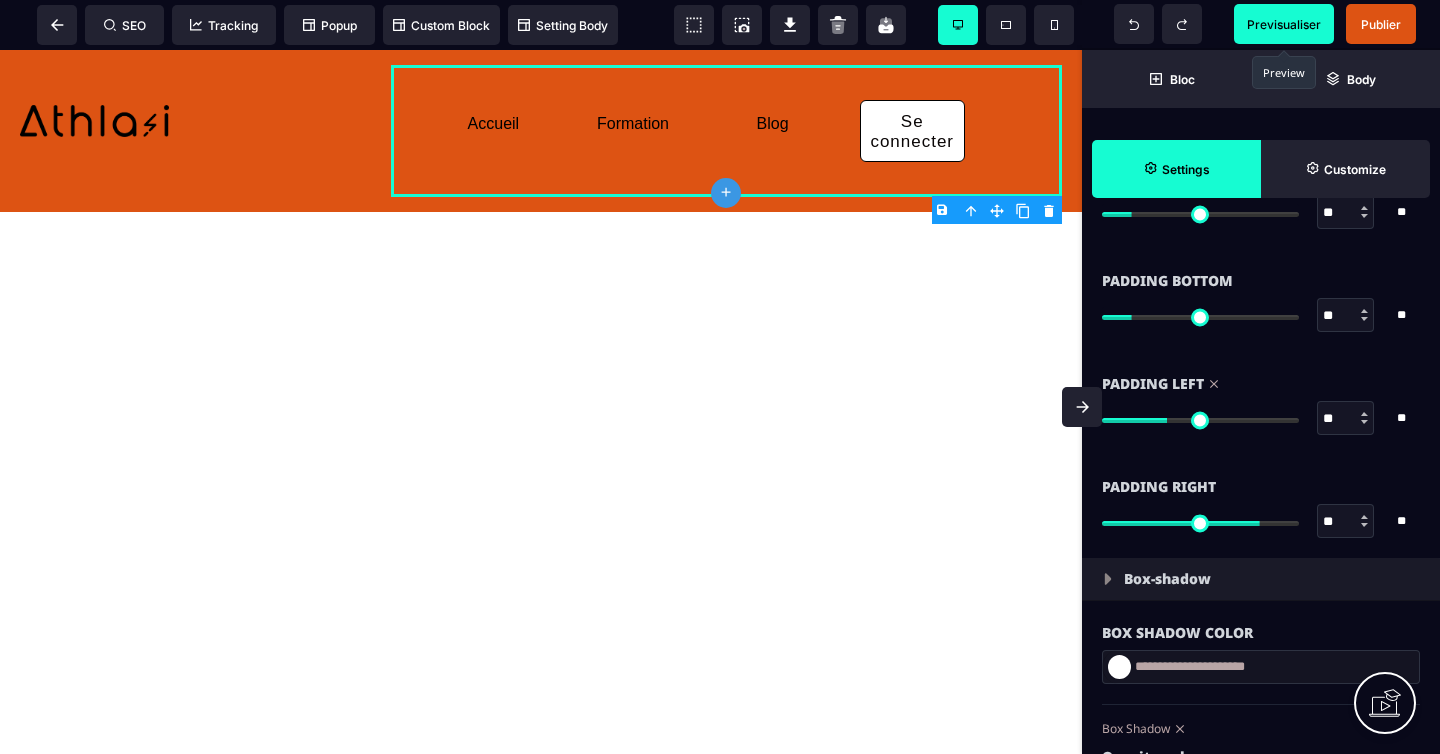 type on "**" 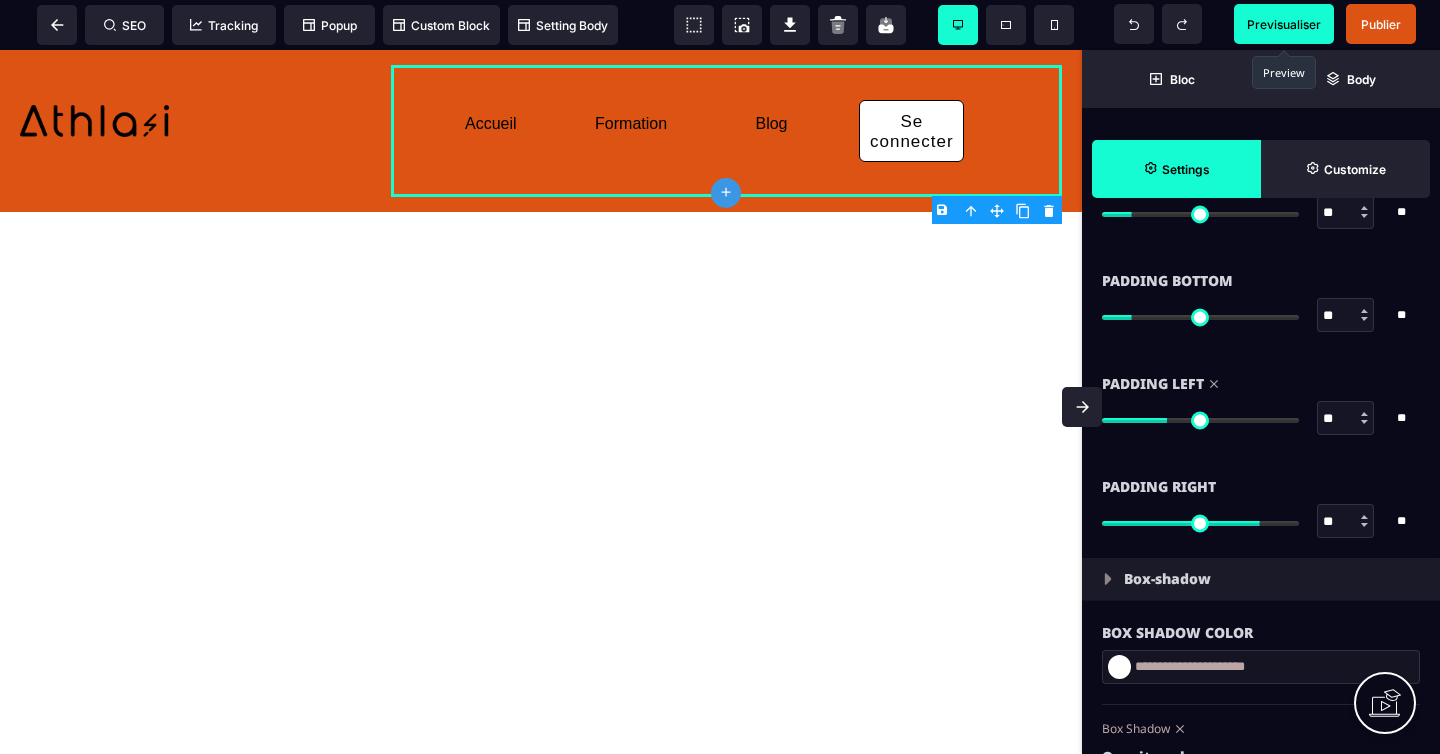 type on "**" 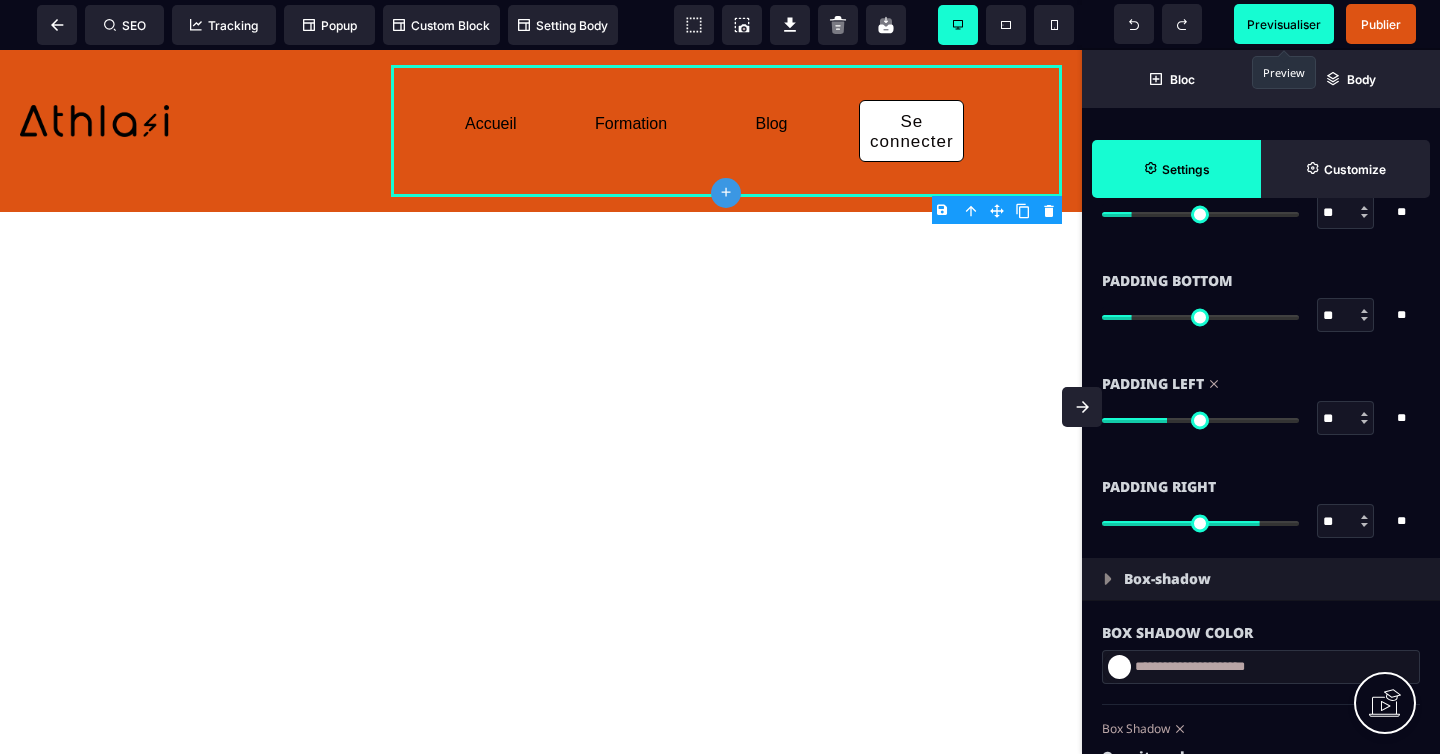 type on "**" 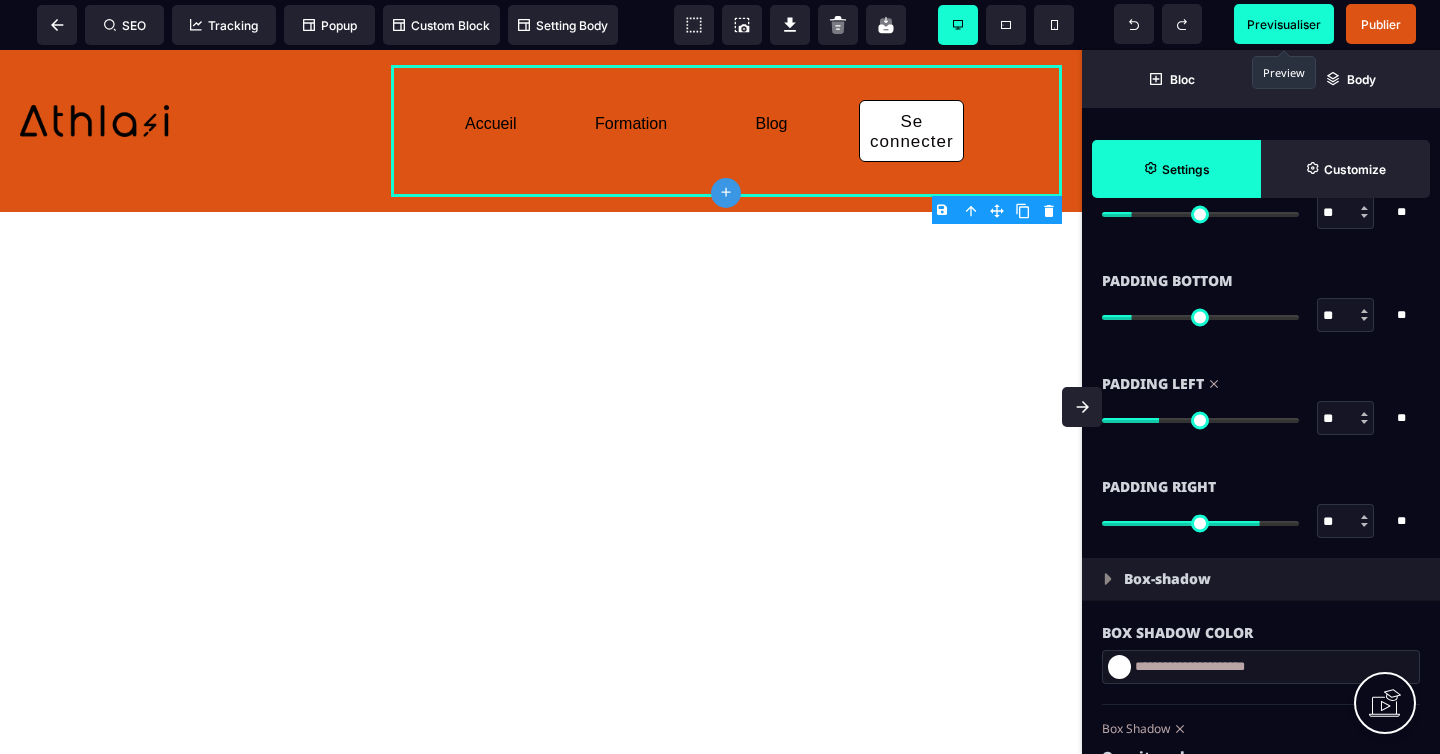 type on "**" 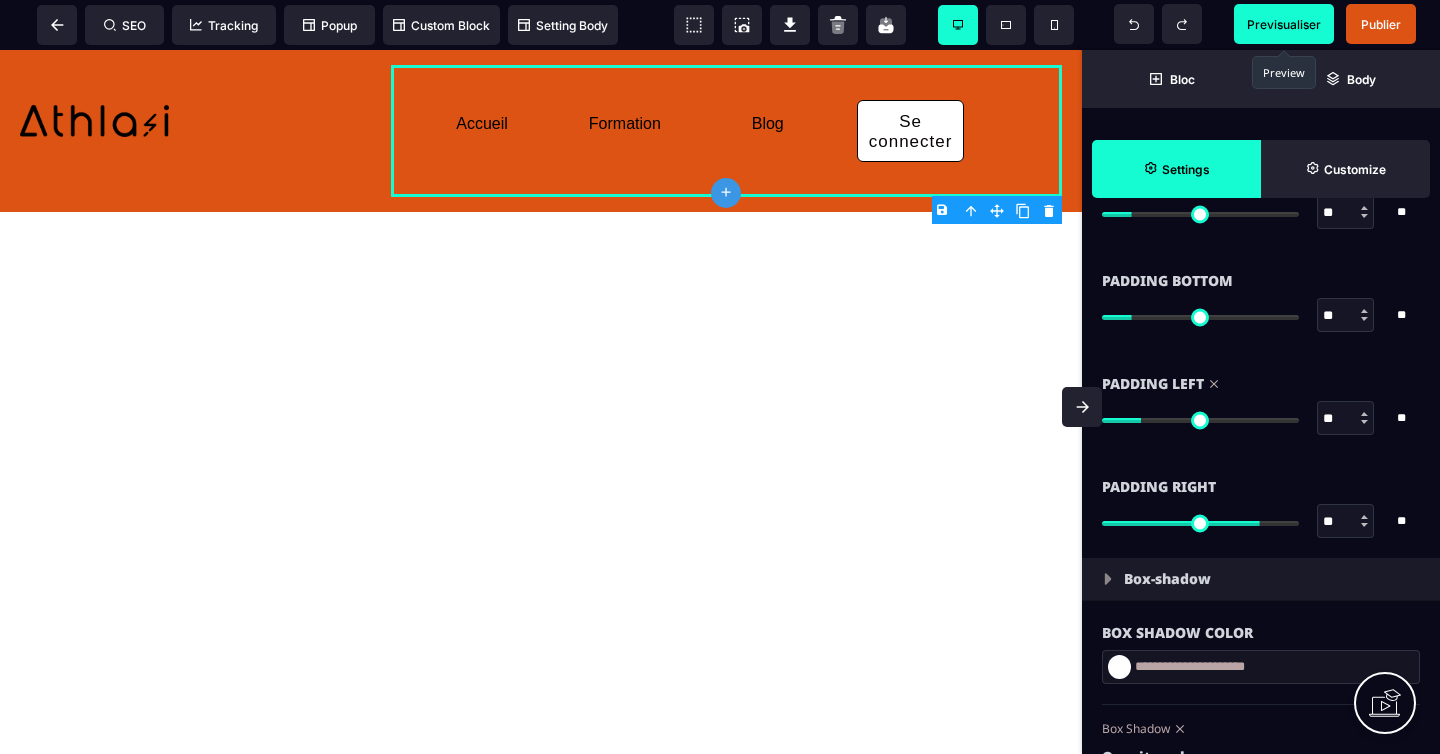 drag, startPoint x: 1255, startPoint y: 422, endPoint x: 1146, endPoint y: 409, distance: 109.77249 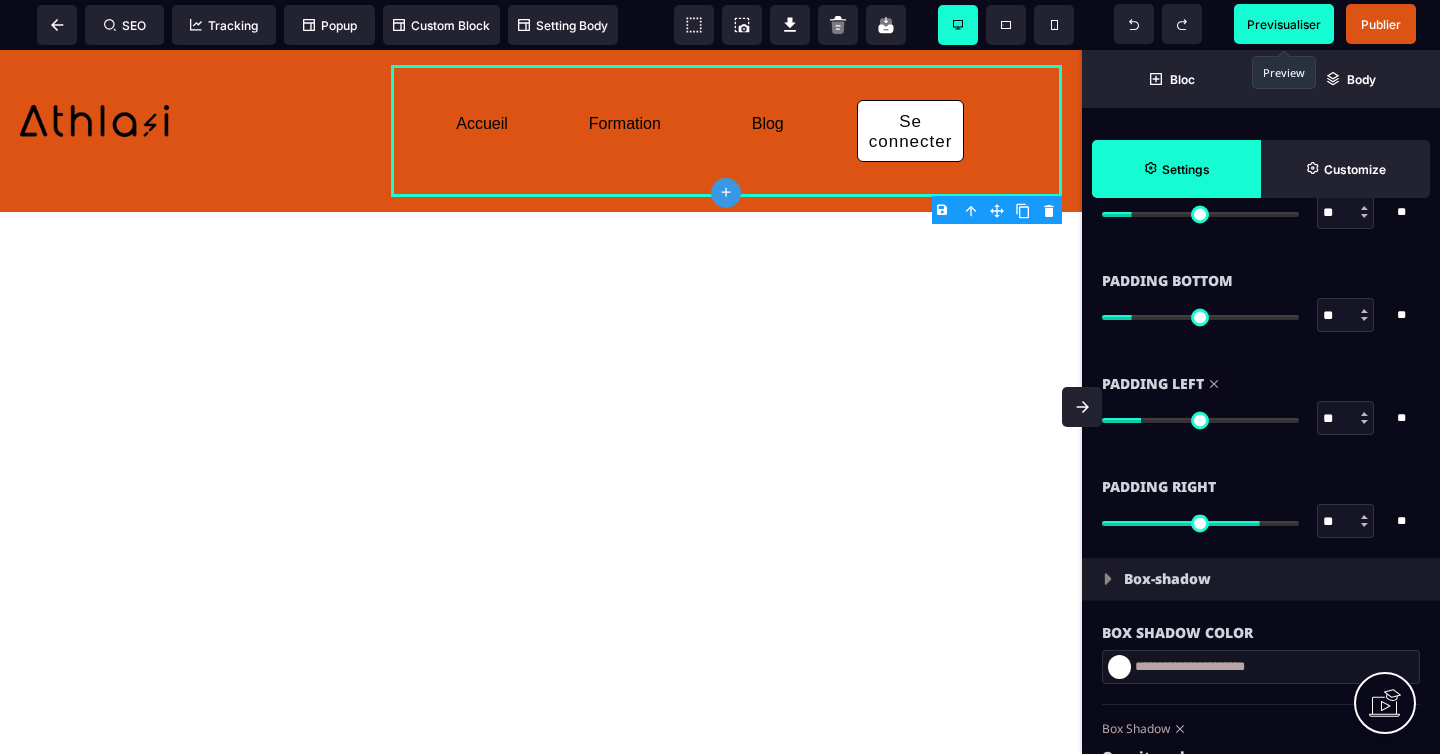 click at bounding box center (1200, 420) 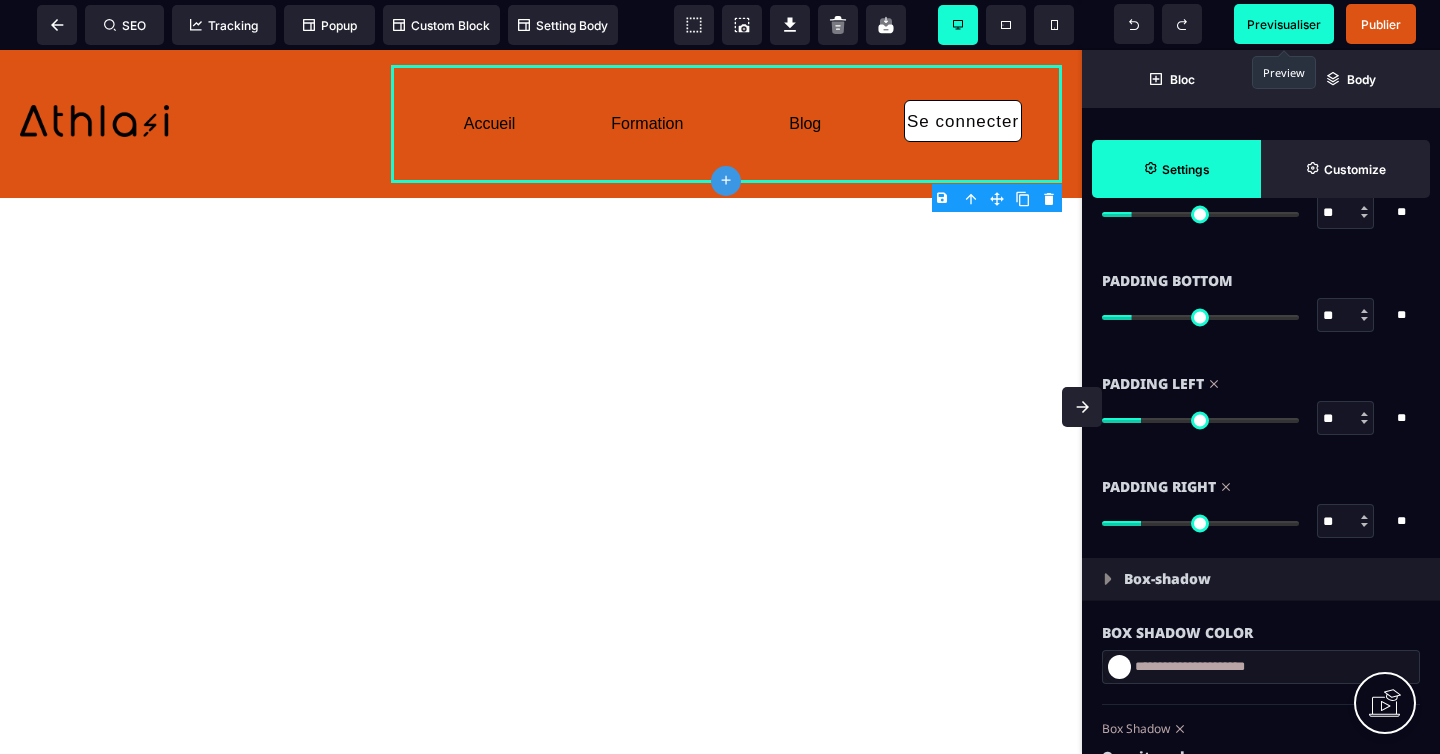 drag, startPoint x: 1249, startPoint y: 524, endPoint x: 1147, endPoint y: 516, distance: 102.31325 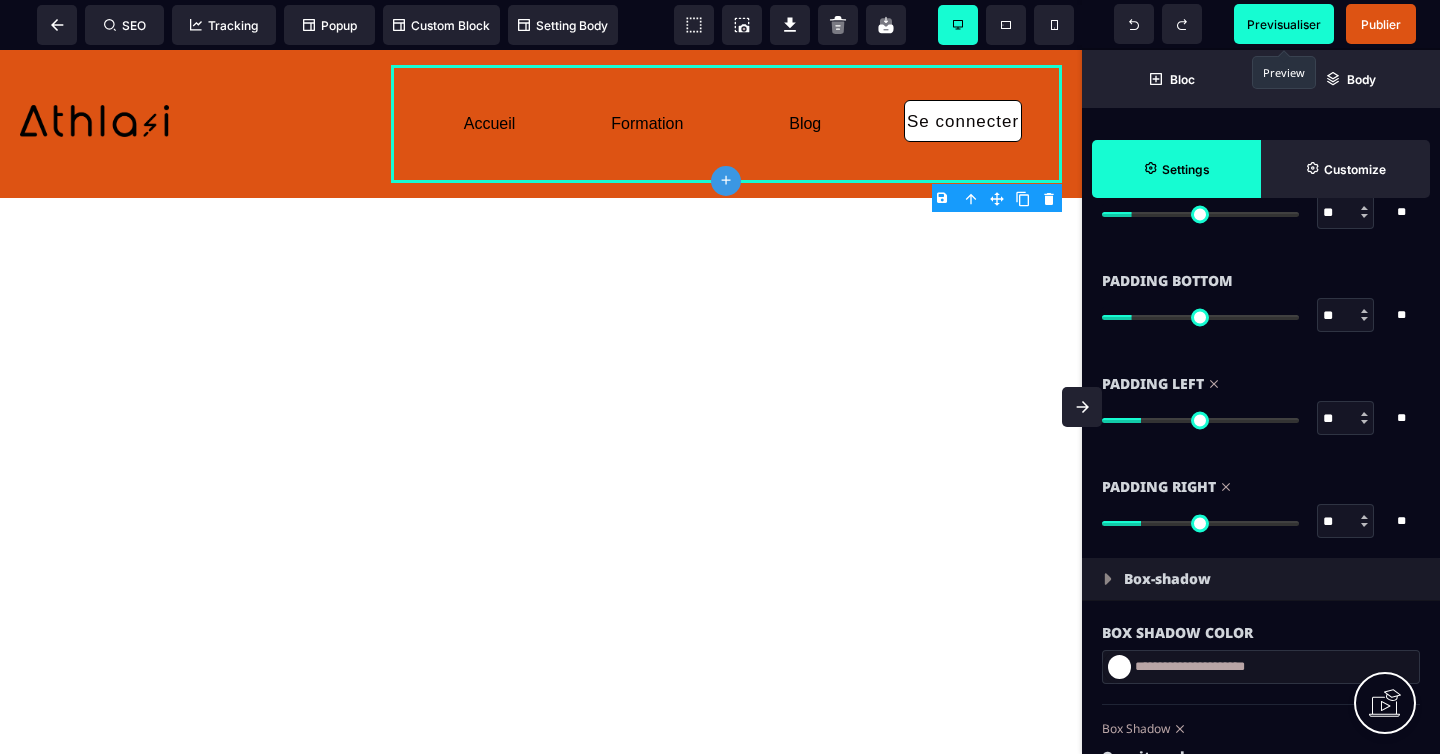 click at bounding box center (1200, 523) 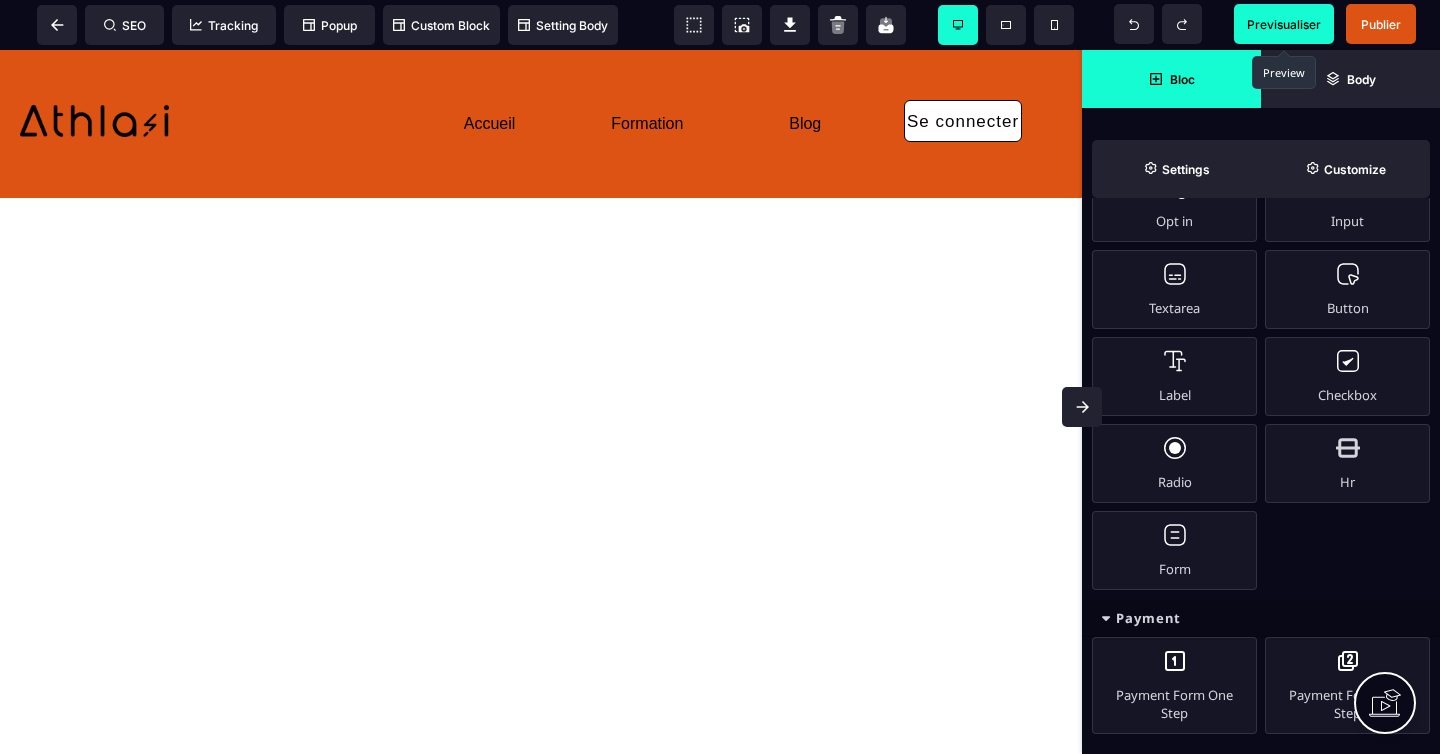scroll, scrollTop: 1525, scrollLeft: 0, axis: vertical 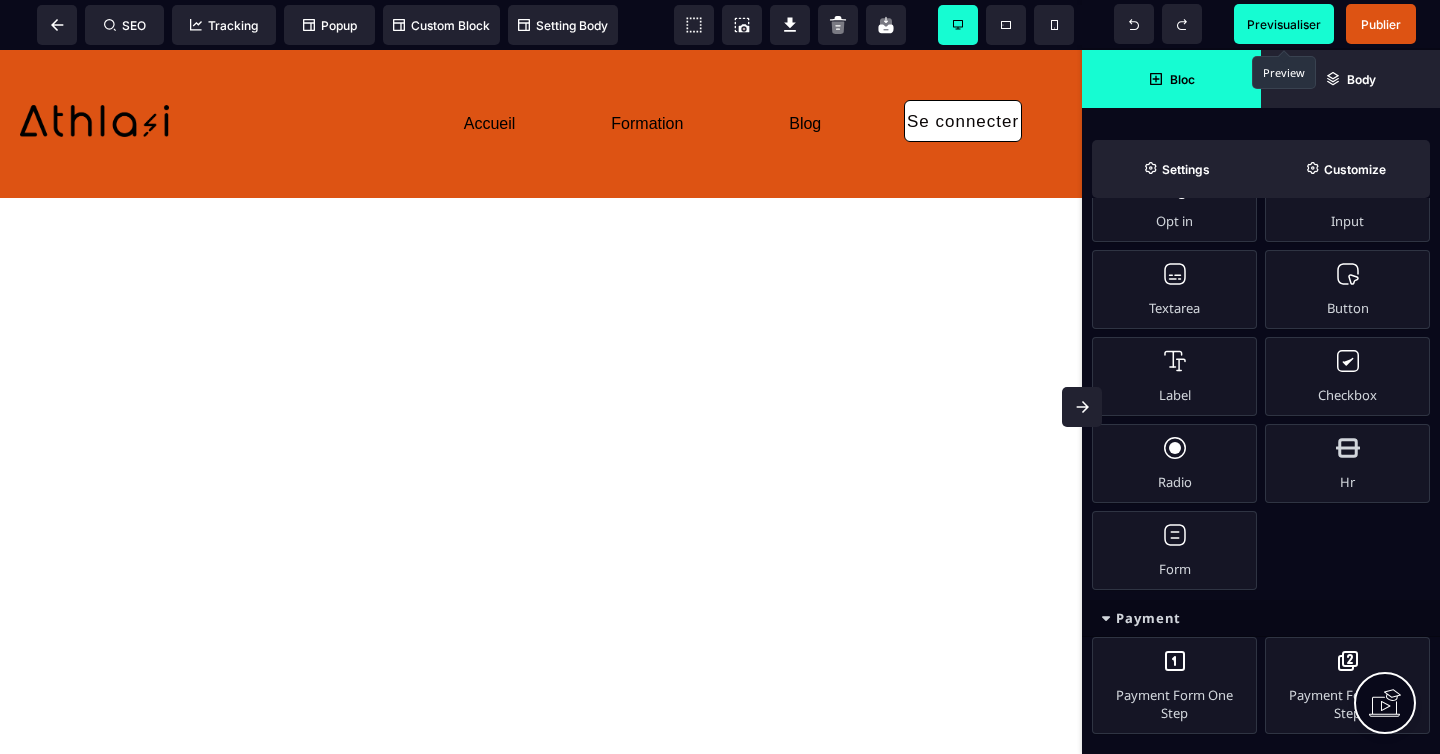click on "Previsualiser" at bounding box center [1284, 24] 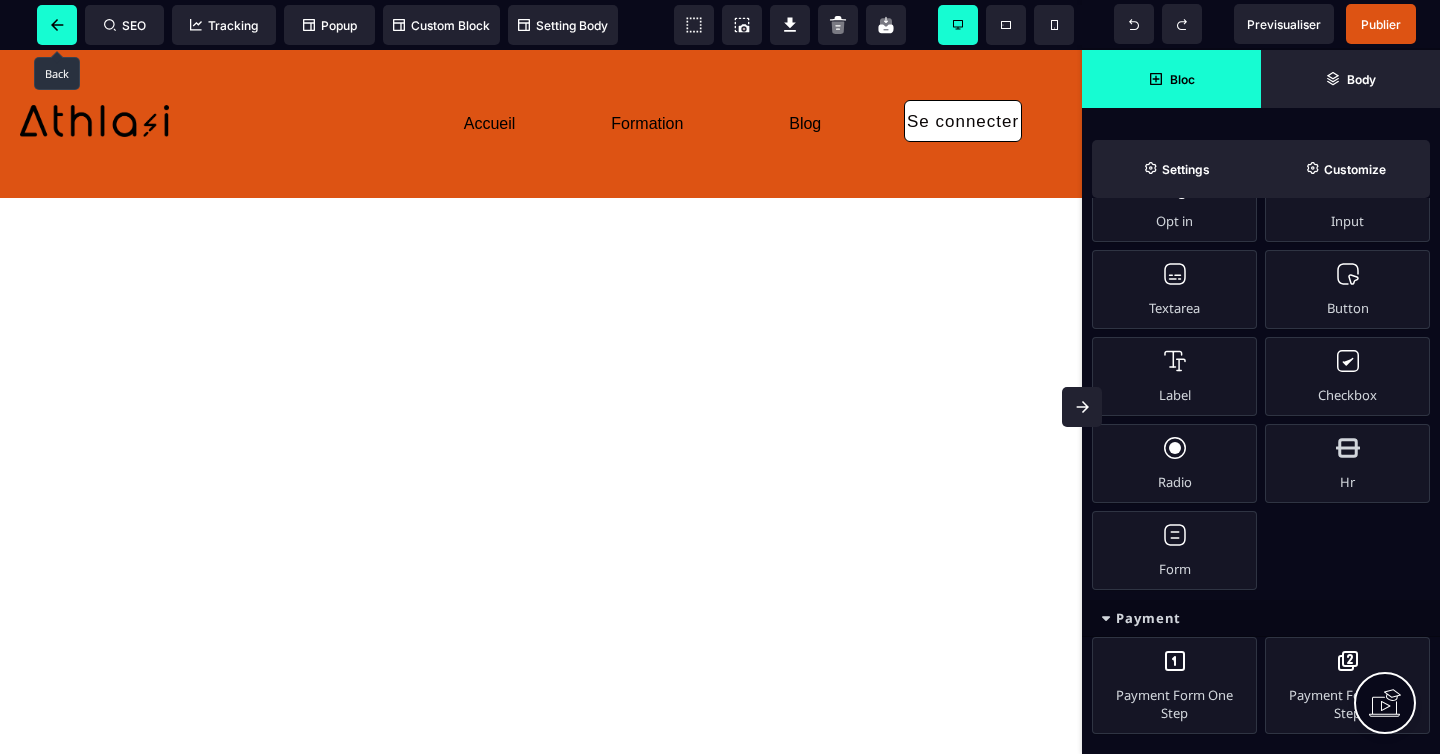 click 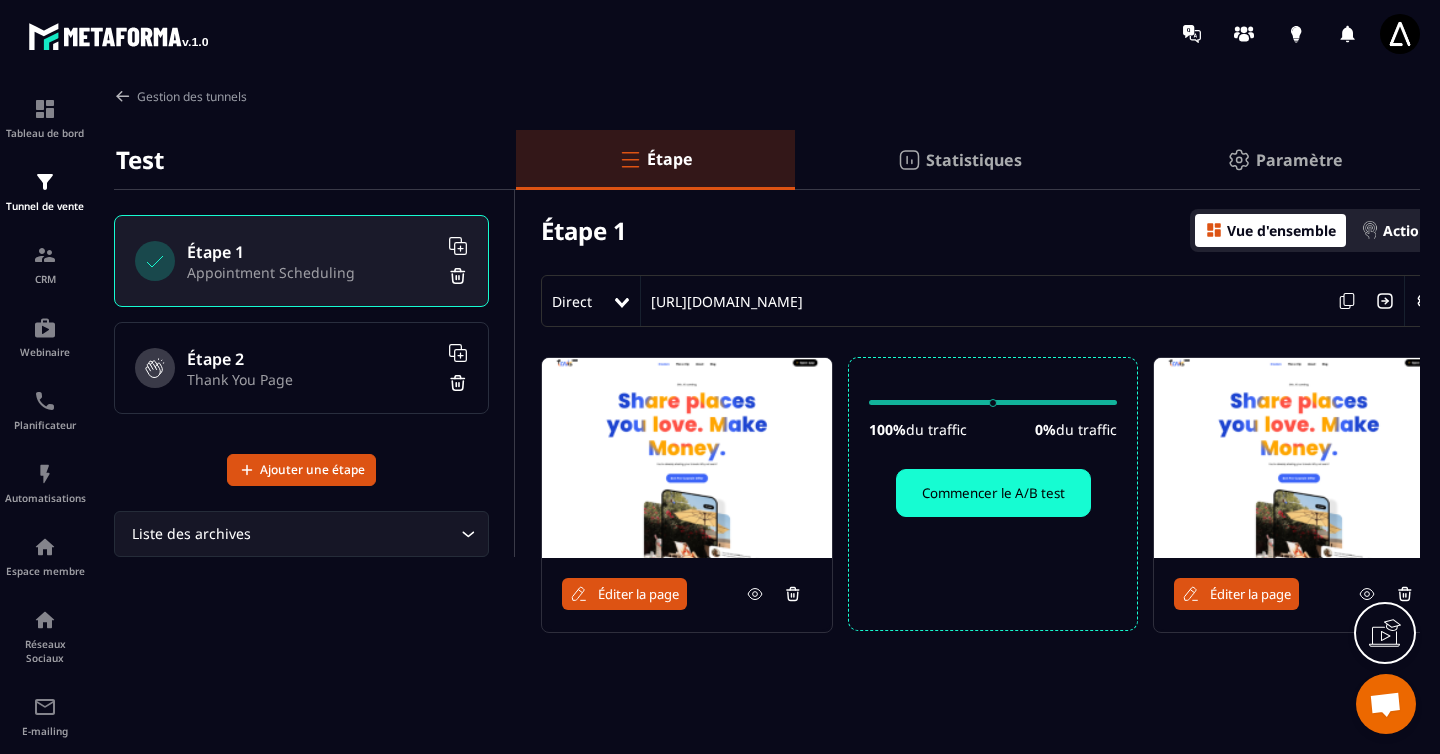 scroll, scrollTop: 45, scrollLeft: 0, axis: vertical 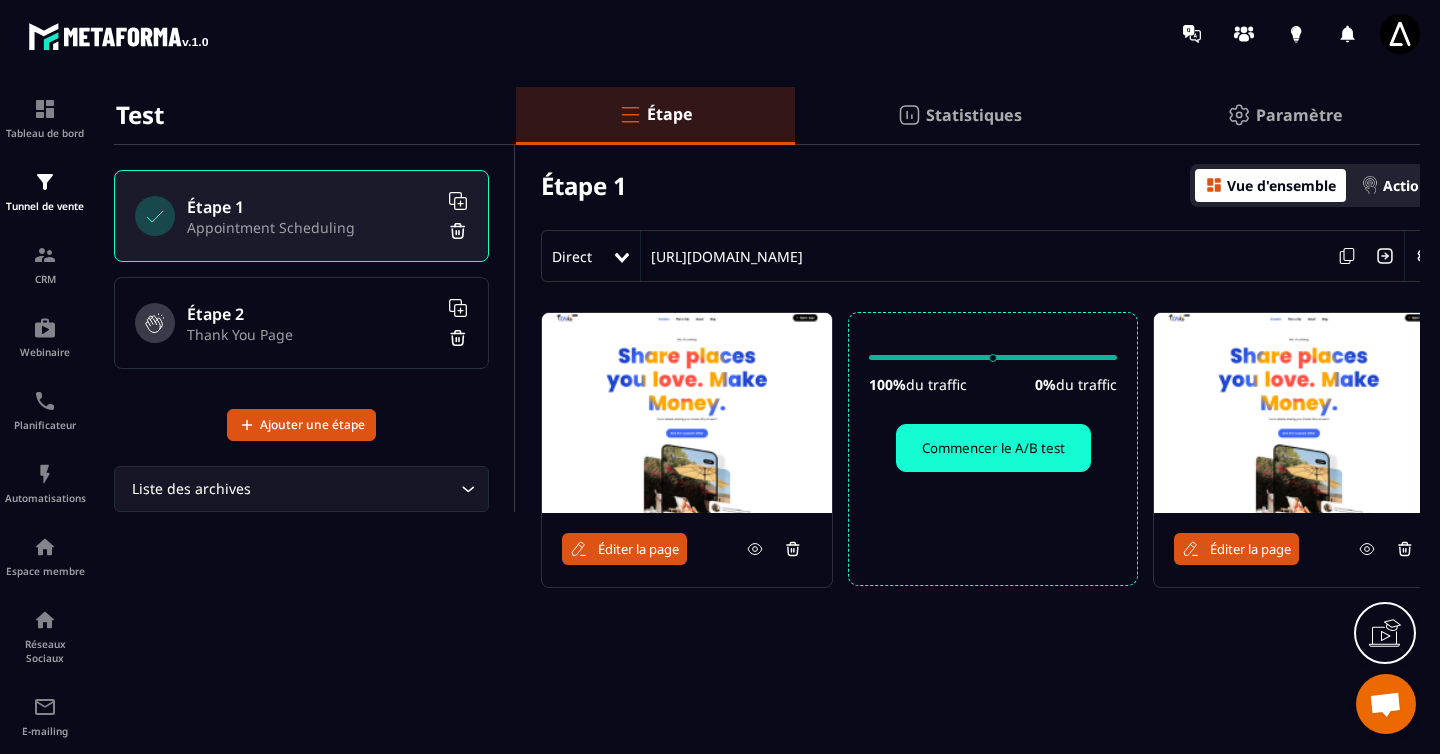 click 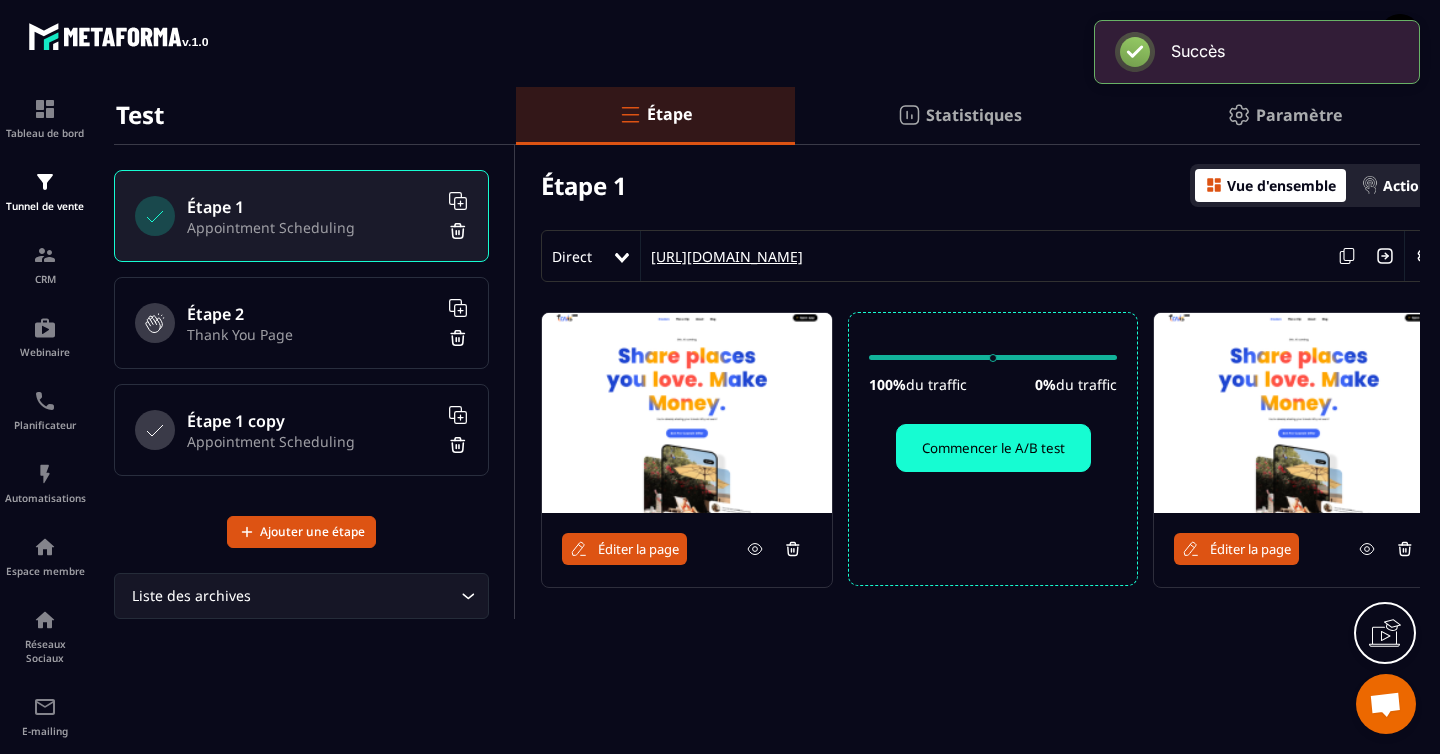 click on "[URL][DOMAIN_NAME]" at bounding box center (722, 256) 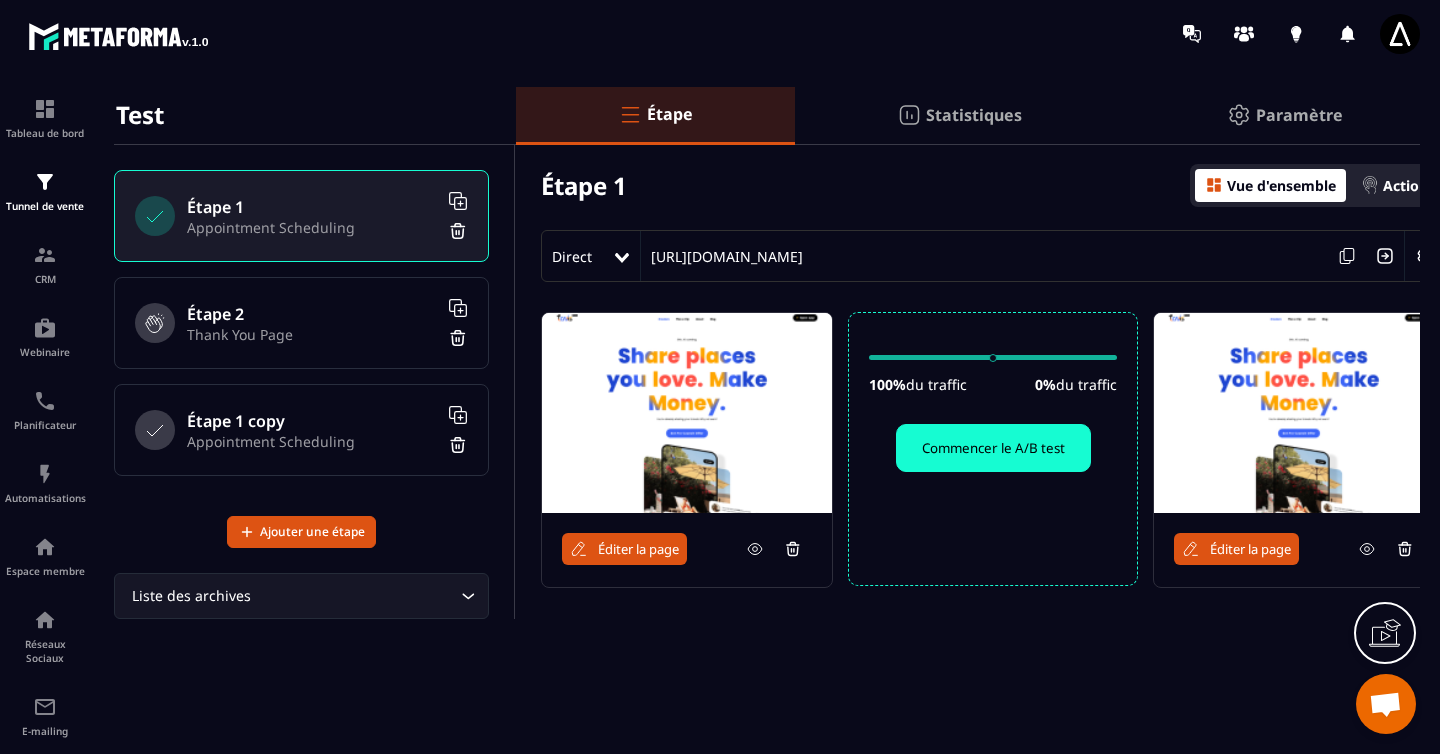 scroll, scrollTop: 45, scrollLeft: 25, axis: both 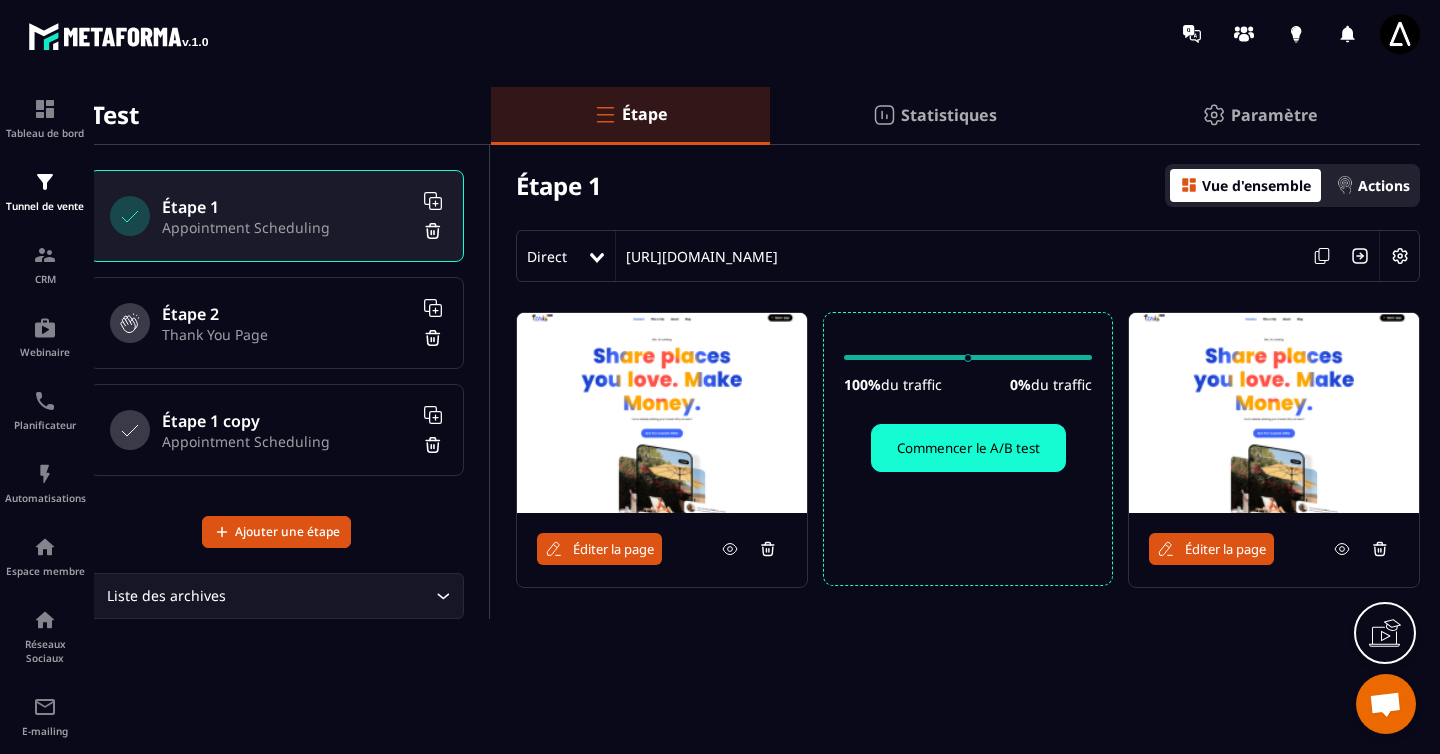 click 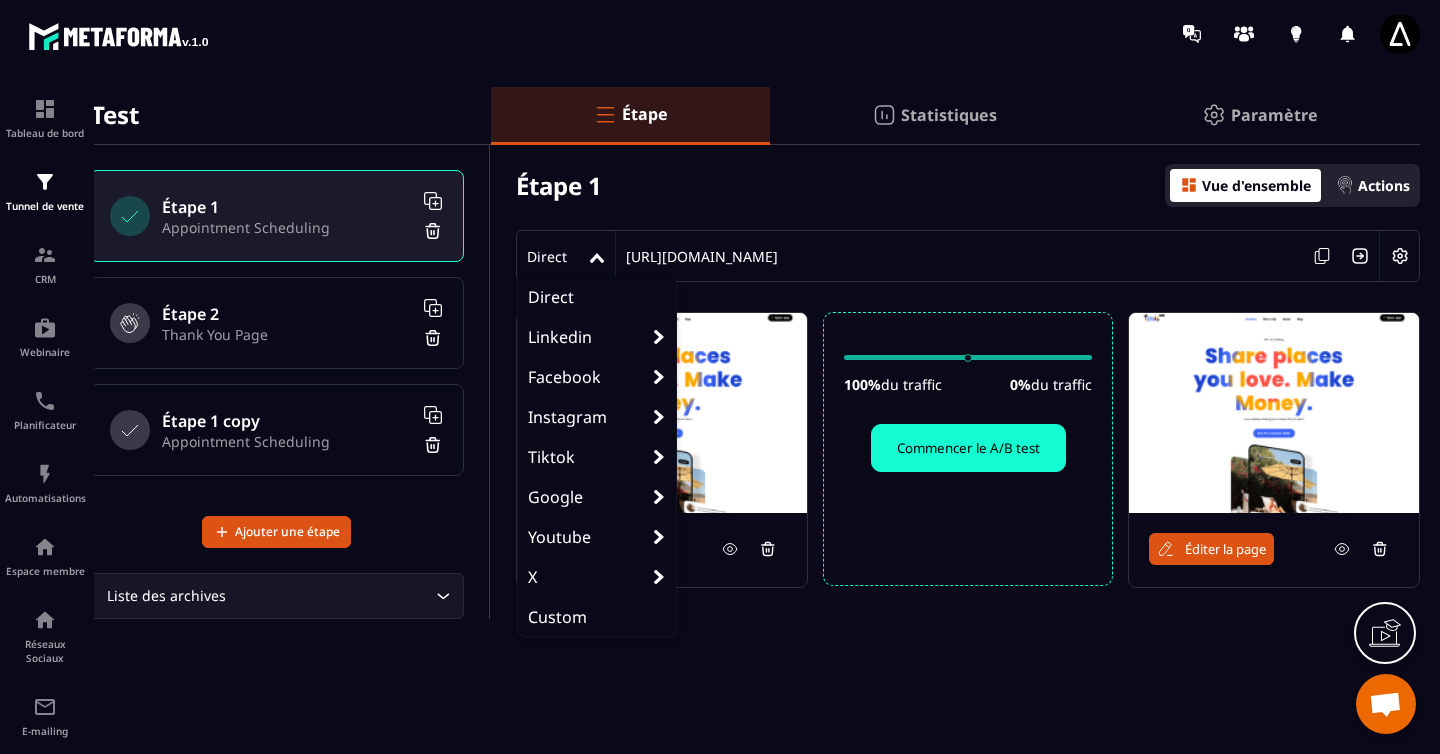 click 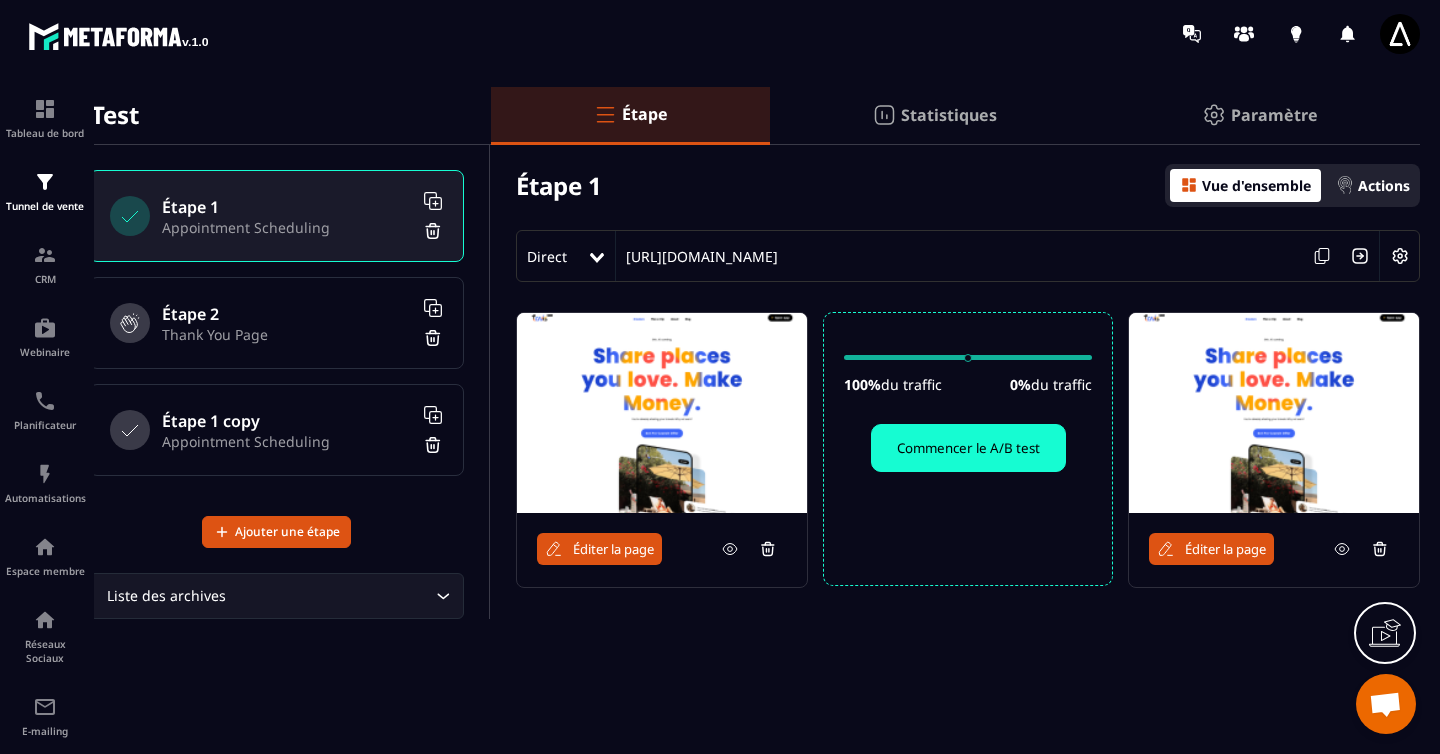 click on "Statistiques" at bounding box center (949, 115) 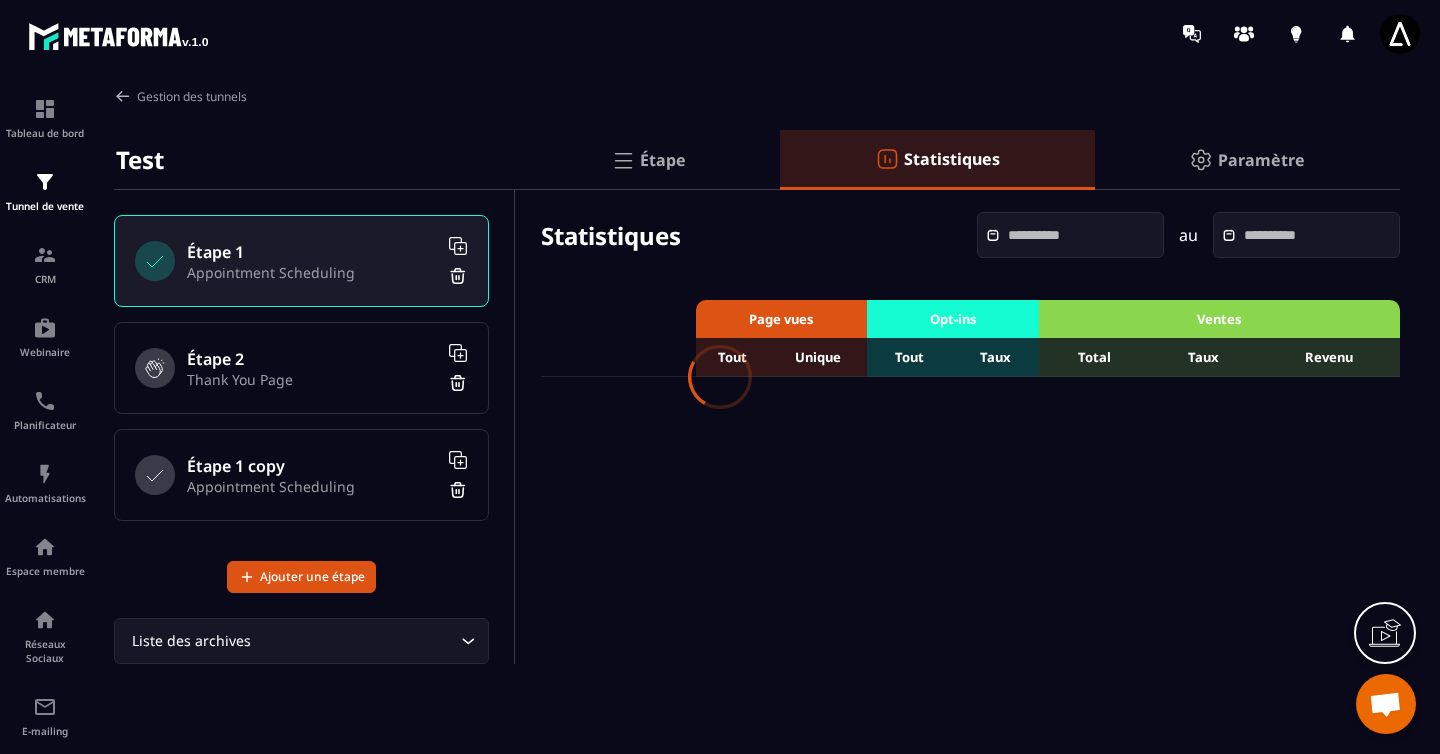 scroll, scrollTop: 0, scrollLeft: 0, axis: both 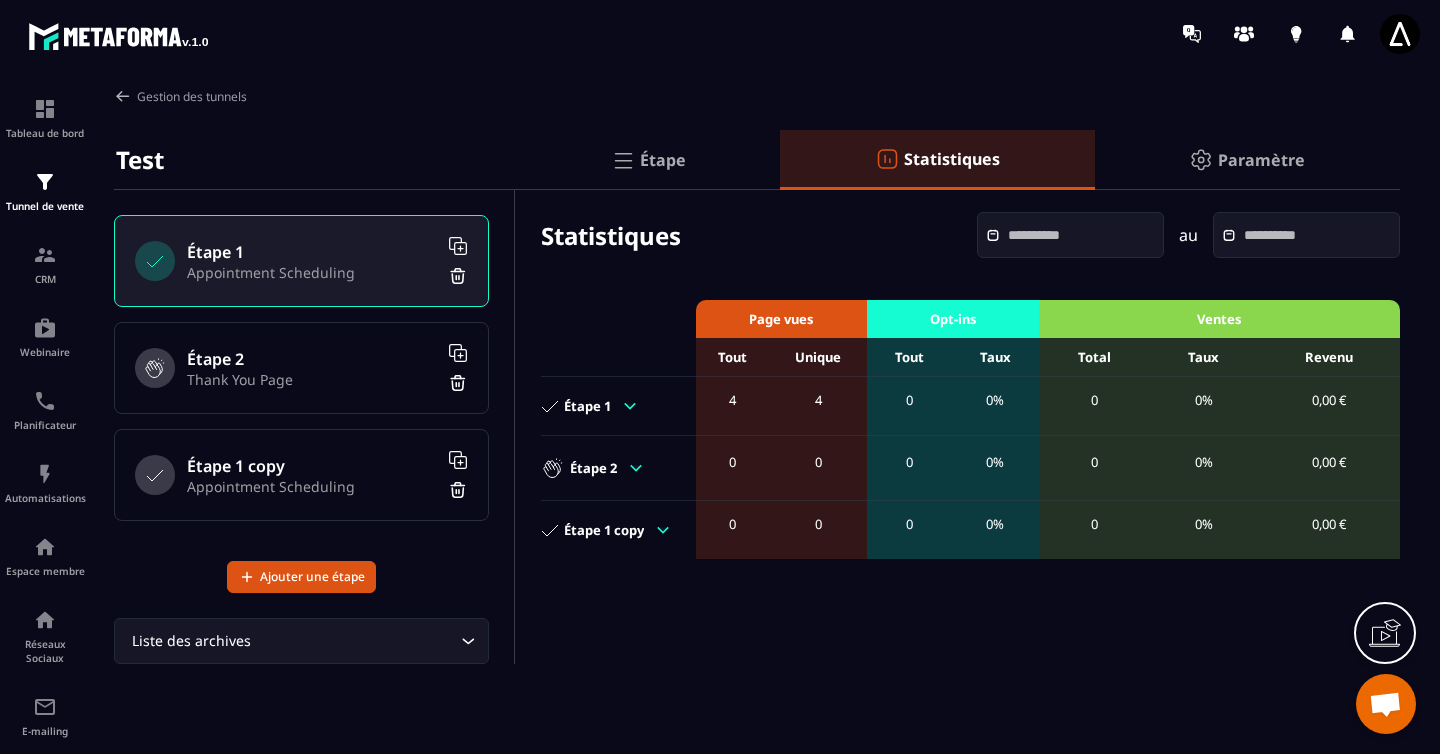 click on "Étape" 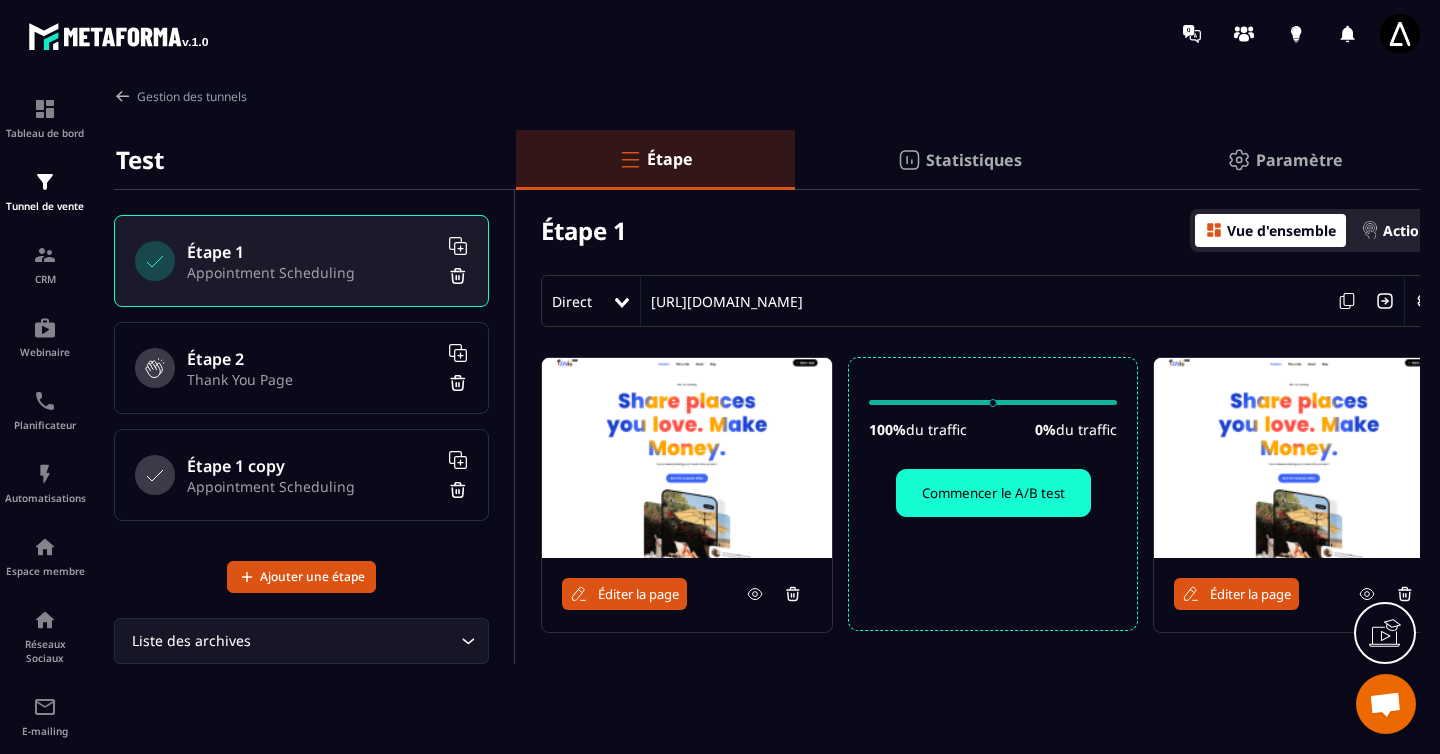 click 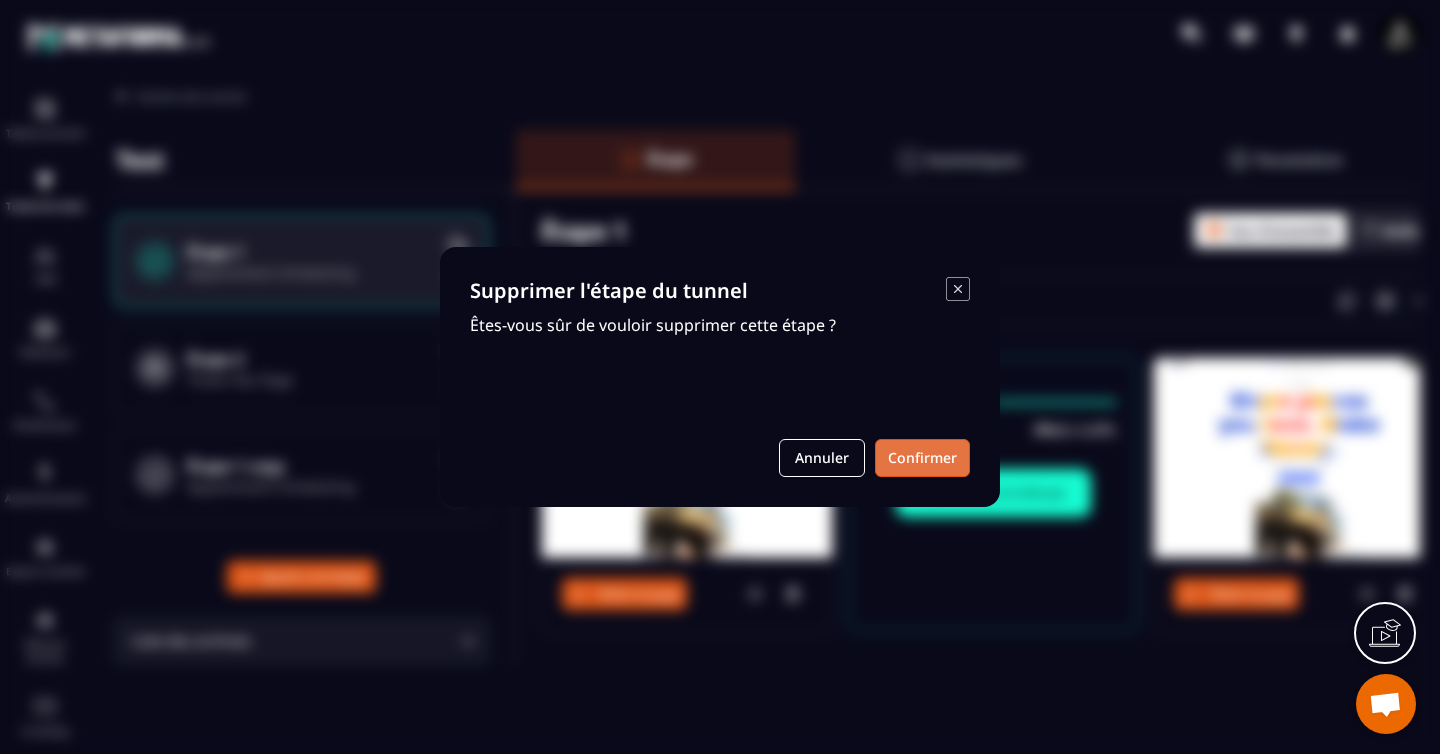 click on "Confirmer" at bounding box center (922, 458) 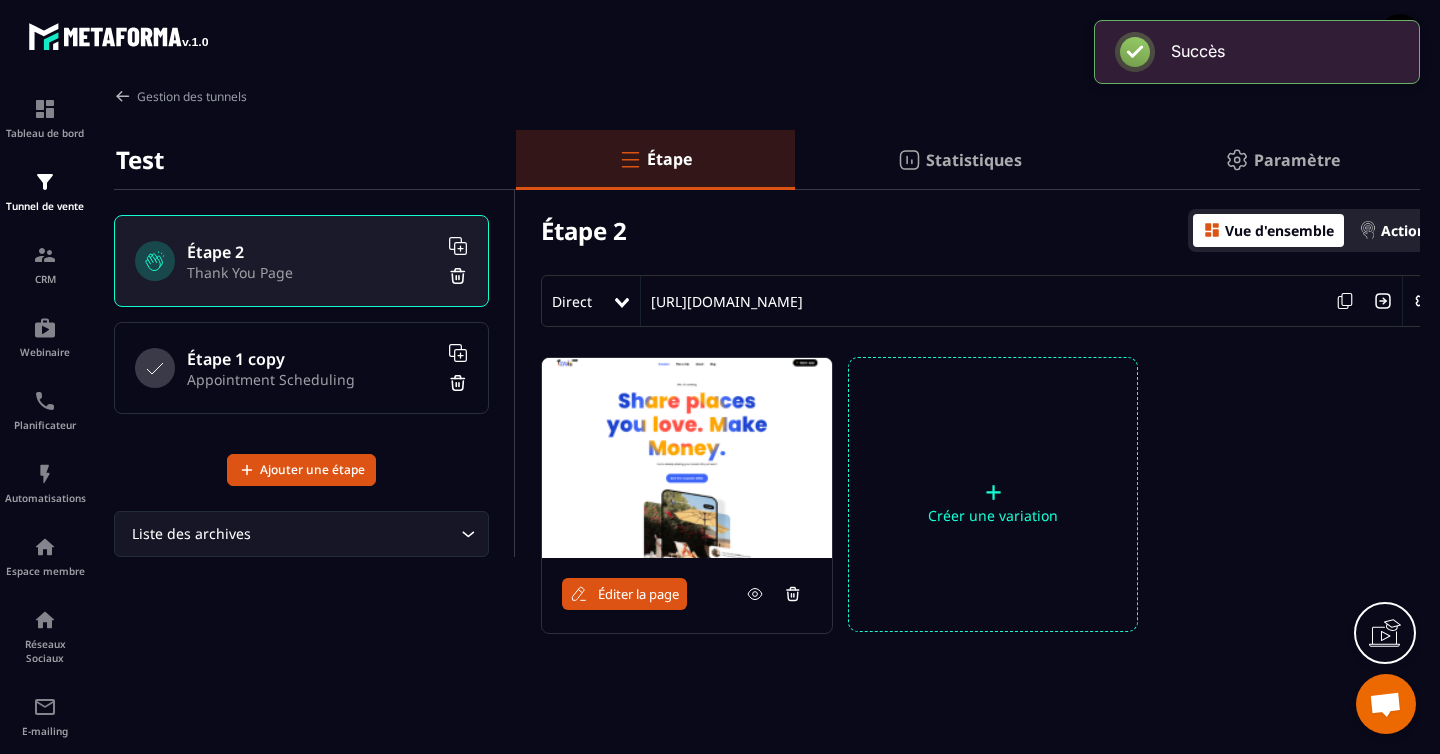 click on "Étape 1 copy Appointment Scheduling" at bounding box center (301, 368) 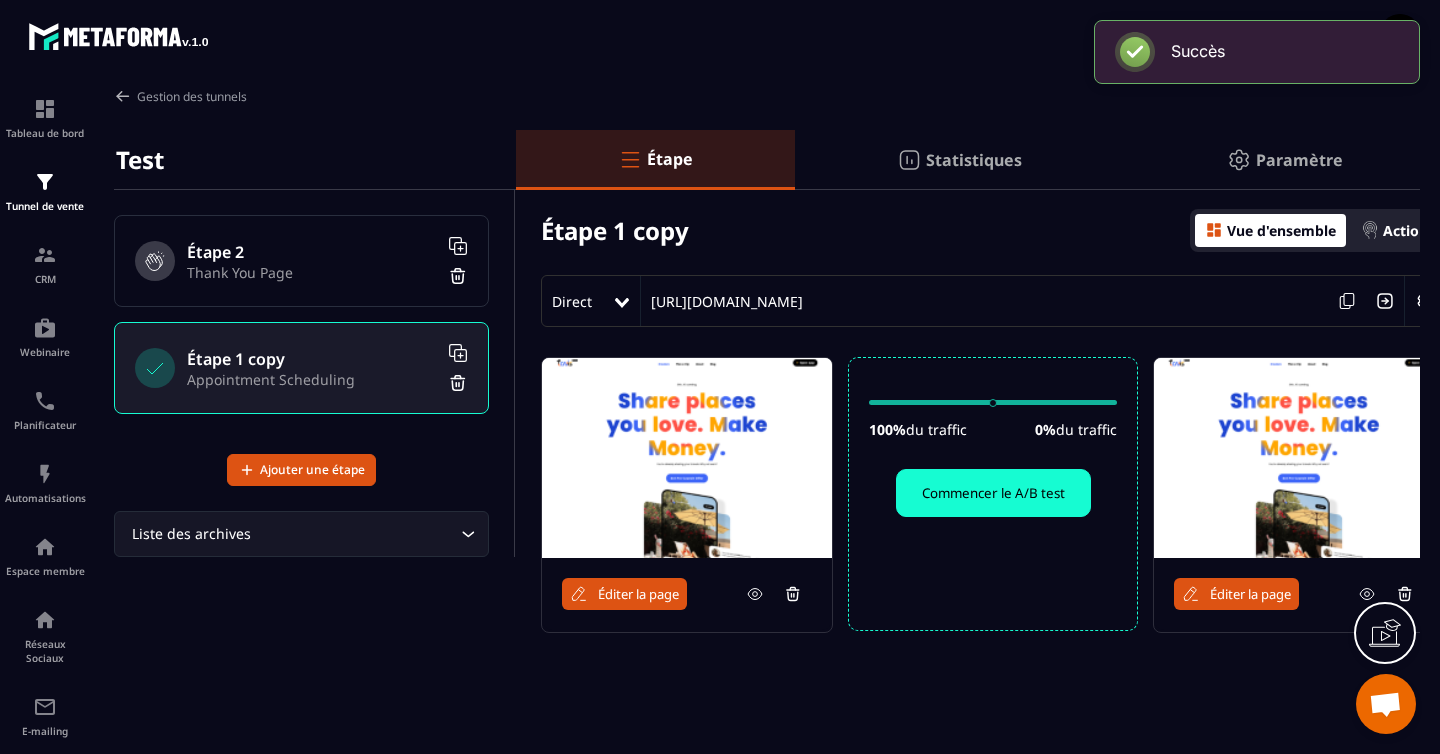 click on "Thank You Page" at bounding box center (312, 272) 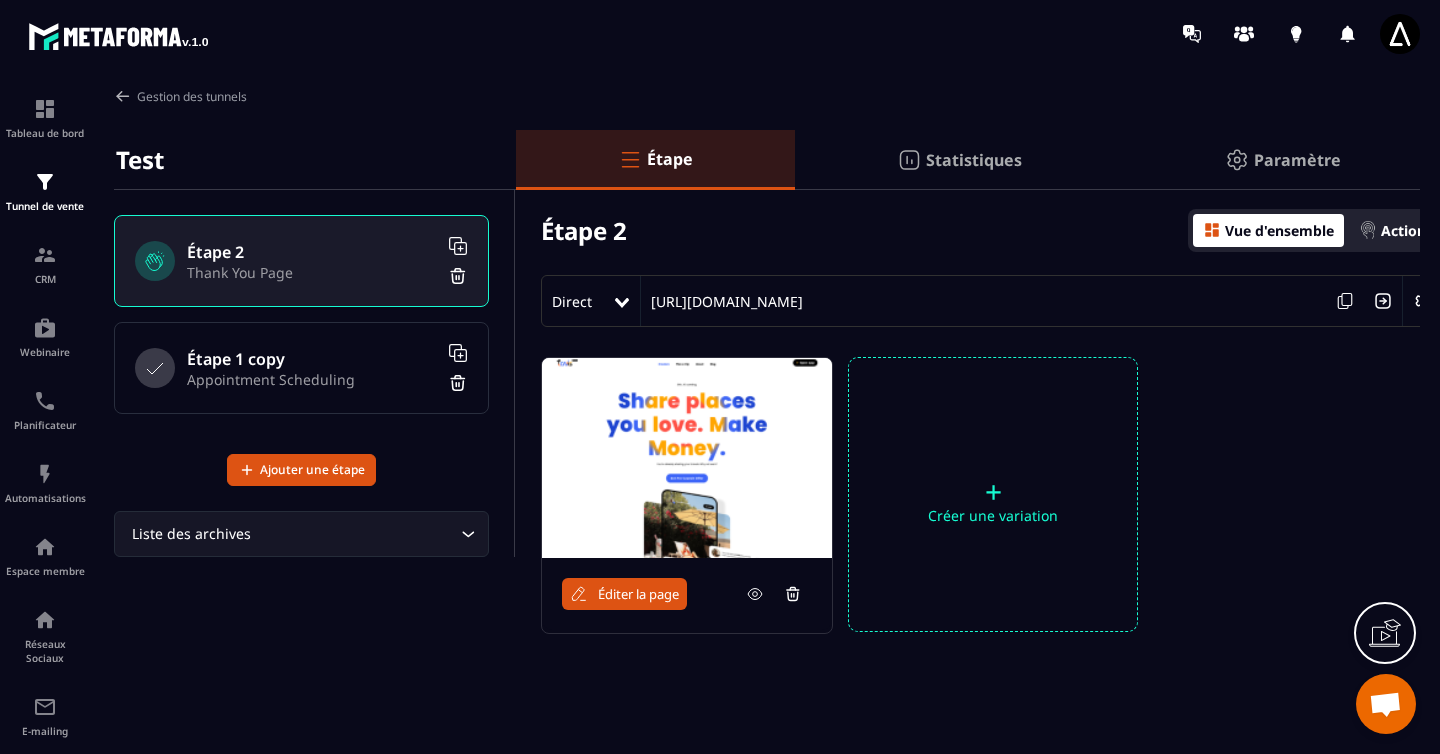scroll, scrollTop: 0, scrollLeft: 23, axis: horizontal 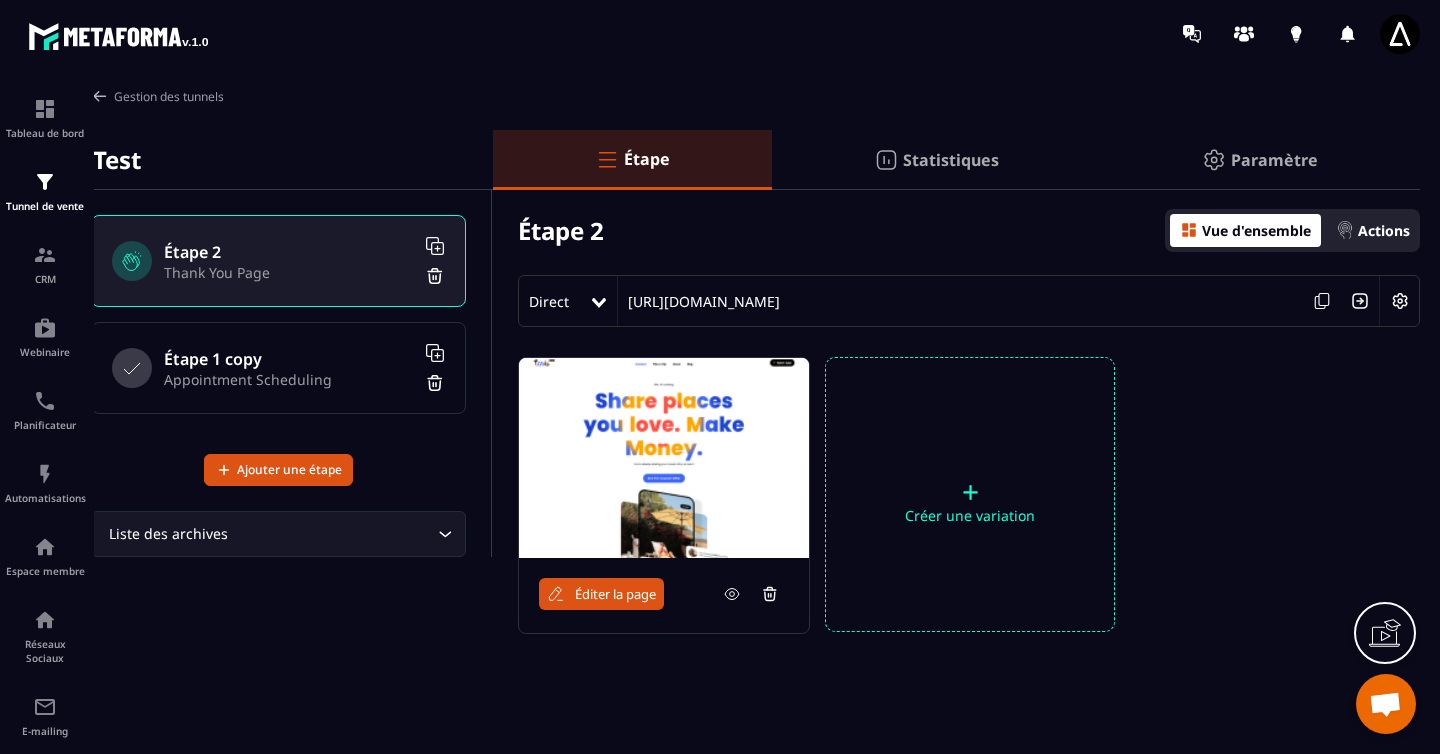click on "Actions" at bounding box center [1384, 230] 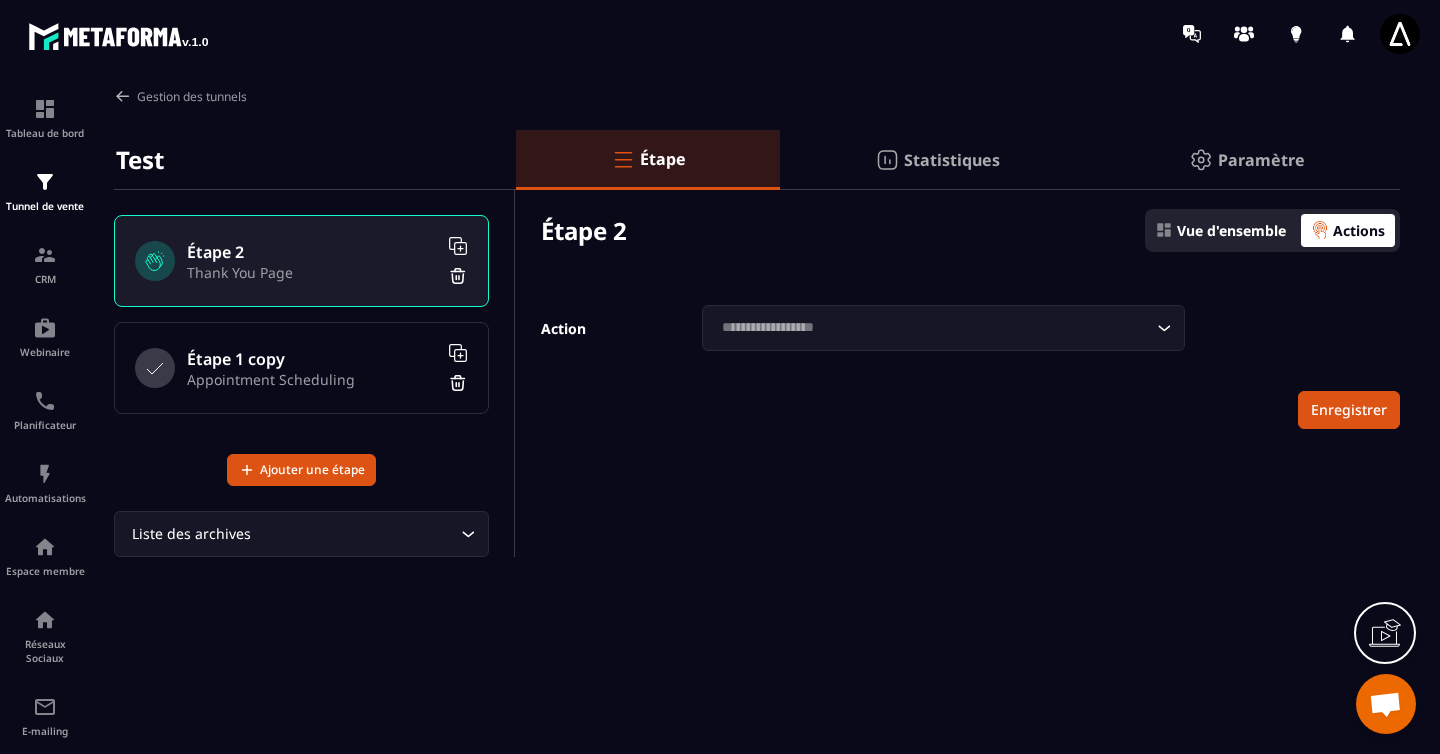 click on "Vue d'ensemble" at bounding box center (1231, 230) 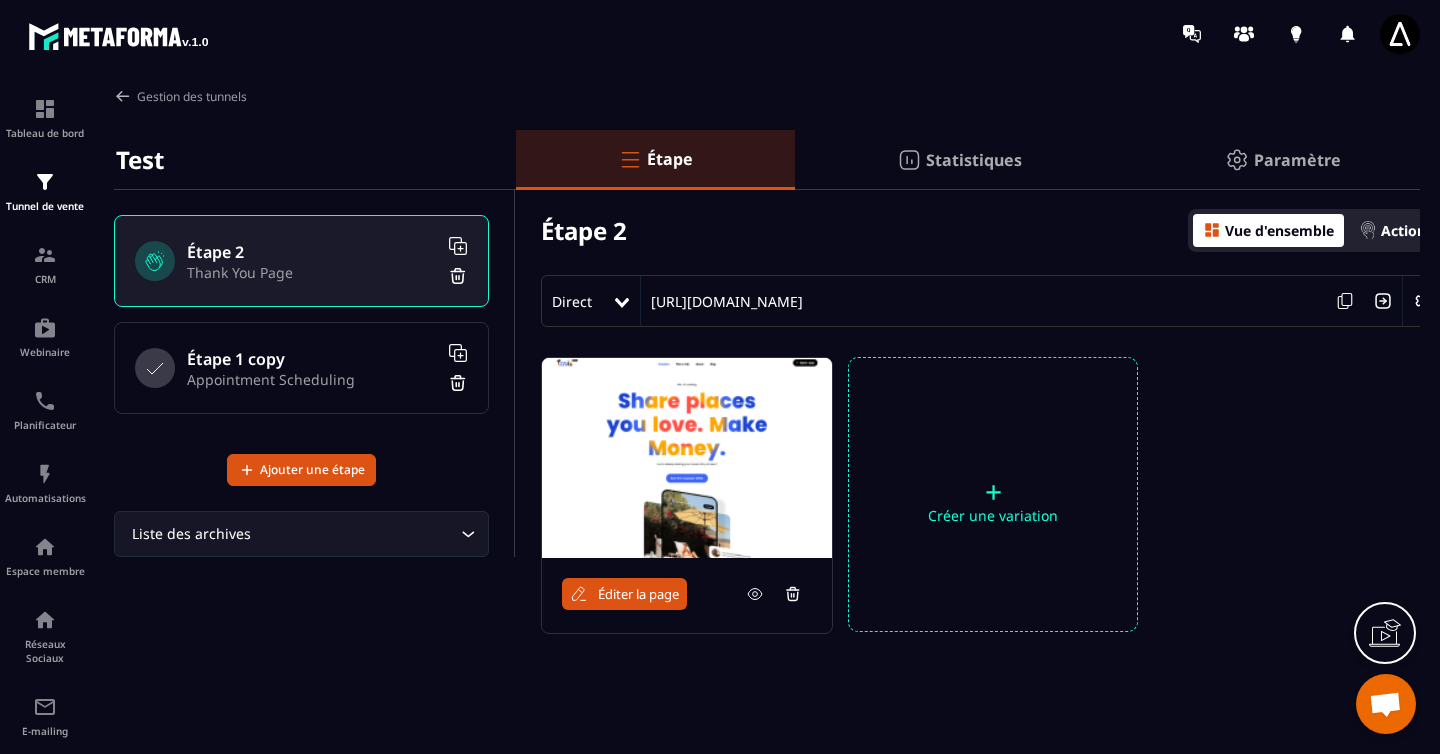 click on "+" at bounding box center (993, 492) 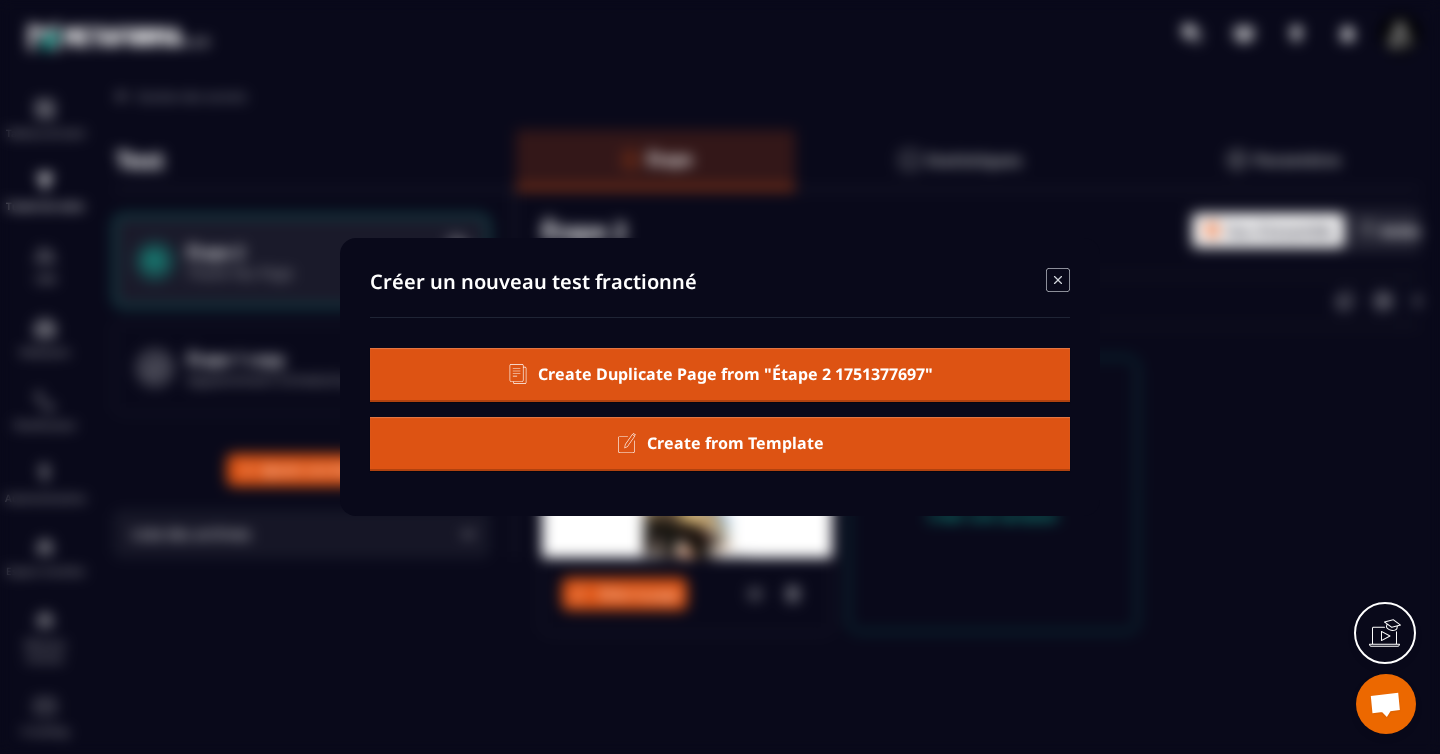 click on "Create from Template" at bounding box center (735, 443) 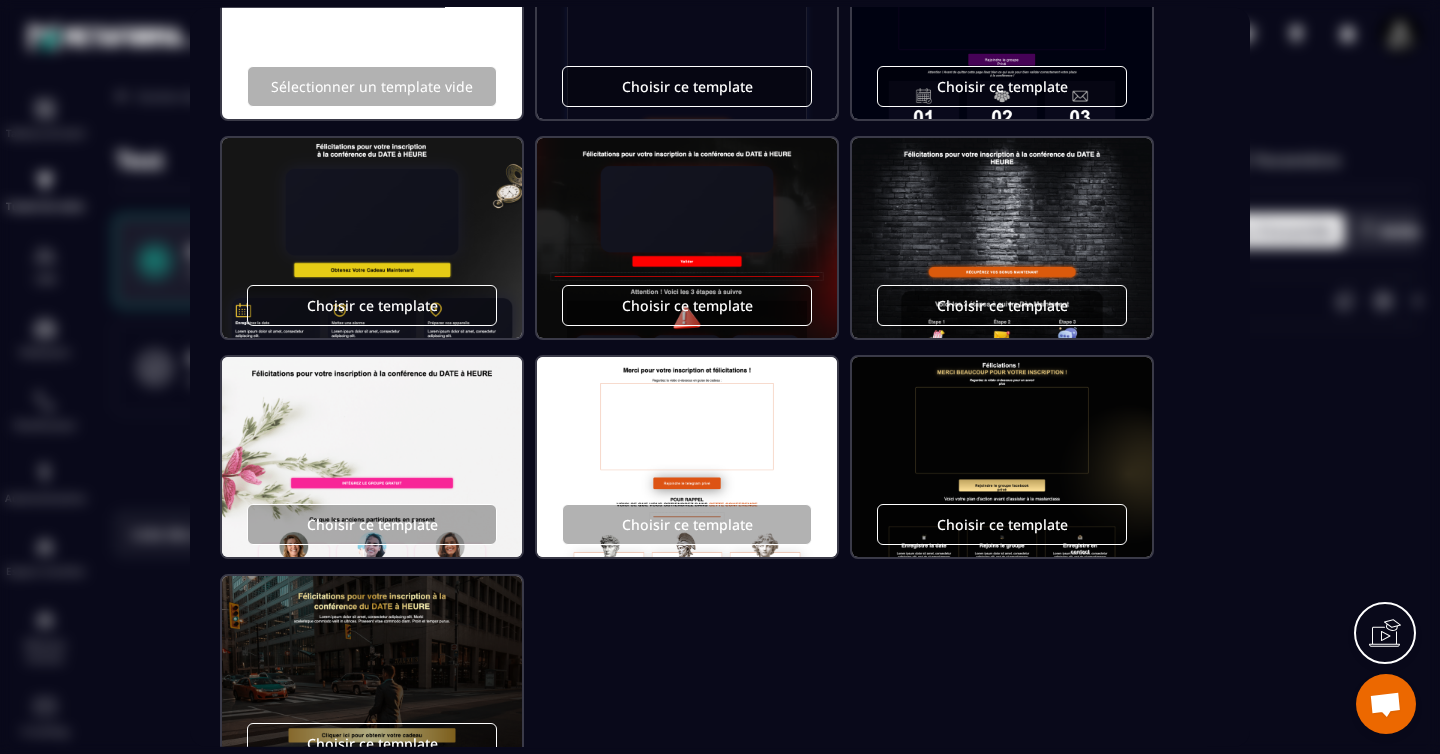 scroll, scrollTop: 262, scrollLeft: 0, axis: vertical 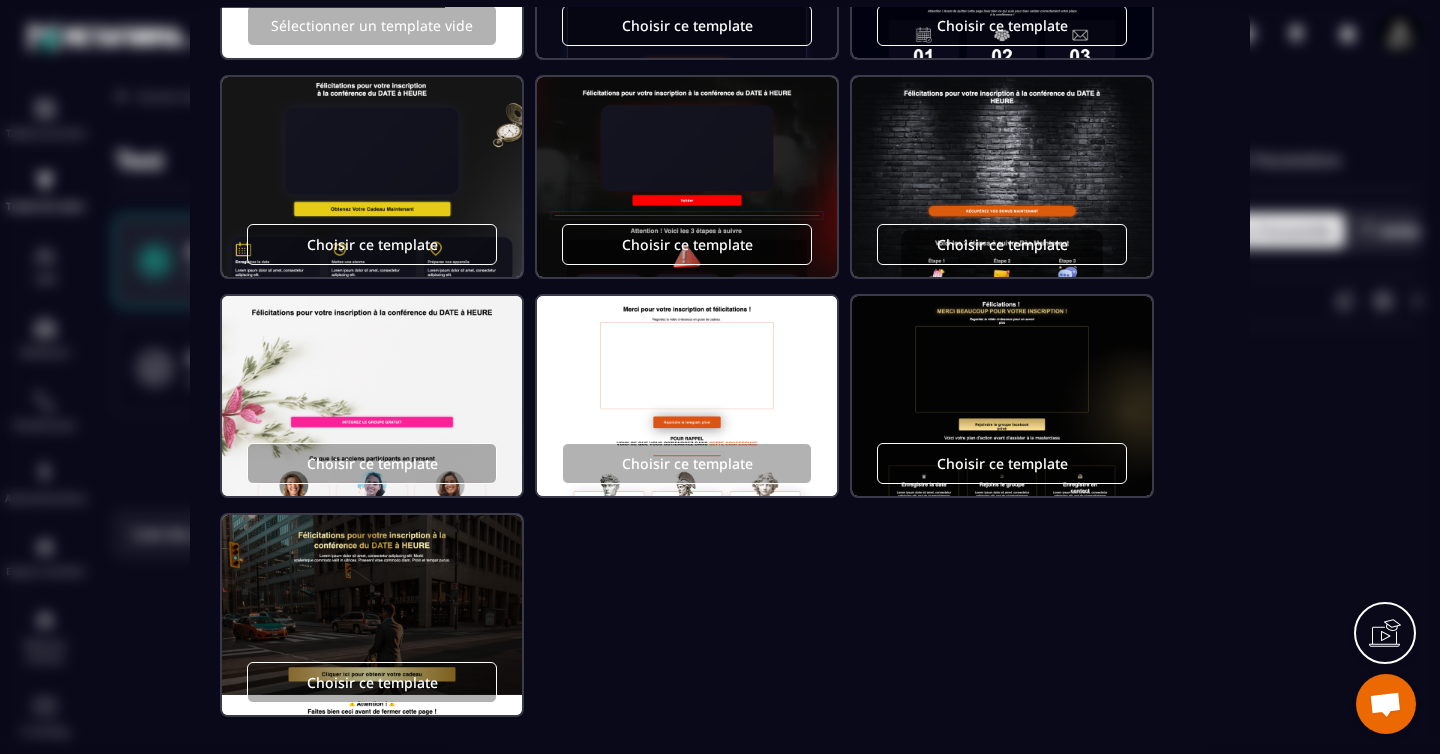click at bounding box center [687, 177] 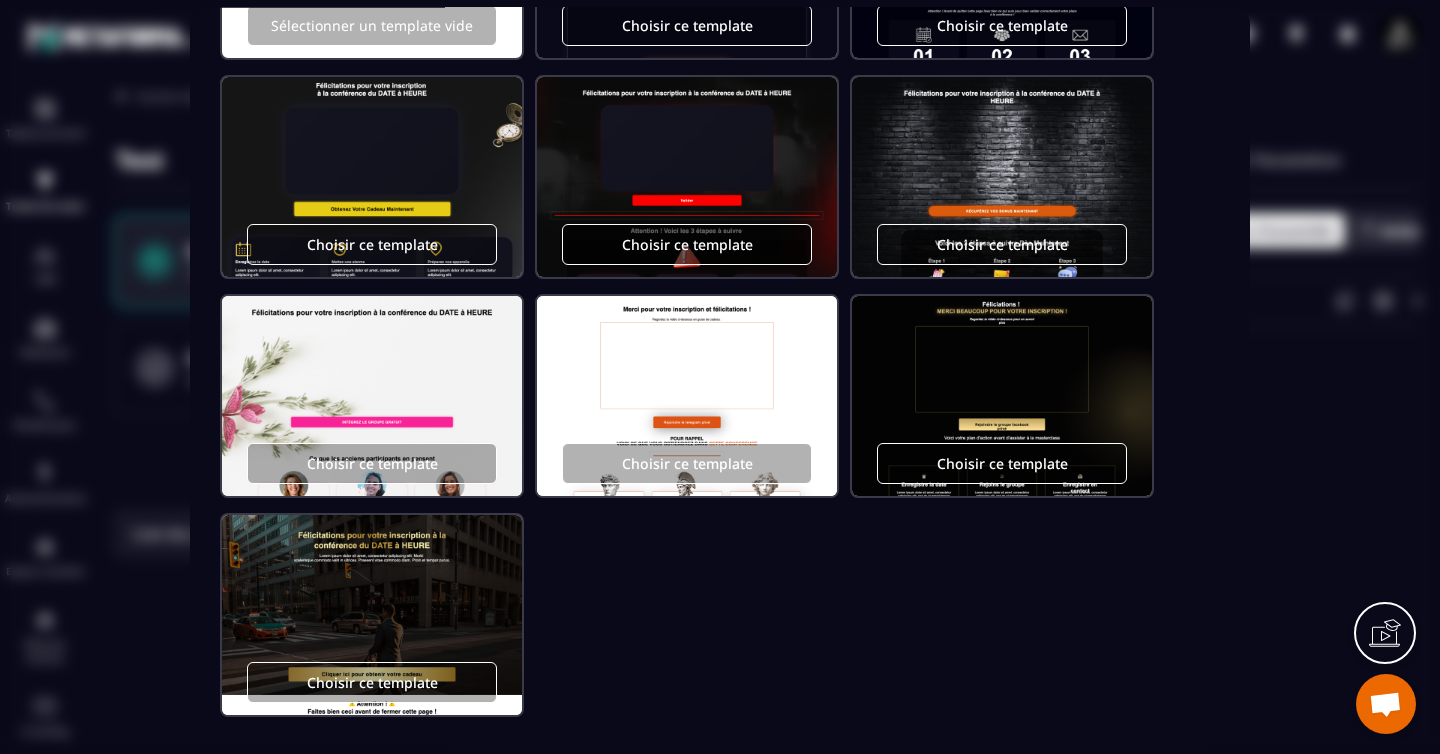 click on "Choisir ce template" at bounding box center (687, 244) 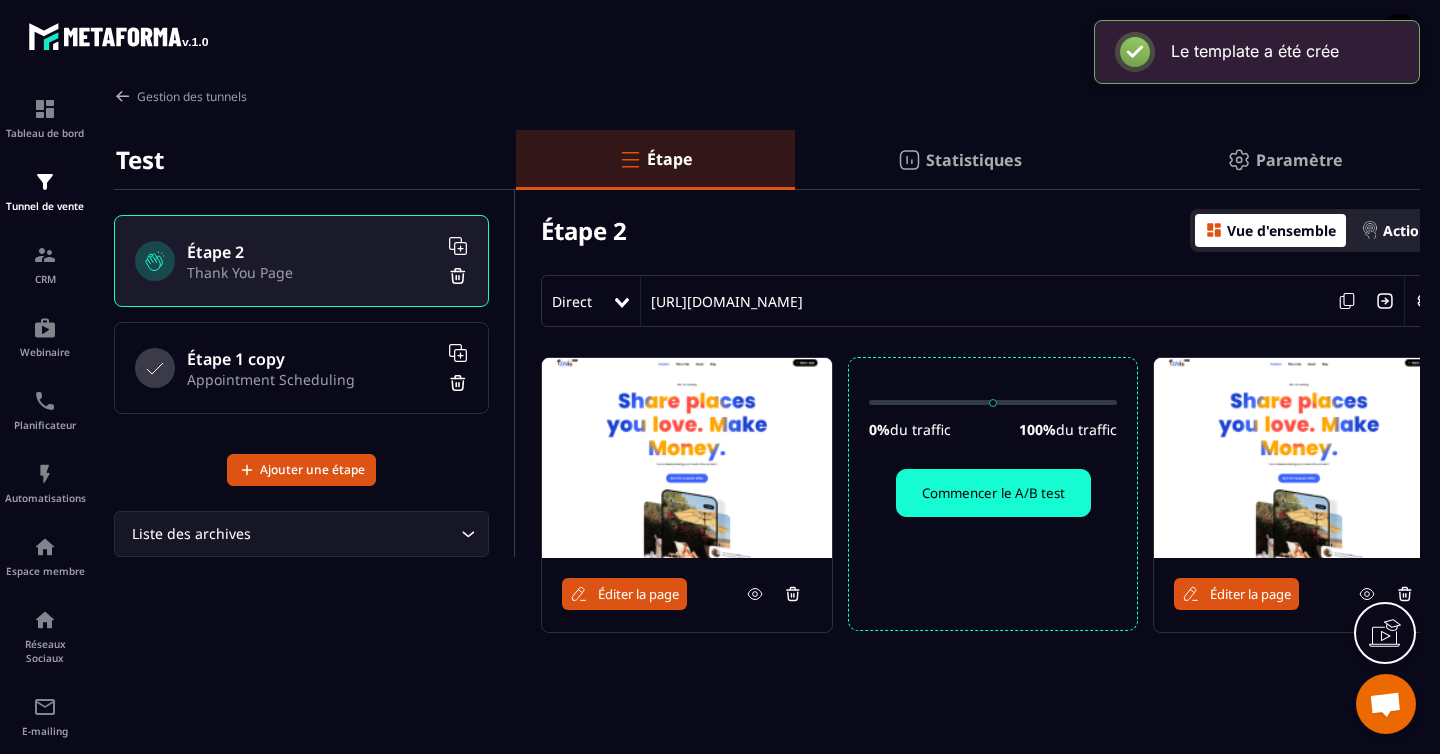 scroll, scrollTop: 0, scrollLeft: 0, axis: both 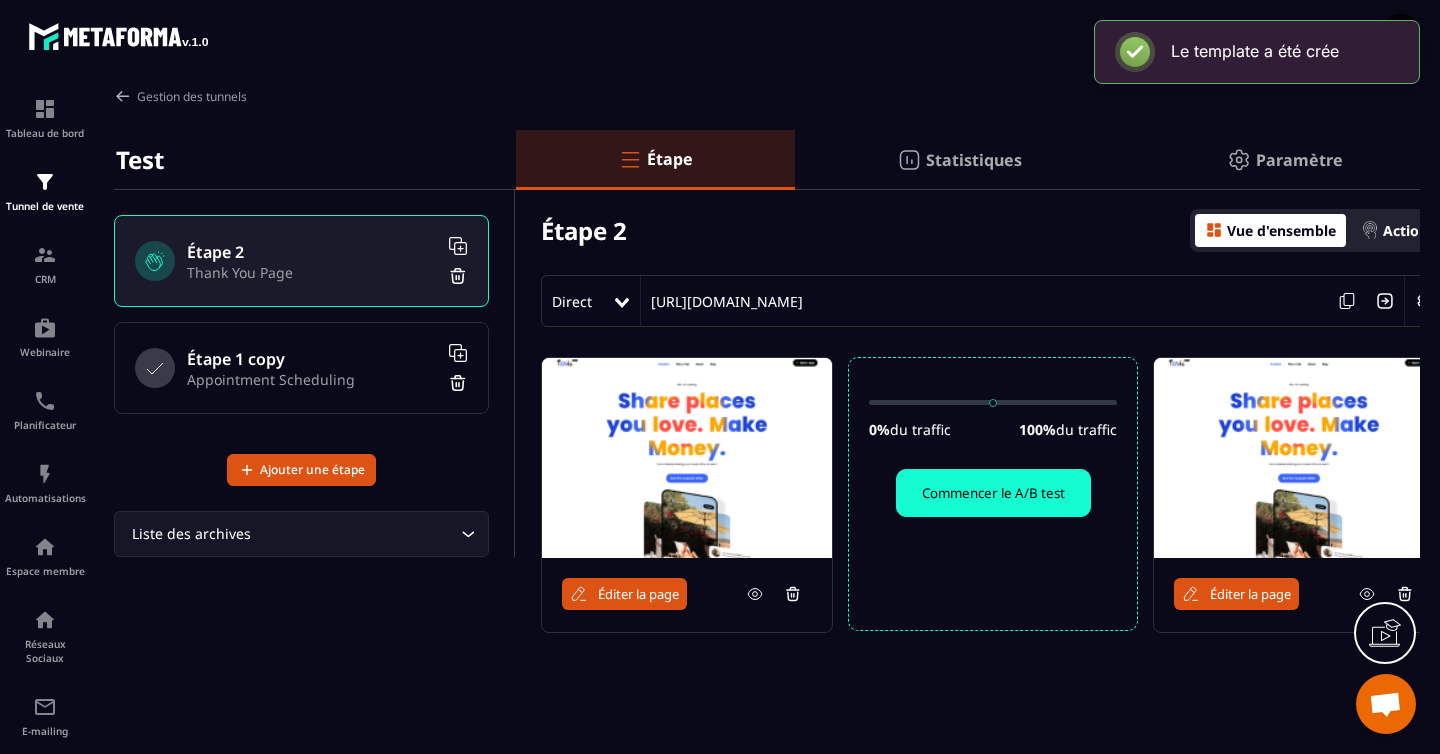 click on "Éditer la page" at bounding box center [1250, 594] 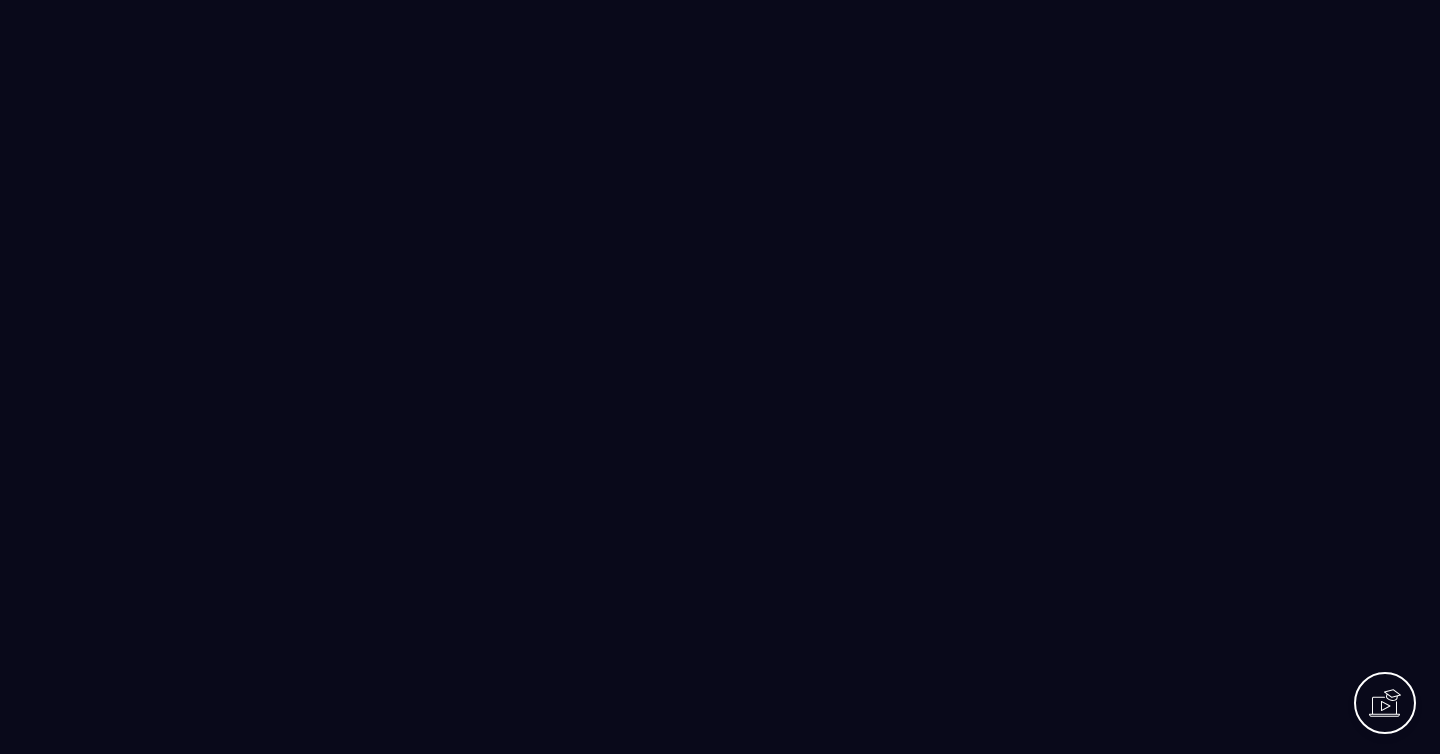 scroll, scrollTop: 0, scrollLeft: 0, axis: both 